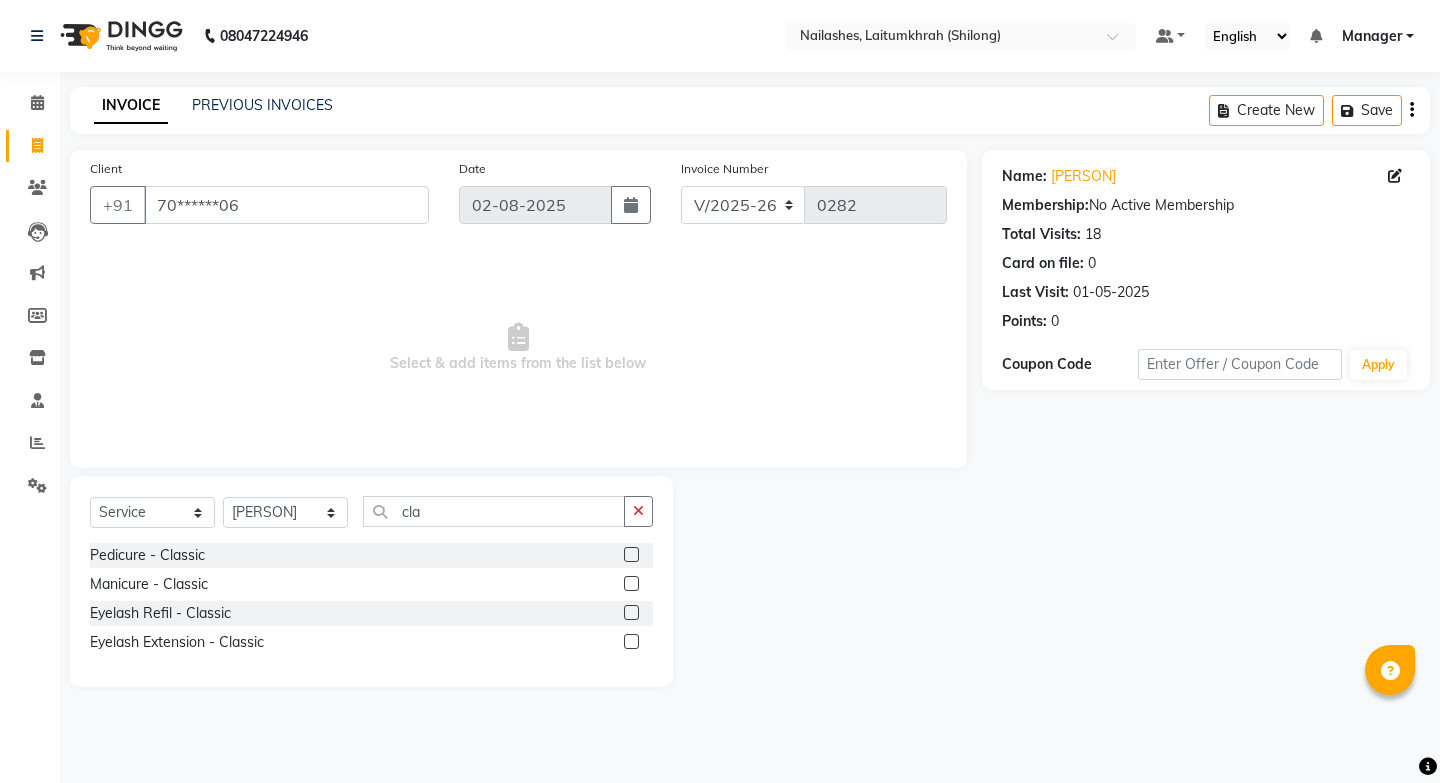select on "3812" 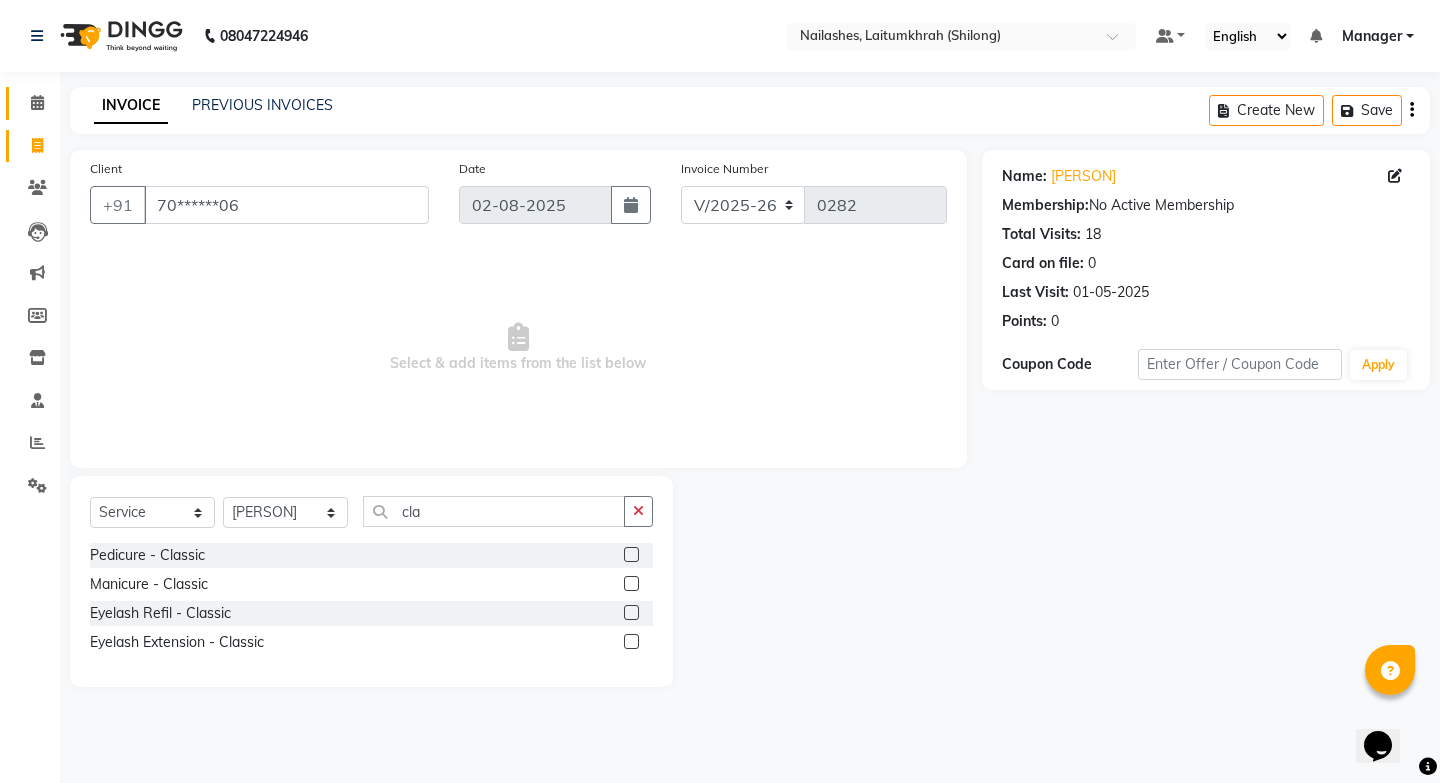 scroll, scrollTop: 0, scrollLeft: 0, axis: both 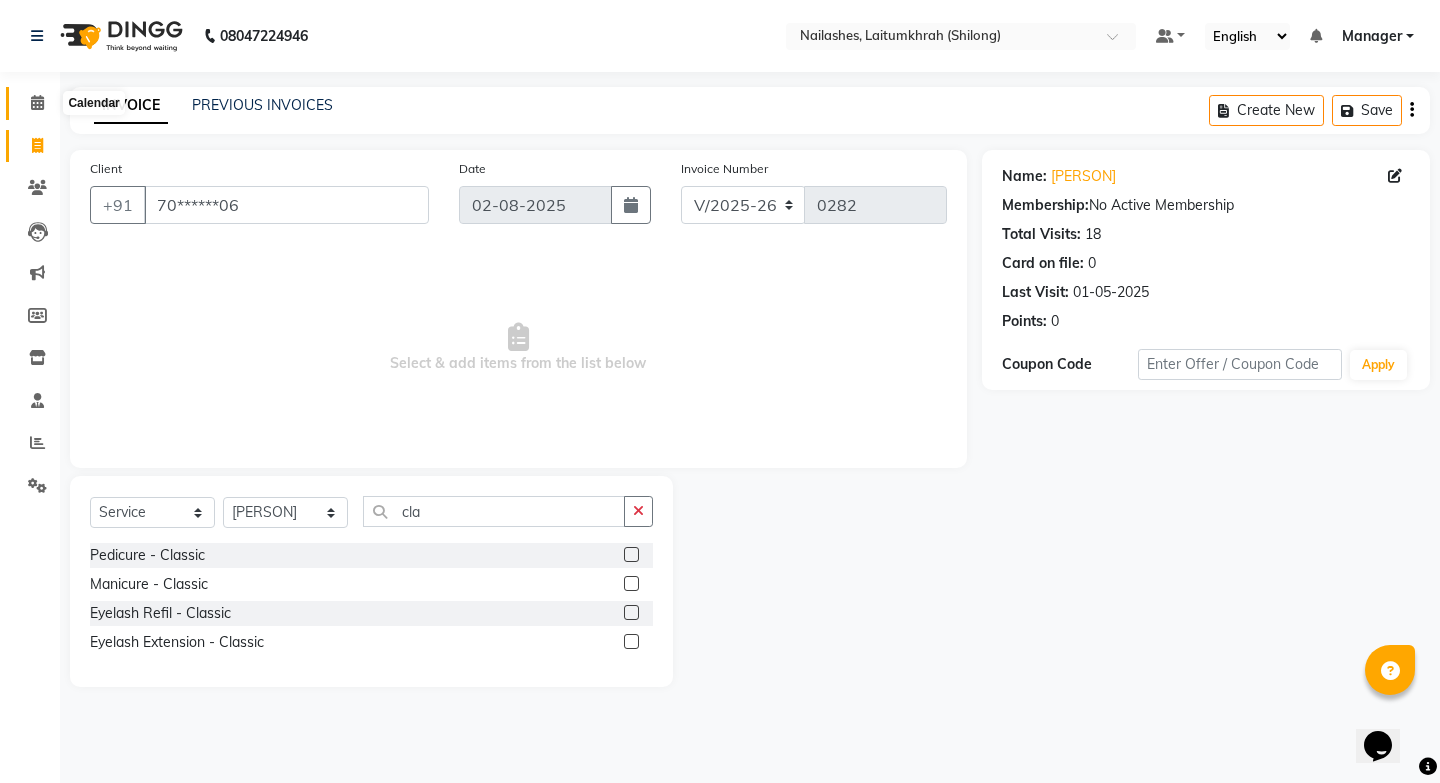 click 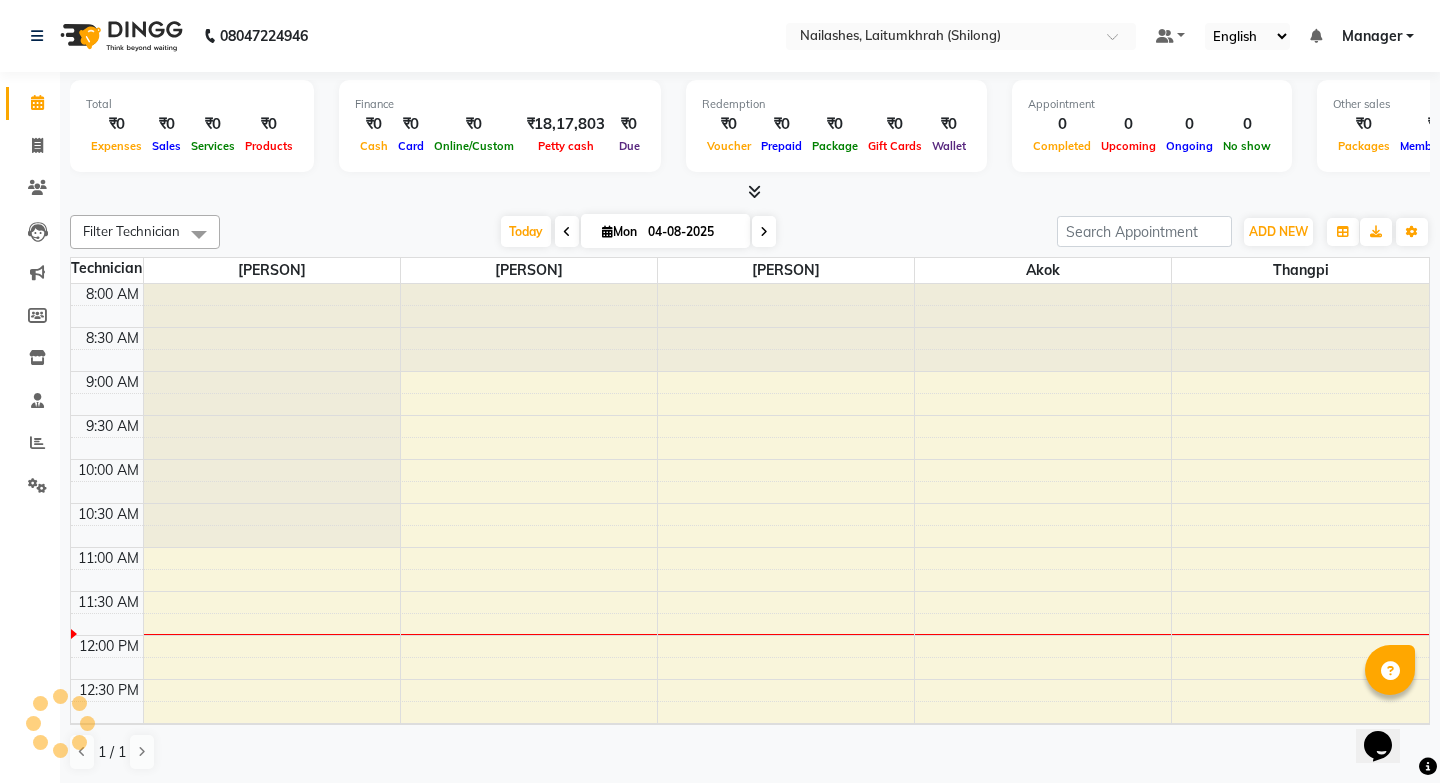 scroll, scrollTop: 0, scrollLeft: 0, axis: both 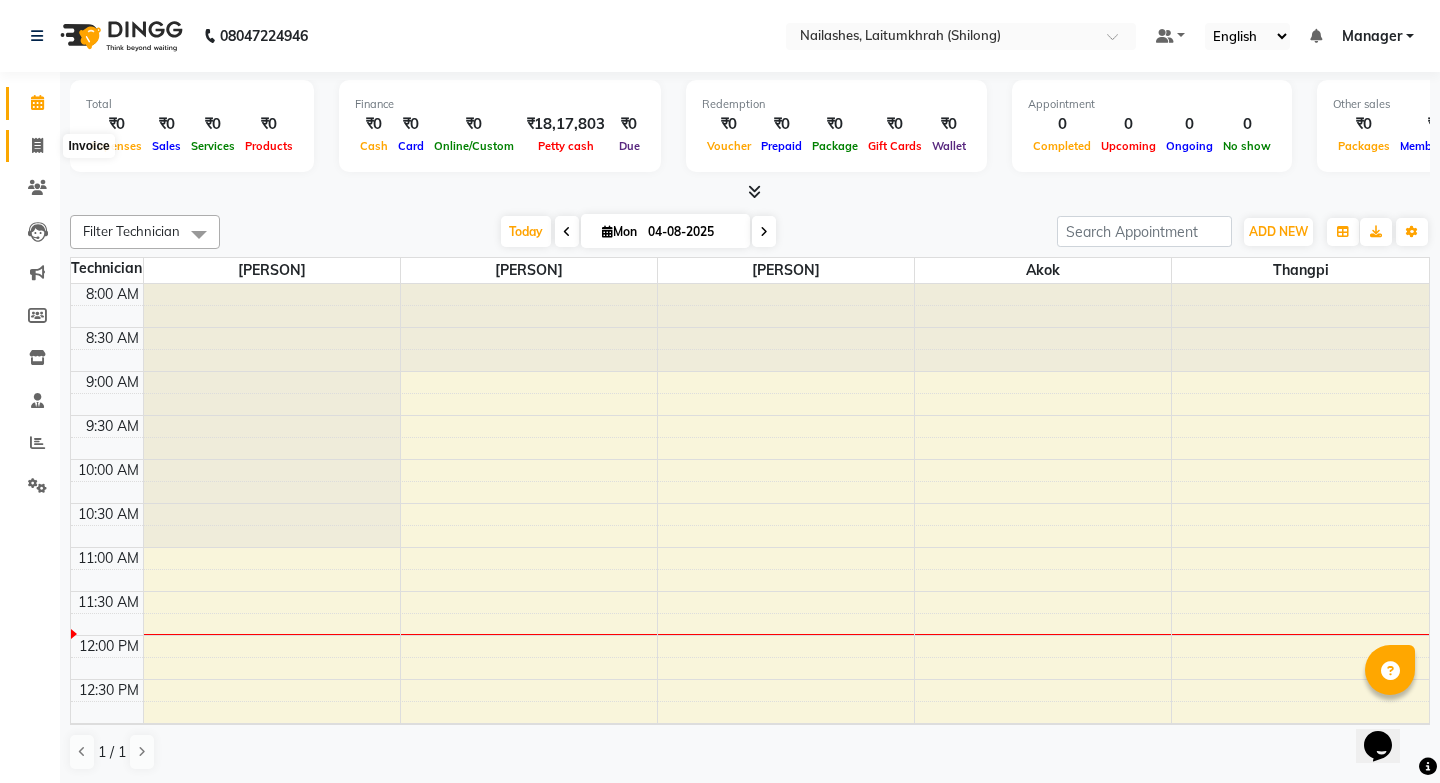 click 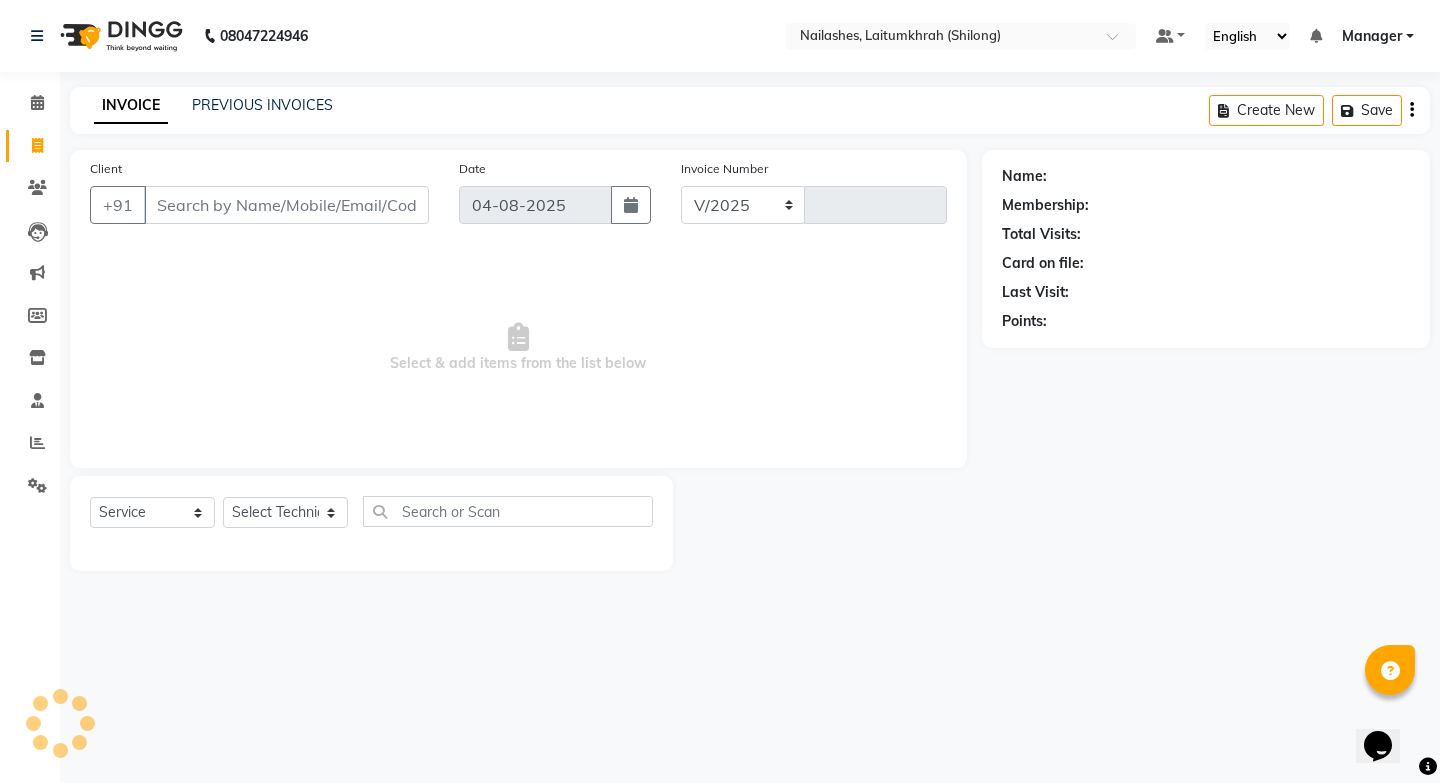 select on "3812" 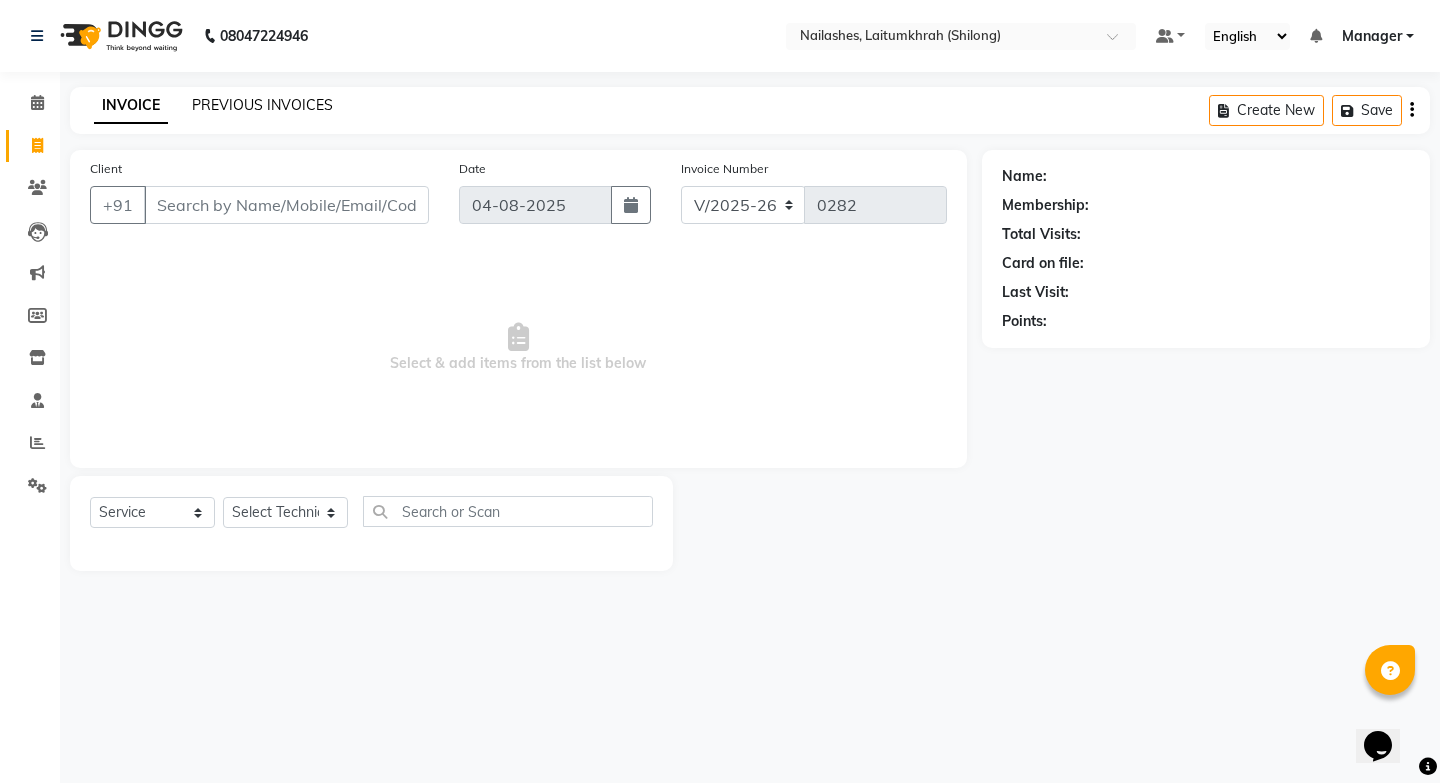 click on "PREVIOUS INVOICES" 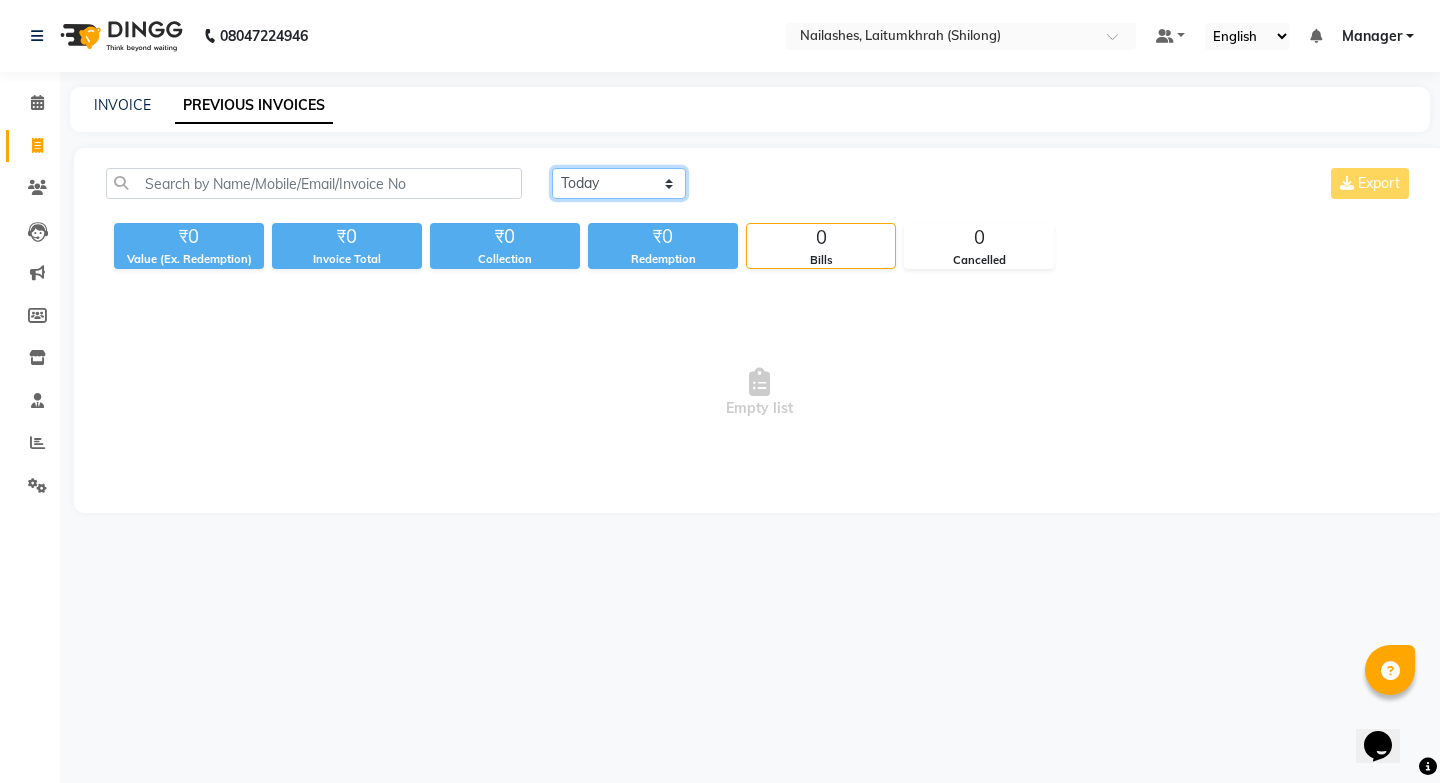 click on "Today Yesterday Custom Range" 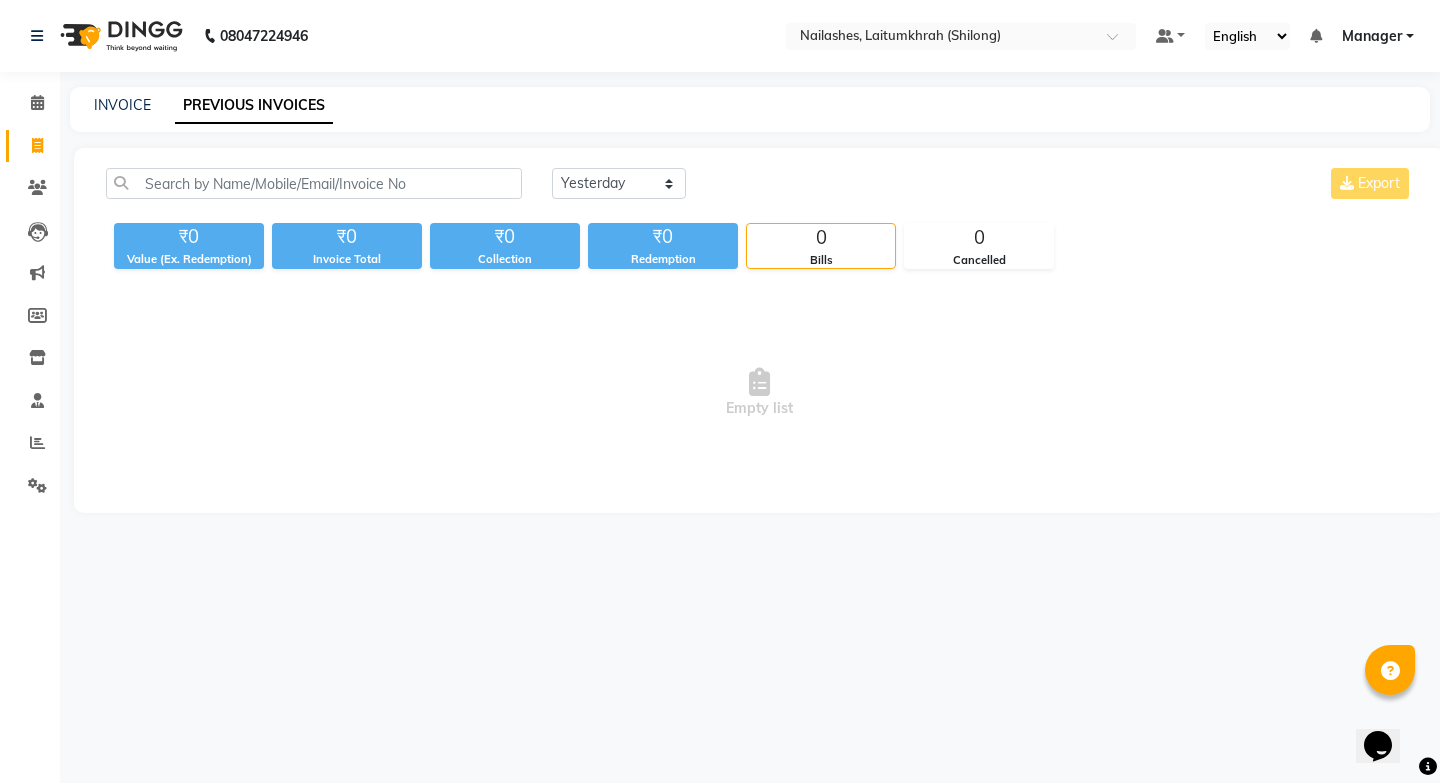 click on "Today Yesterday Custom Range Export" 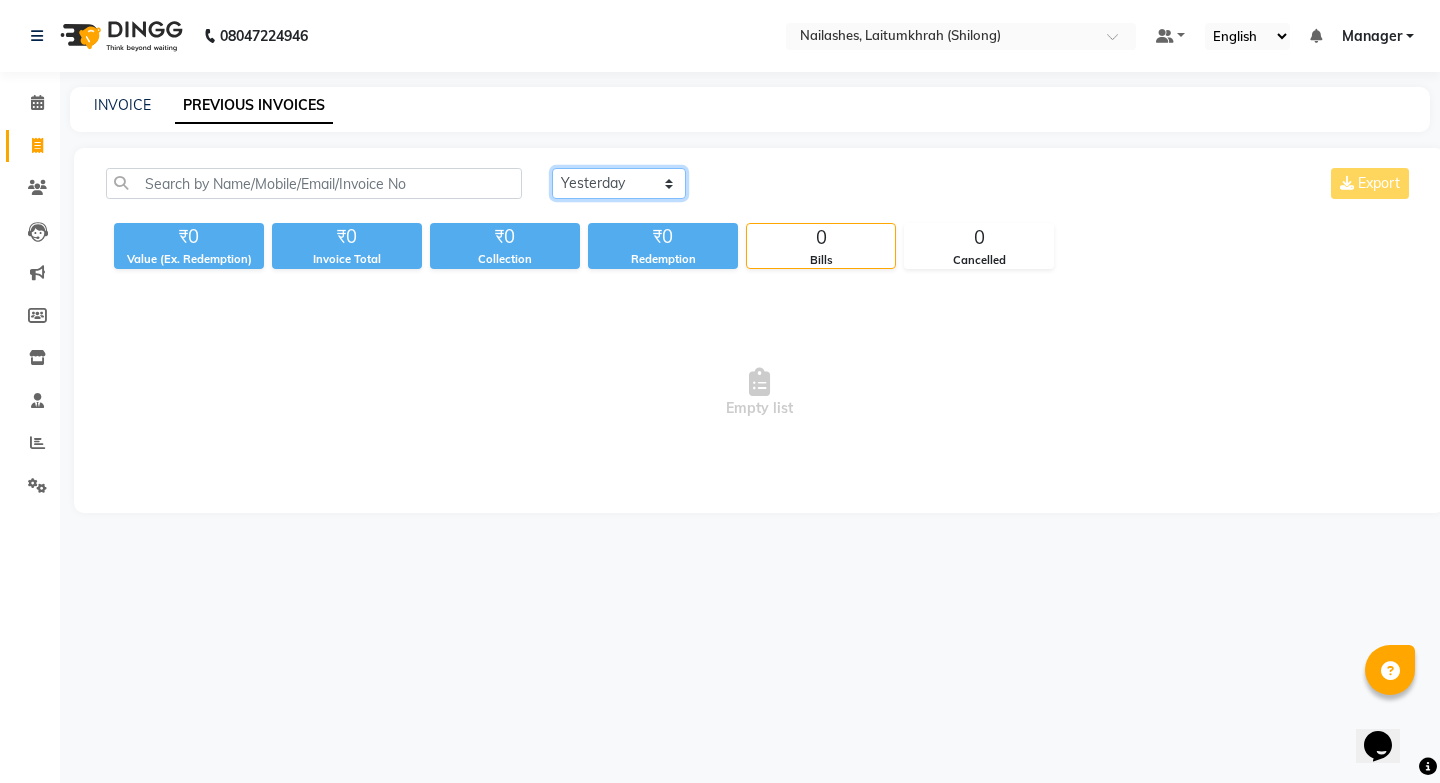 click on "Today Yesterday Custom Range" 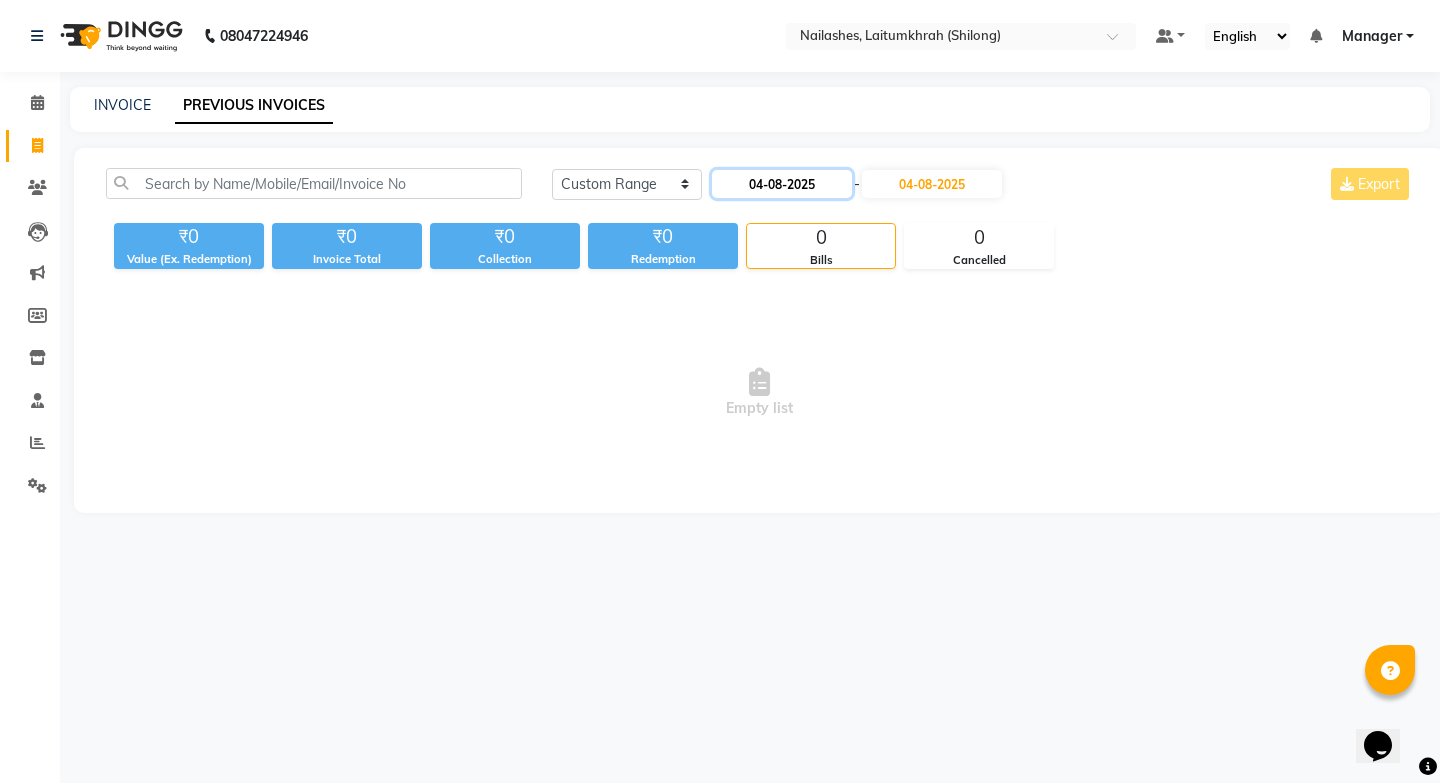 click on "04-08-2025" 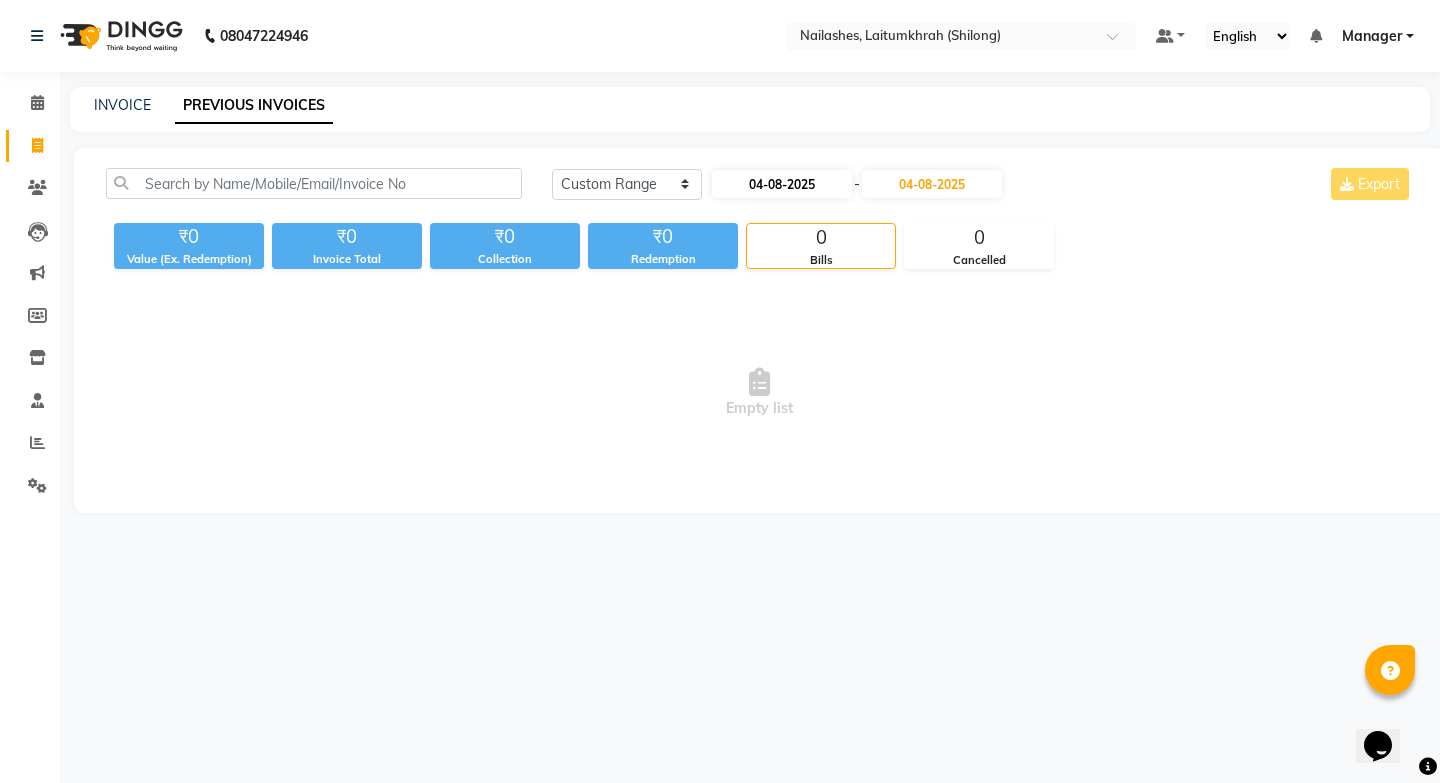 select on "8" 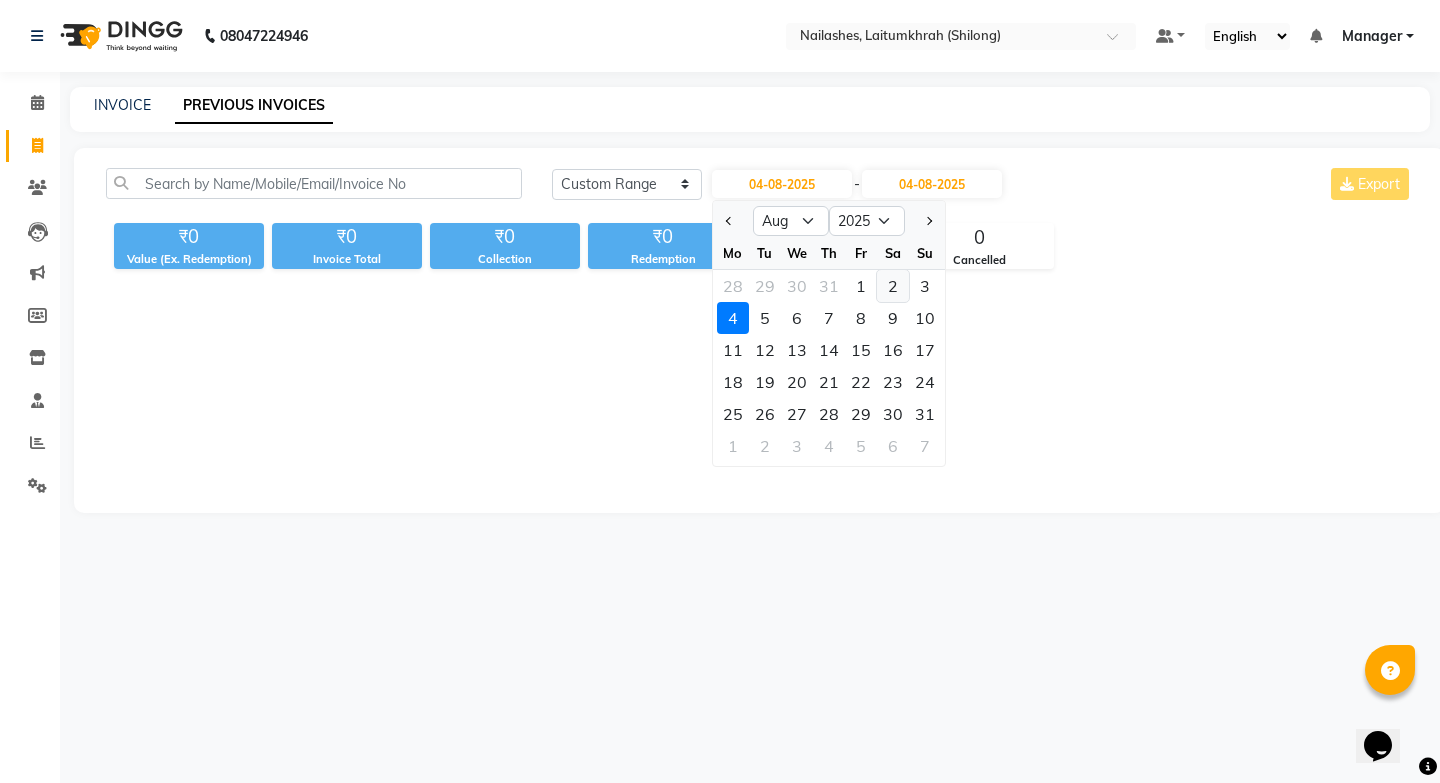 click on "2" 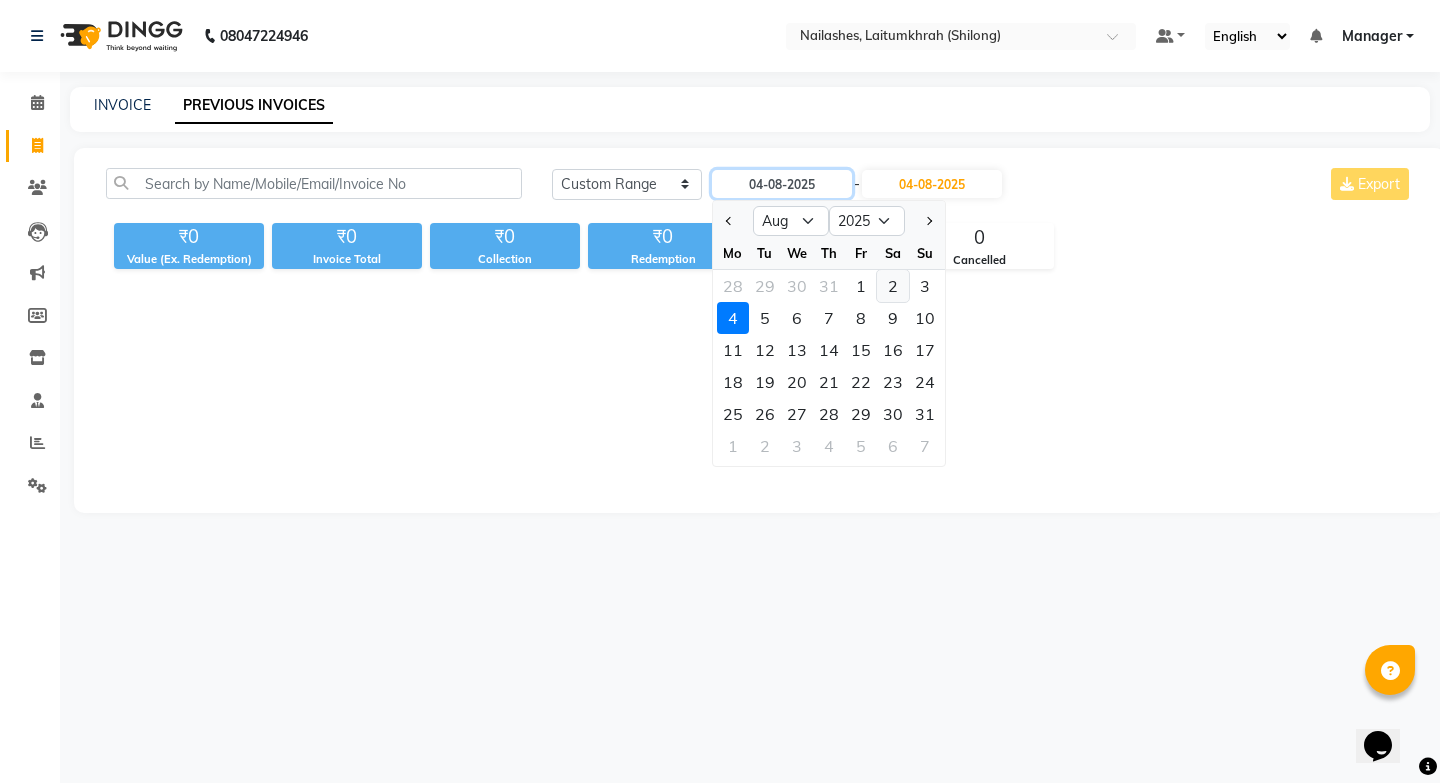 type on "02-08-2025" 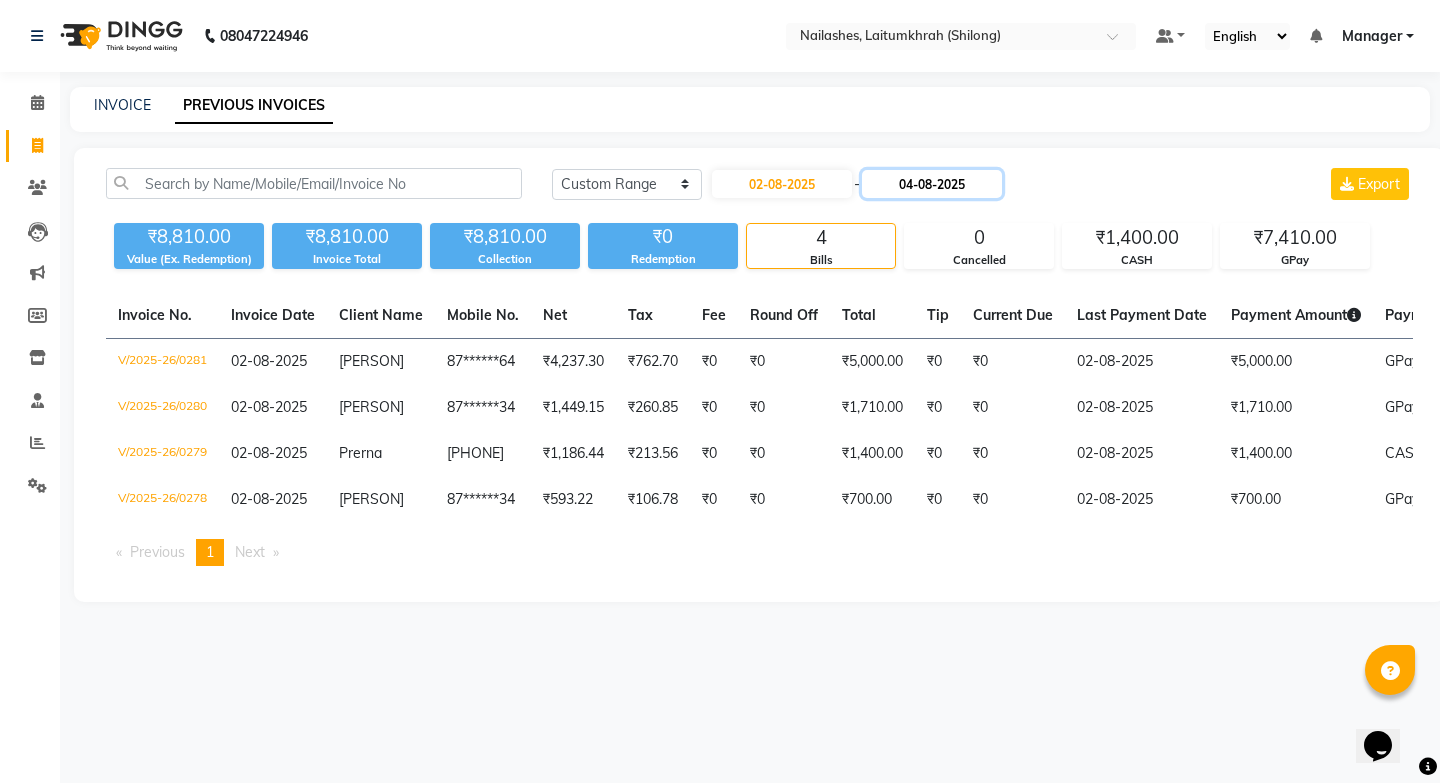 click on "04-08-2025" 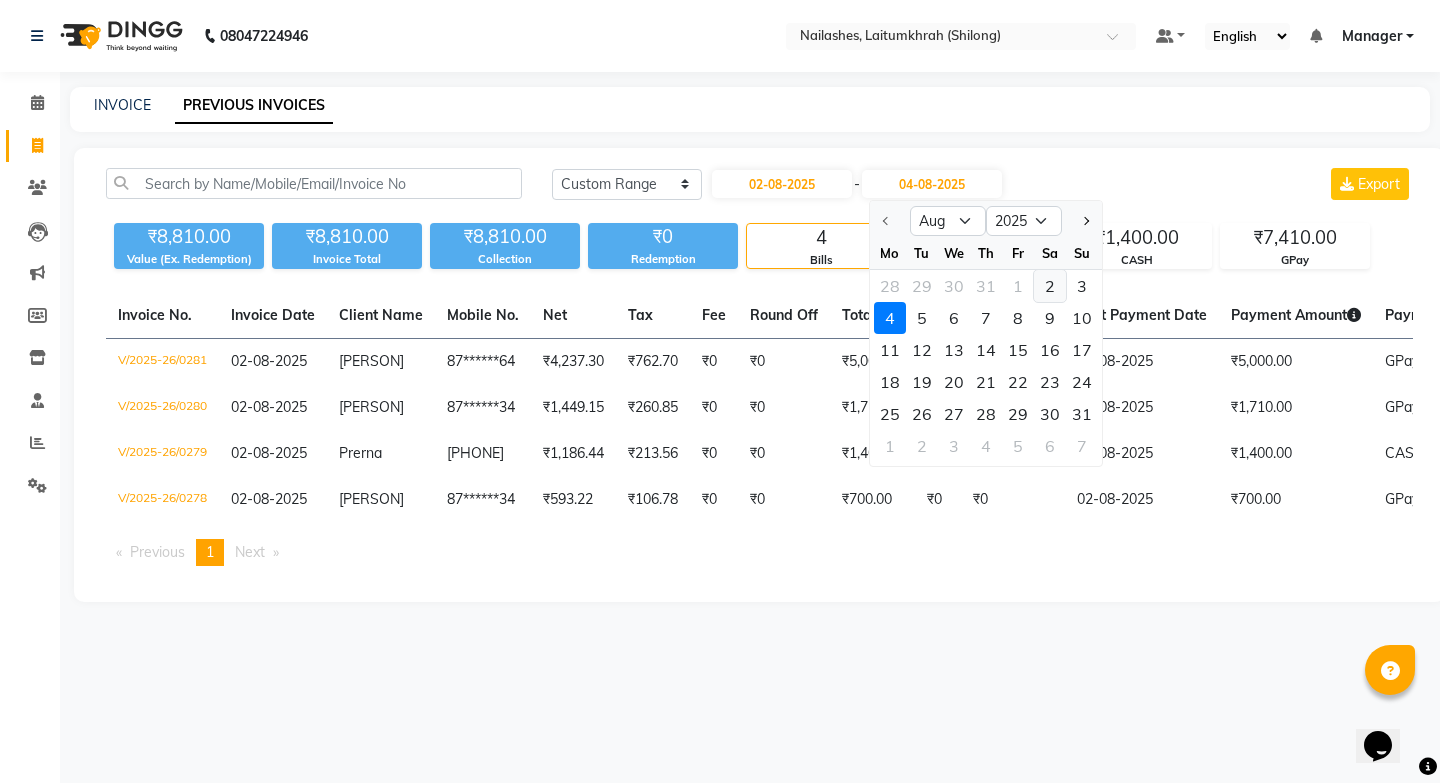 click on "2" 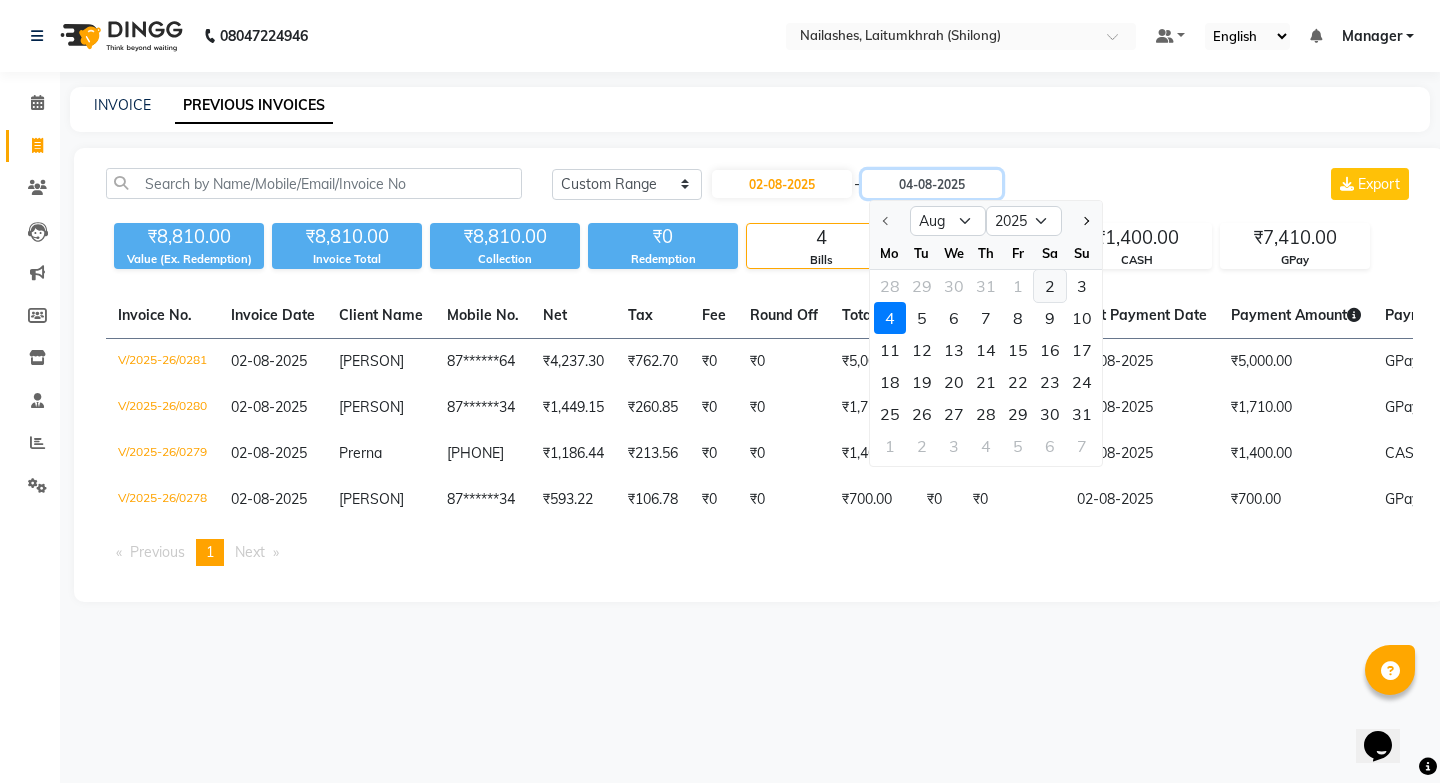 type on "02-08-2025" 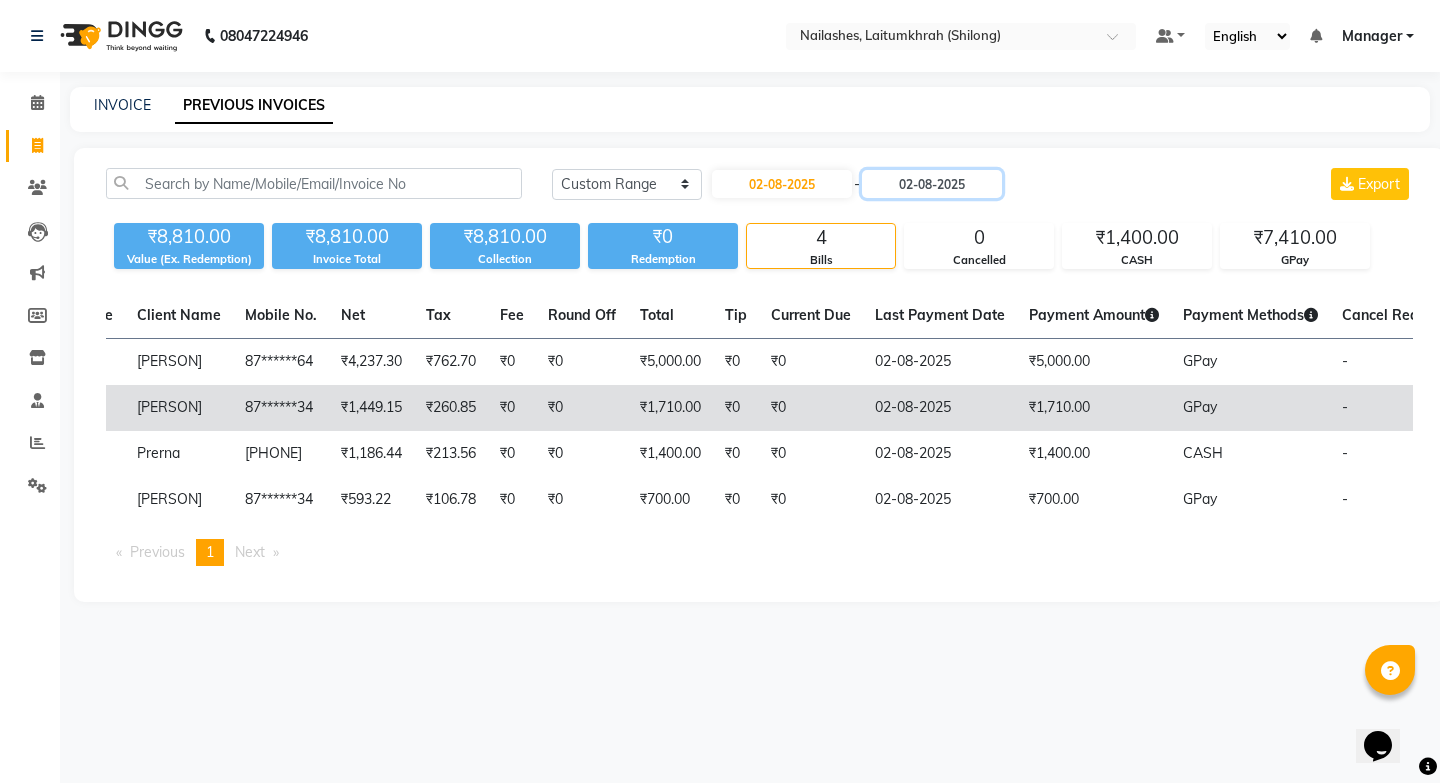 scroll, scrollTop: 0, scrollLeft: 203, axis: horizontal 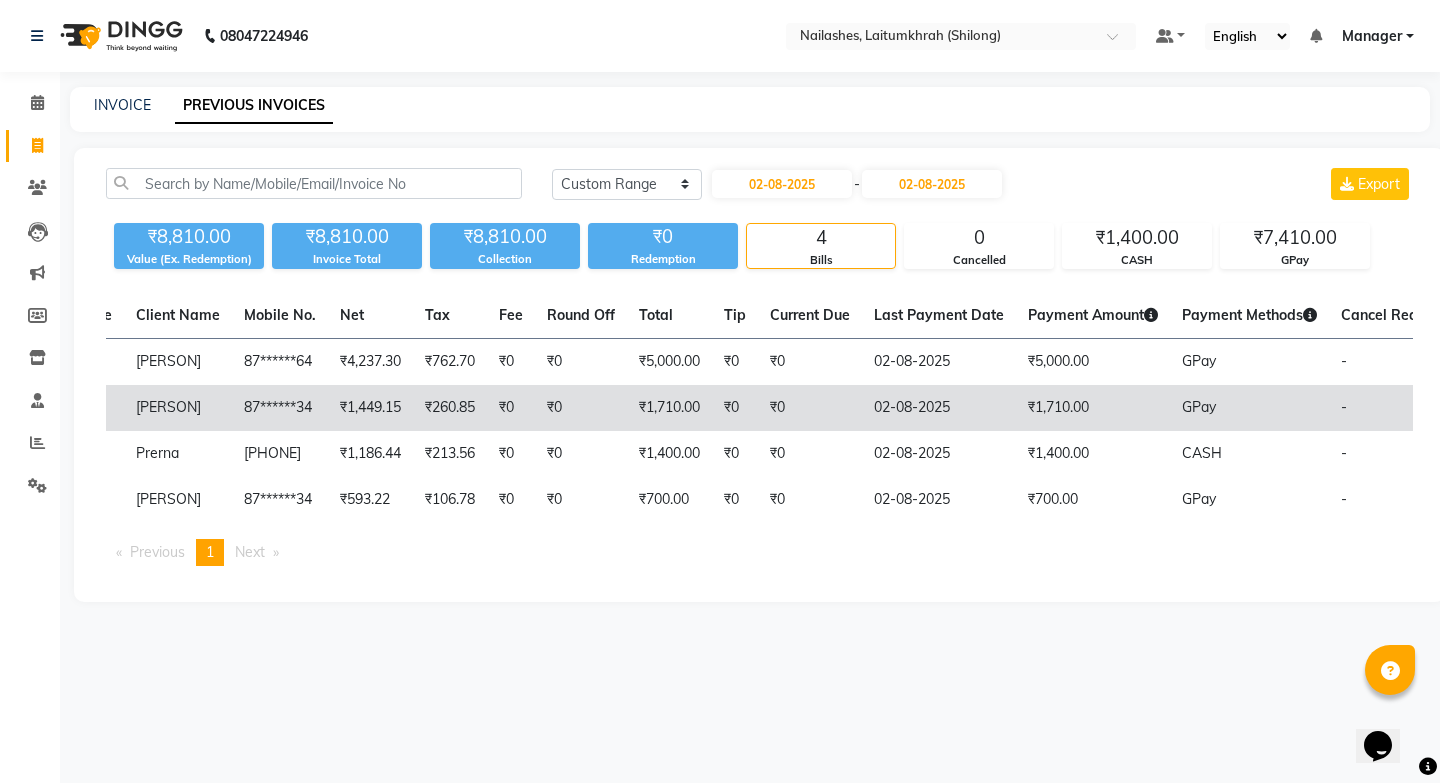 click on "₹0" 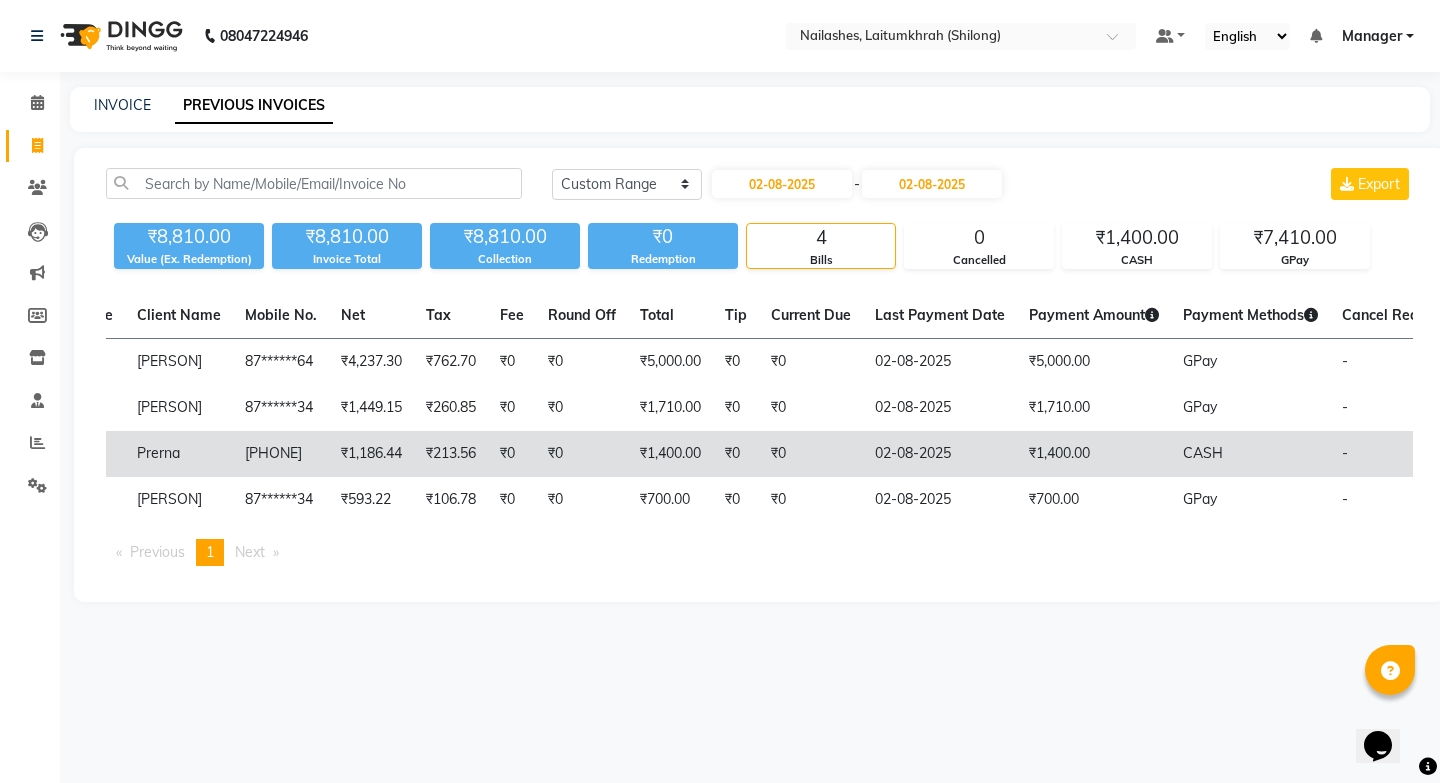 scroll, scrollTop: 0, scrollLeft: 0, axis: both 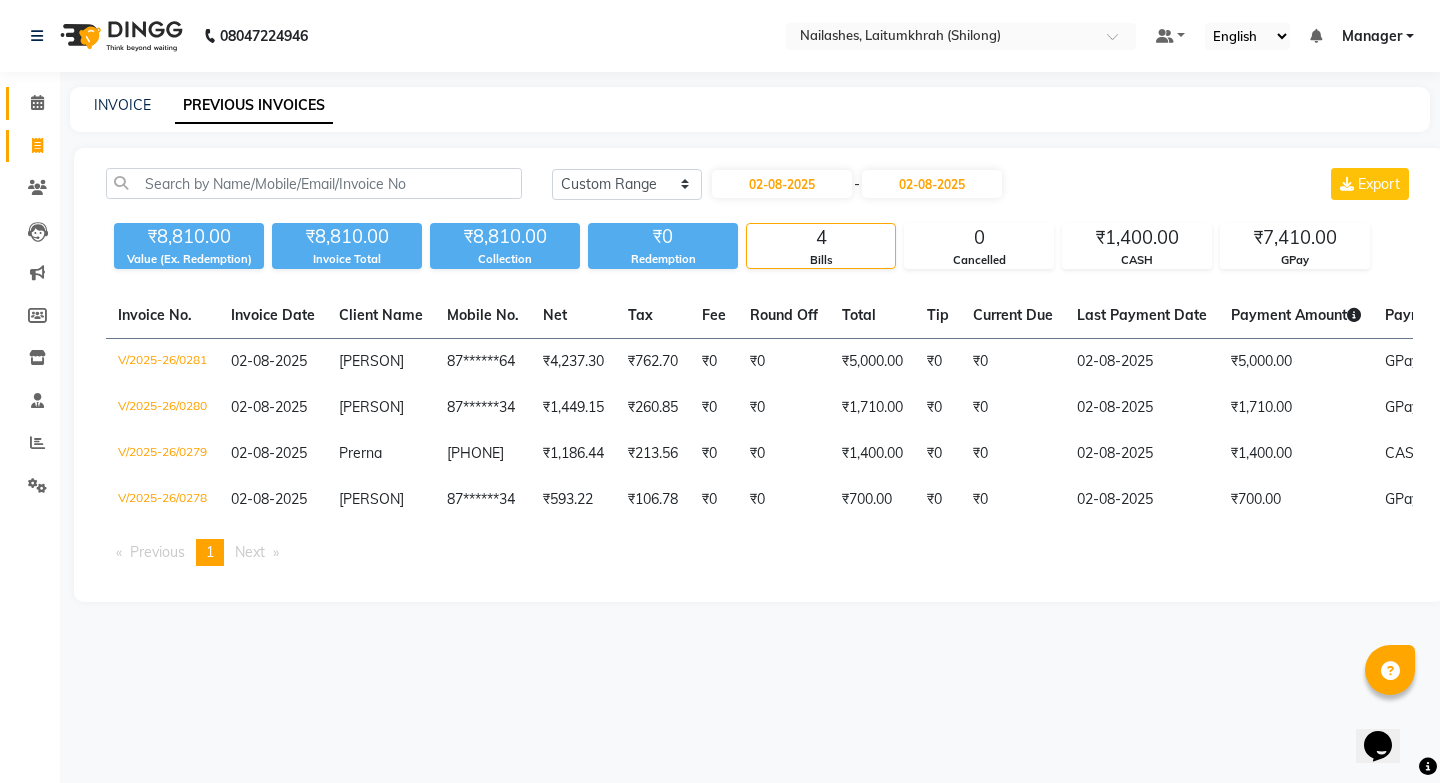 click 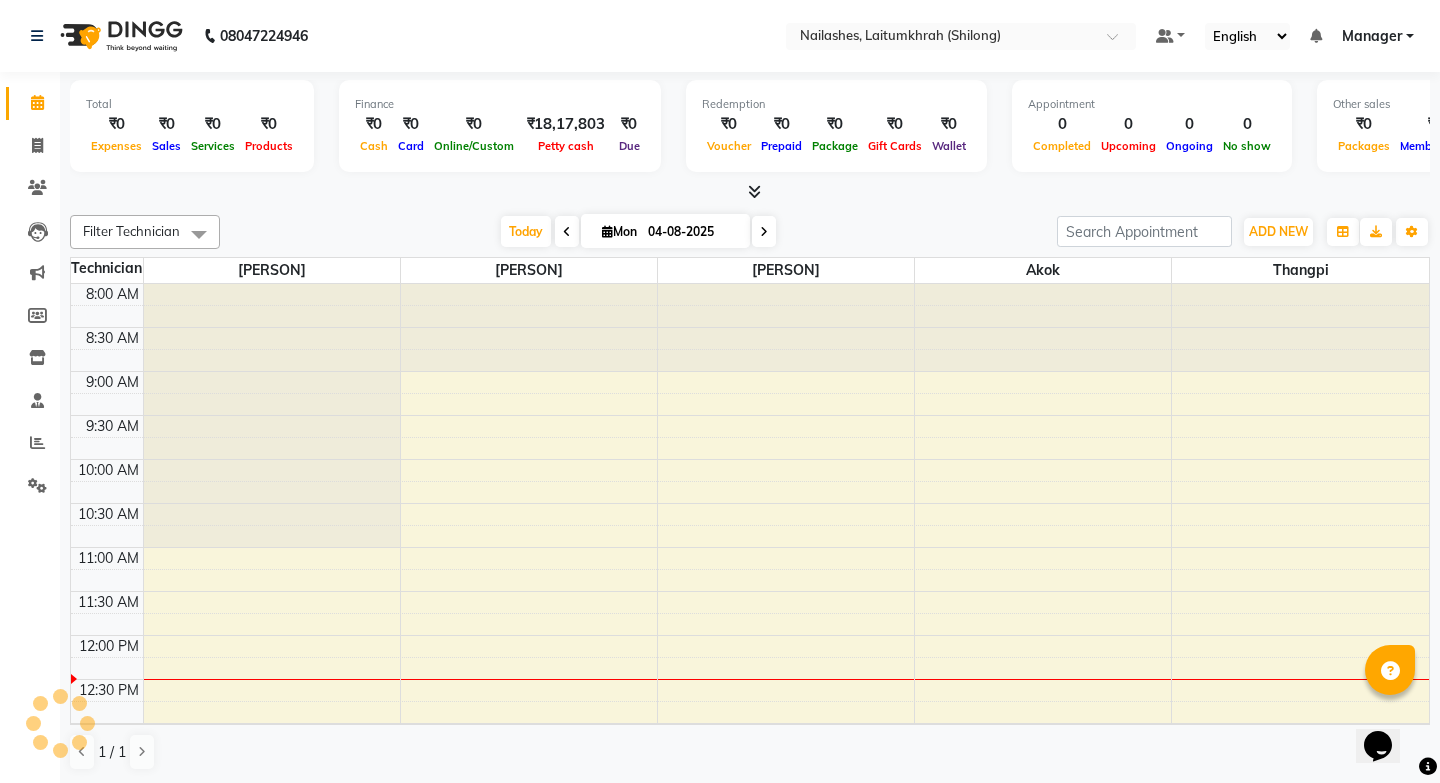 scroll, scrollTop: 0, scrollLeft: 0, axis: both 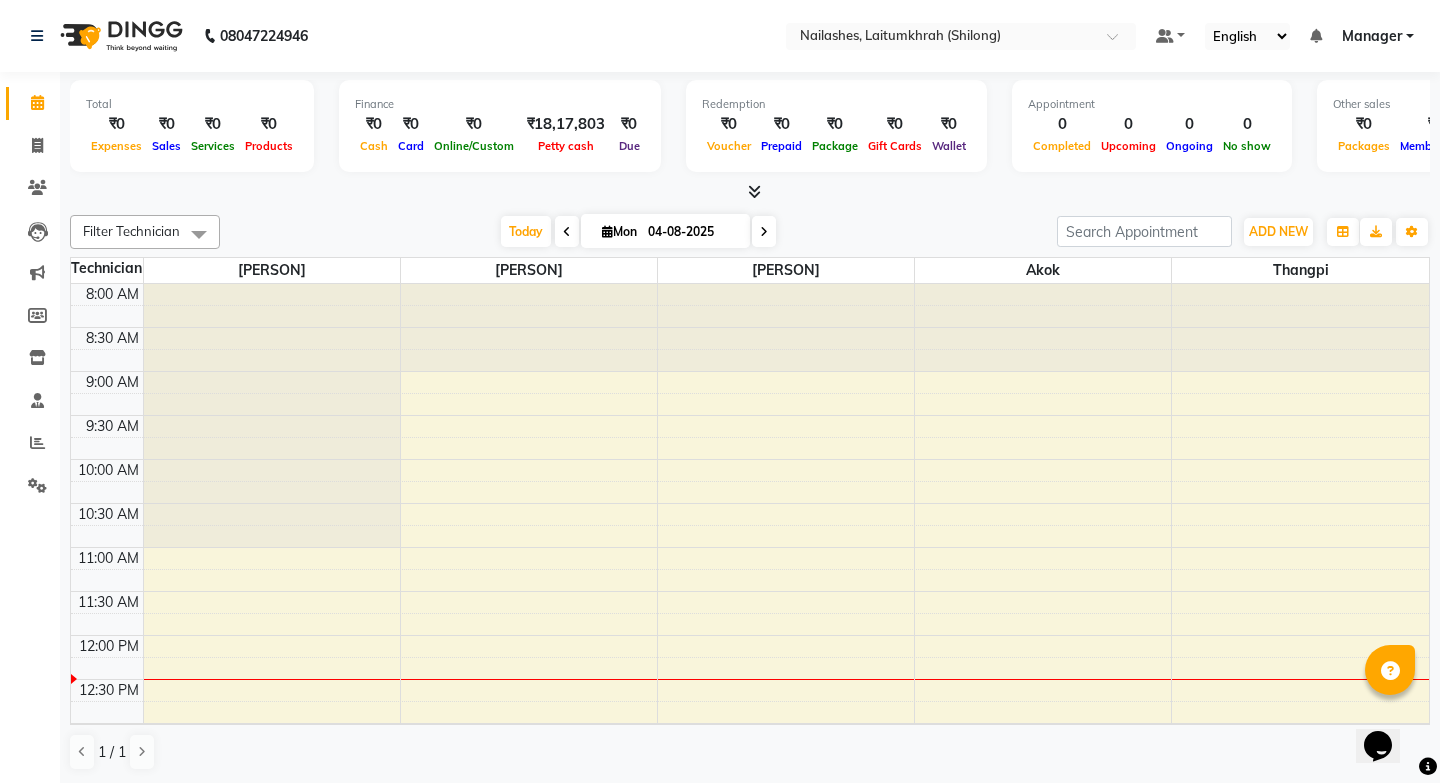 click at bounding box center [567, 232] 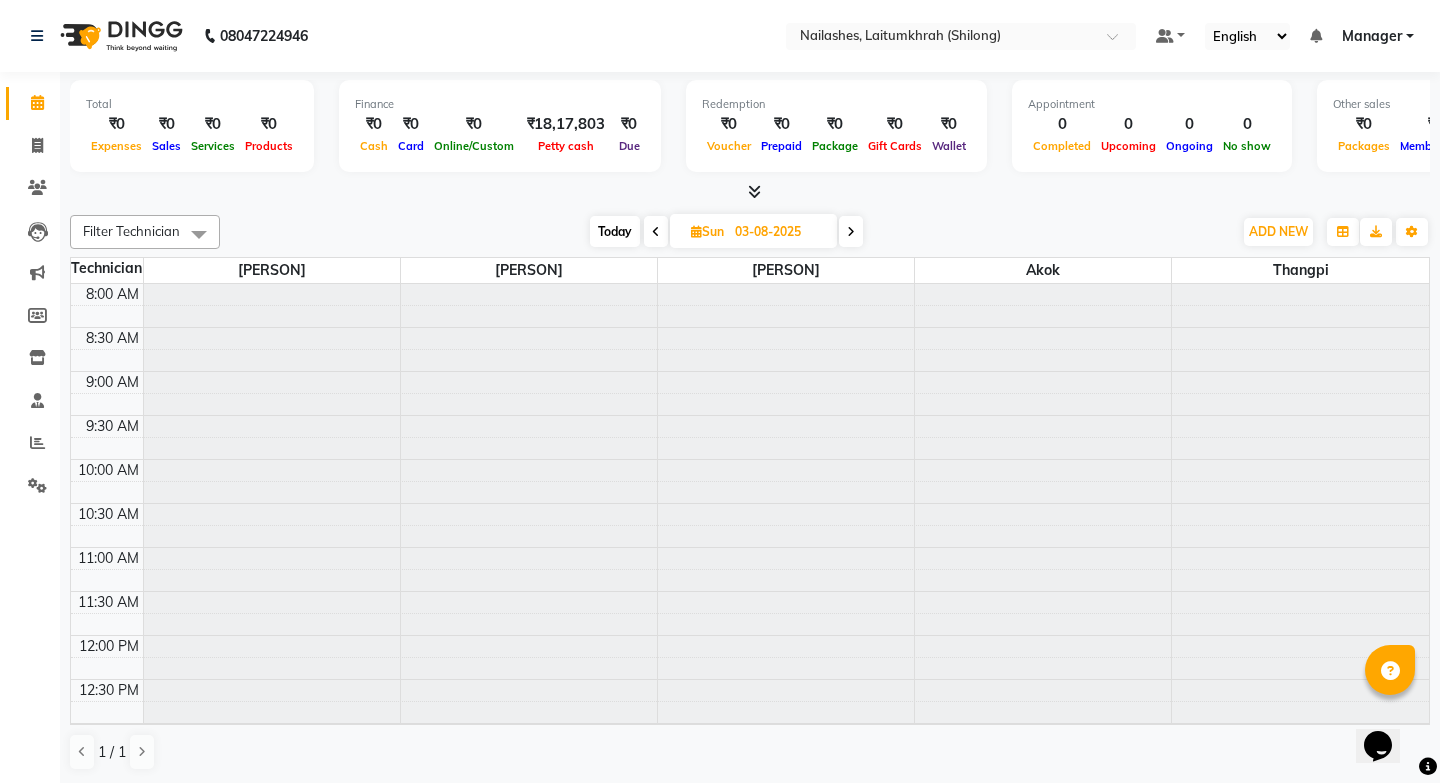 scroll, scrollTop: 353, scrollLeft: 0, axis: vertical 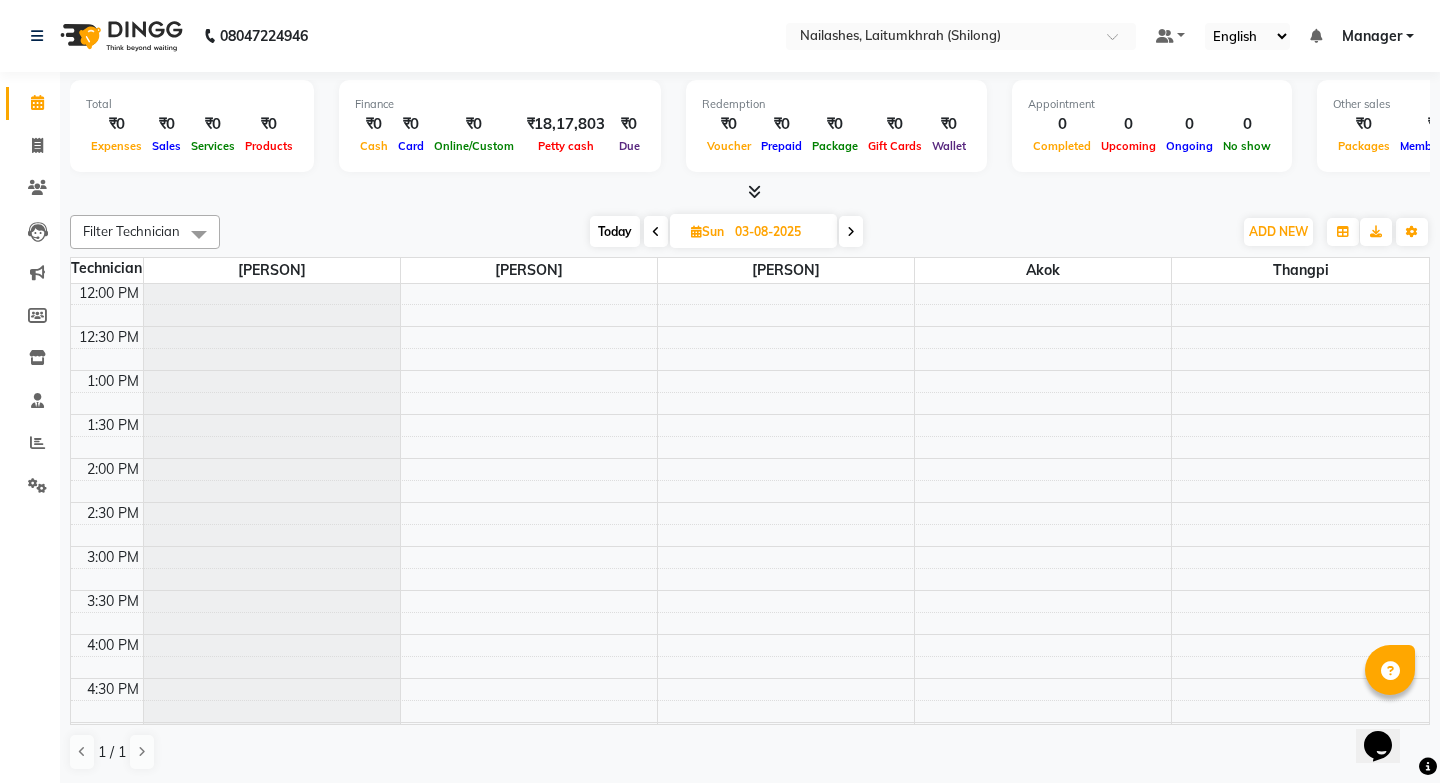 click on "Invoice" 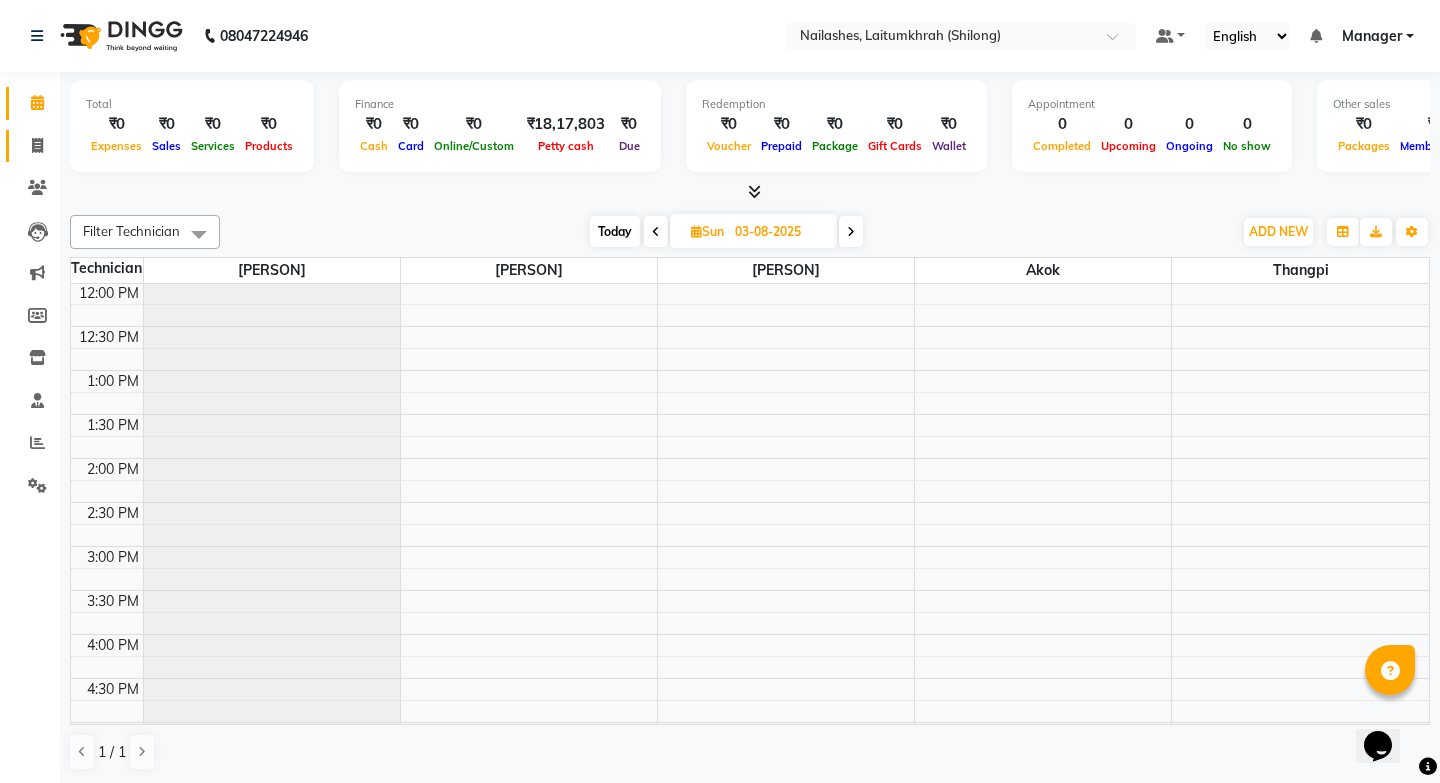 click on "Invoice" 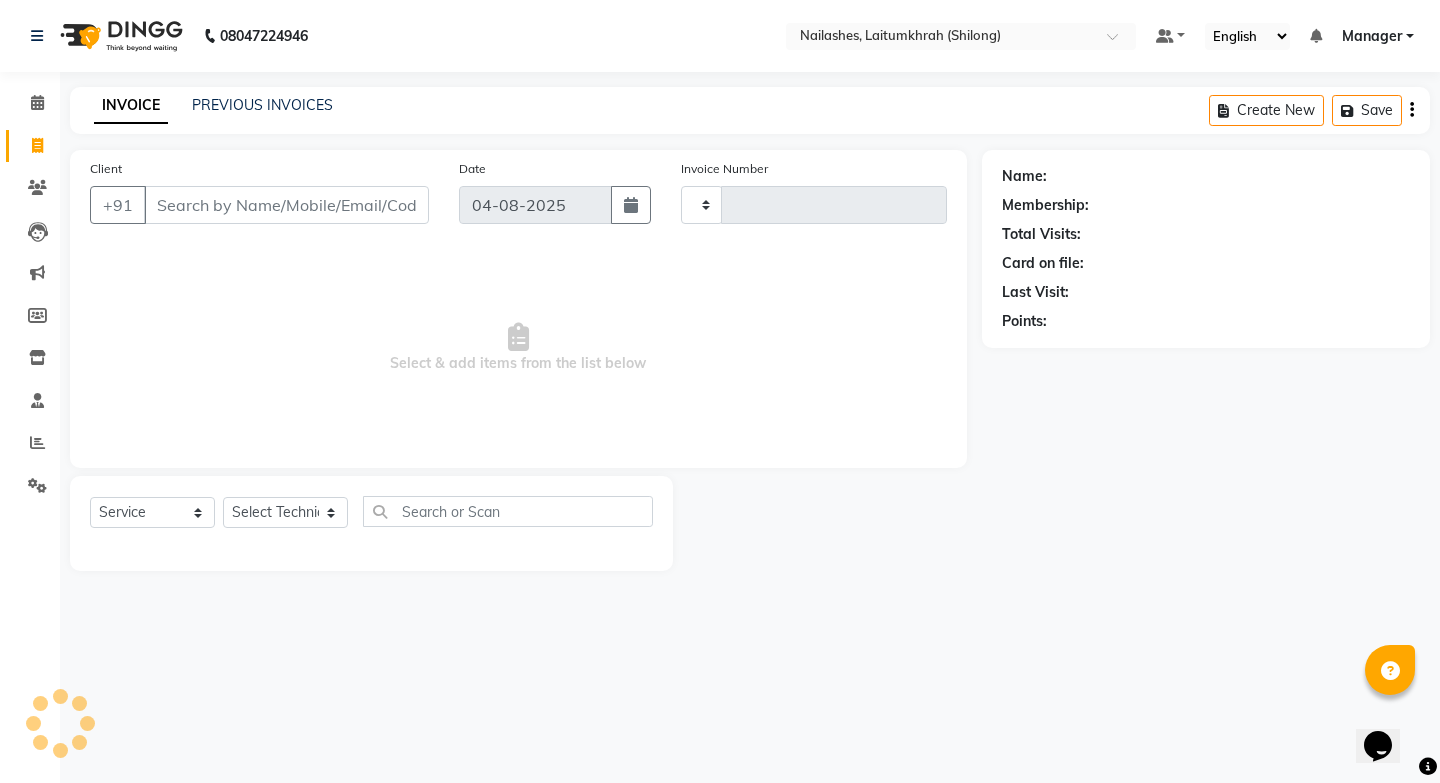 type on "0282" 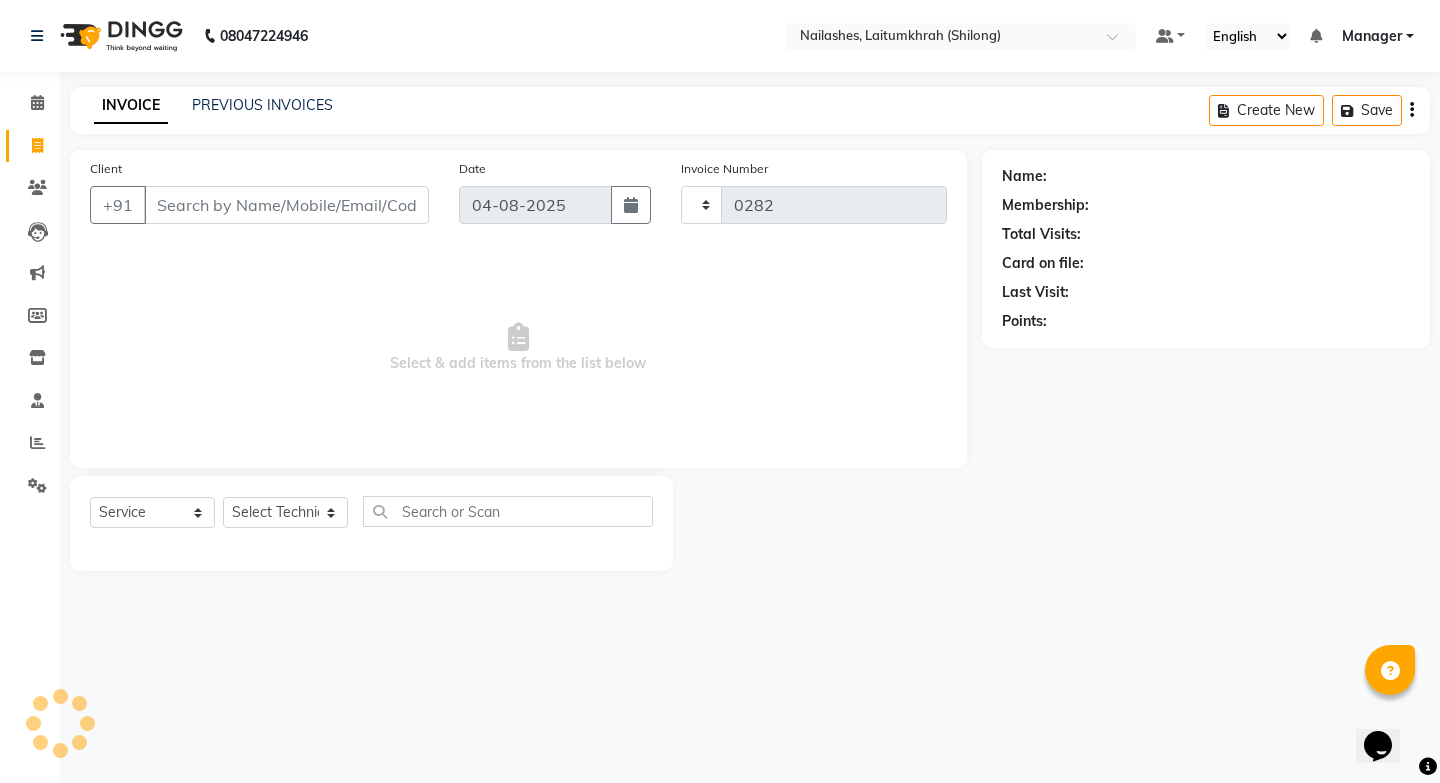 select on "3812" 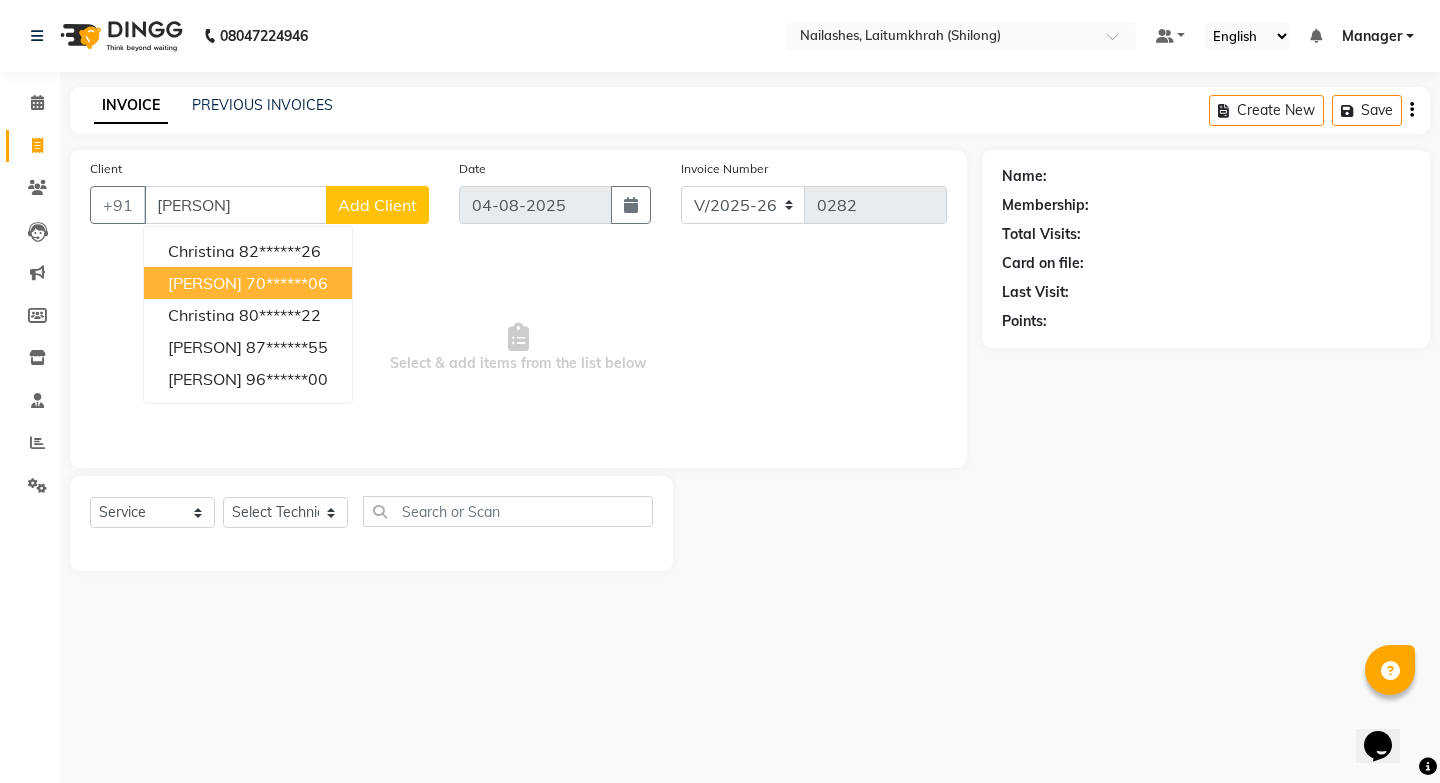click on "[PERSON]  [PHONE]" at bounding box center (248, 283) 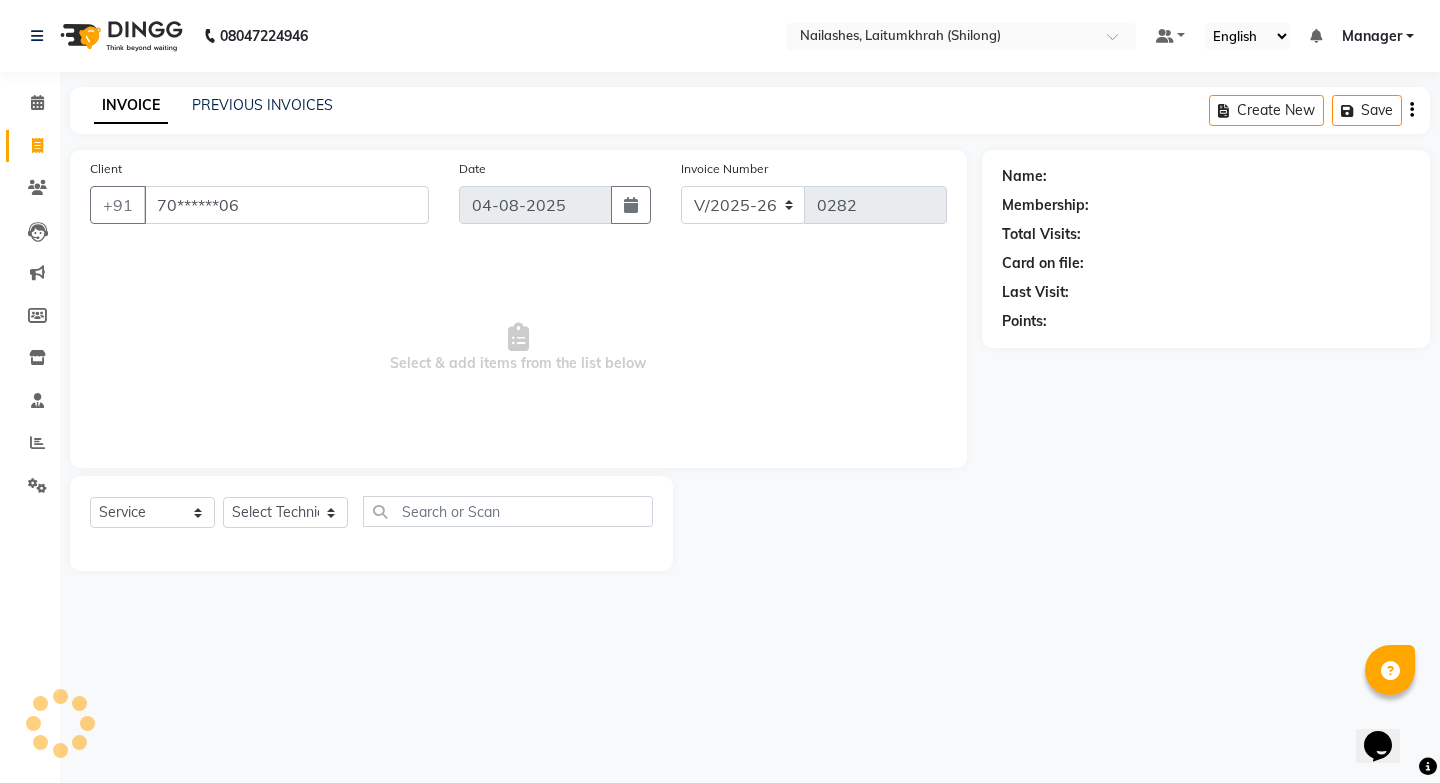 type on "70******06" 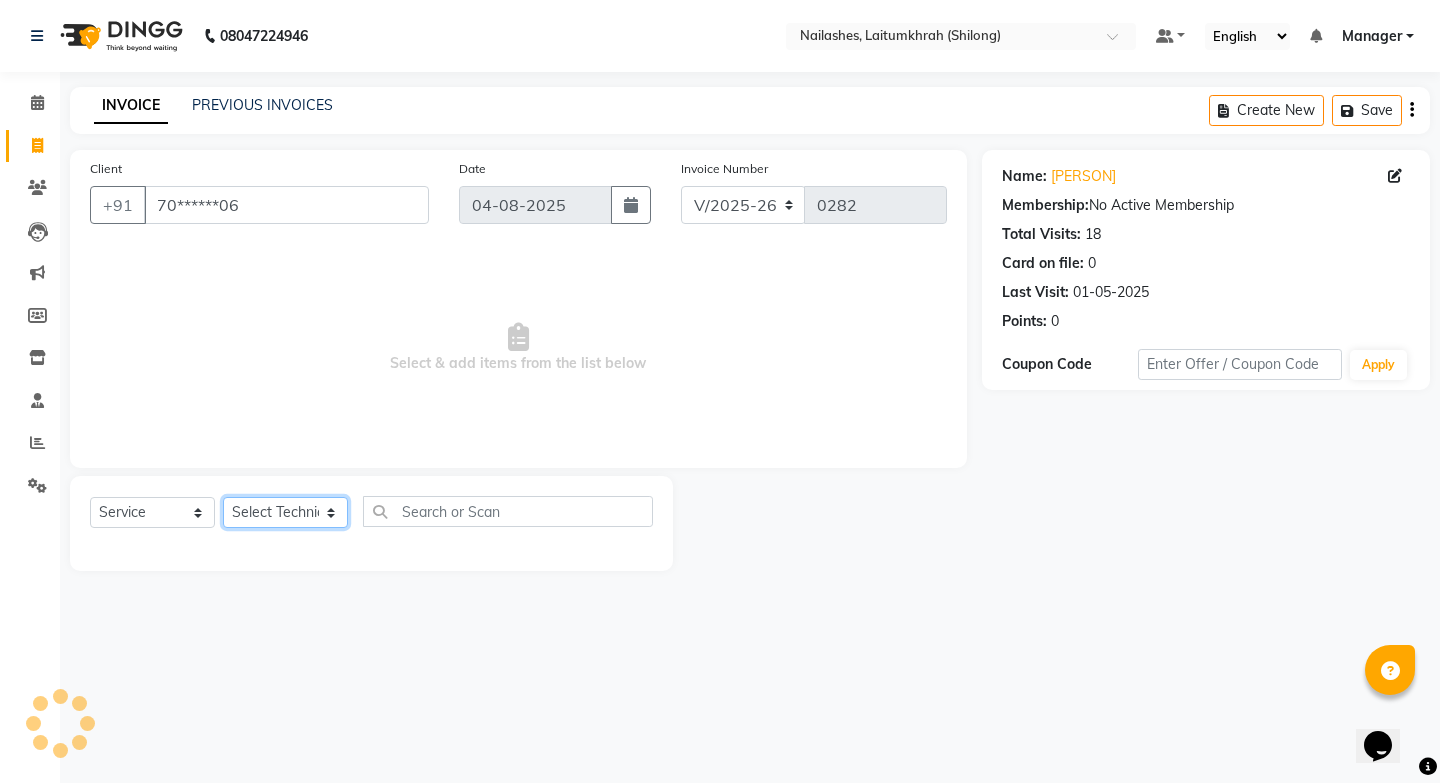 click on "Select Technician [PERSON] [PERSON] Manager [PERSON] [PERSON]  Xenia" 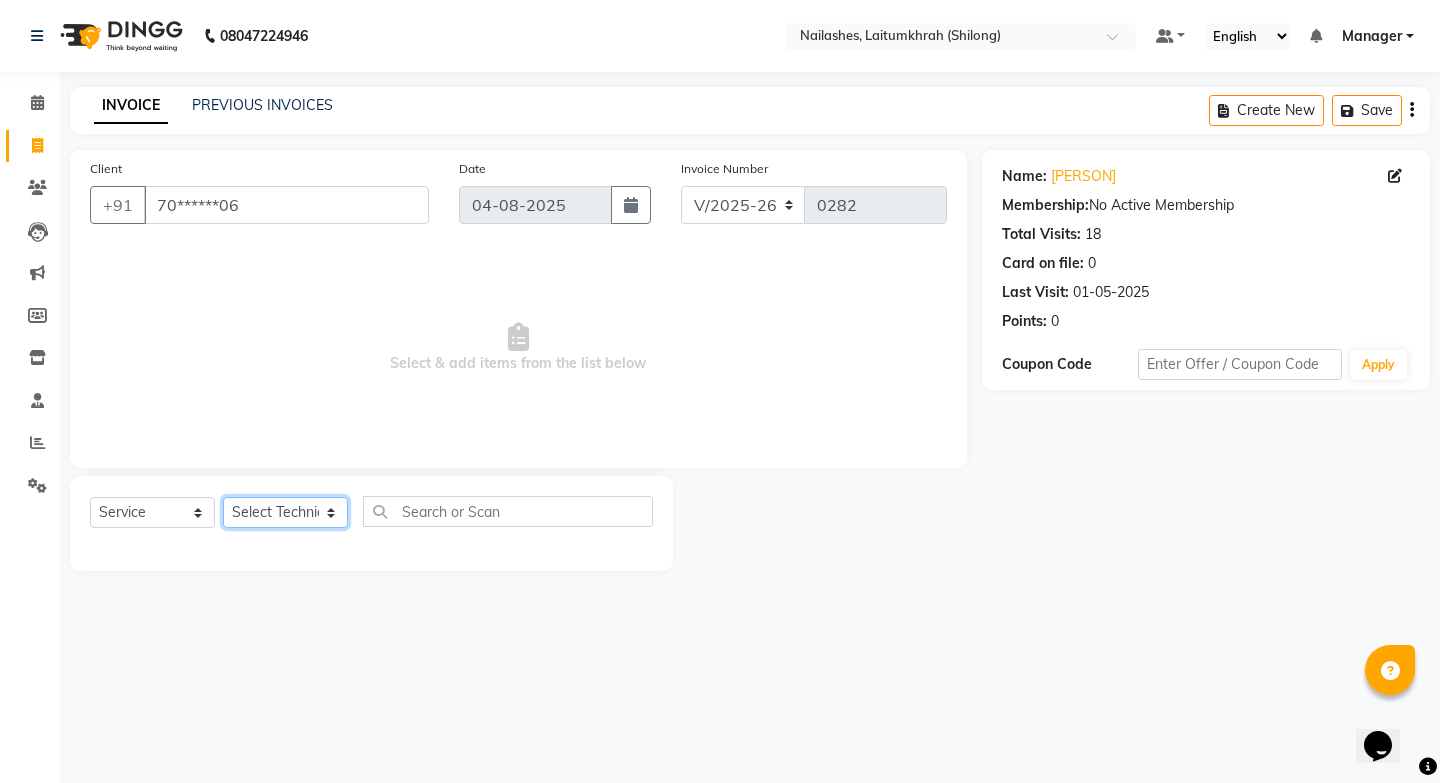select on "18614" 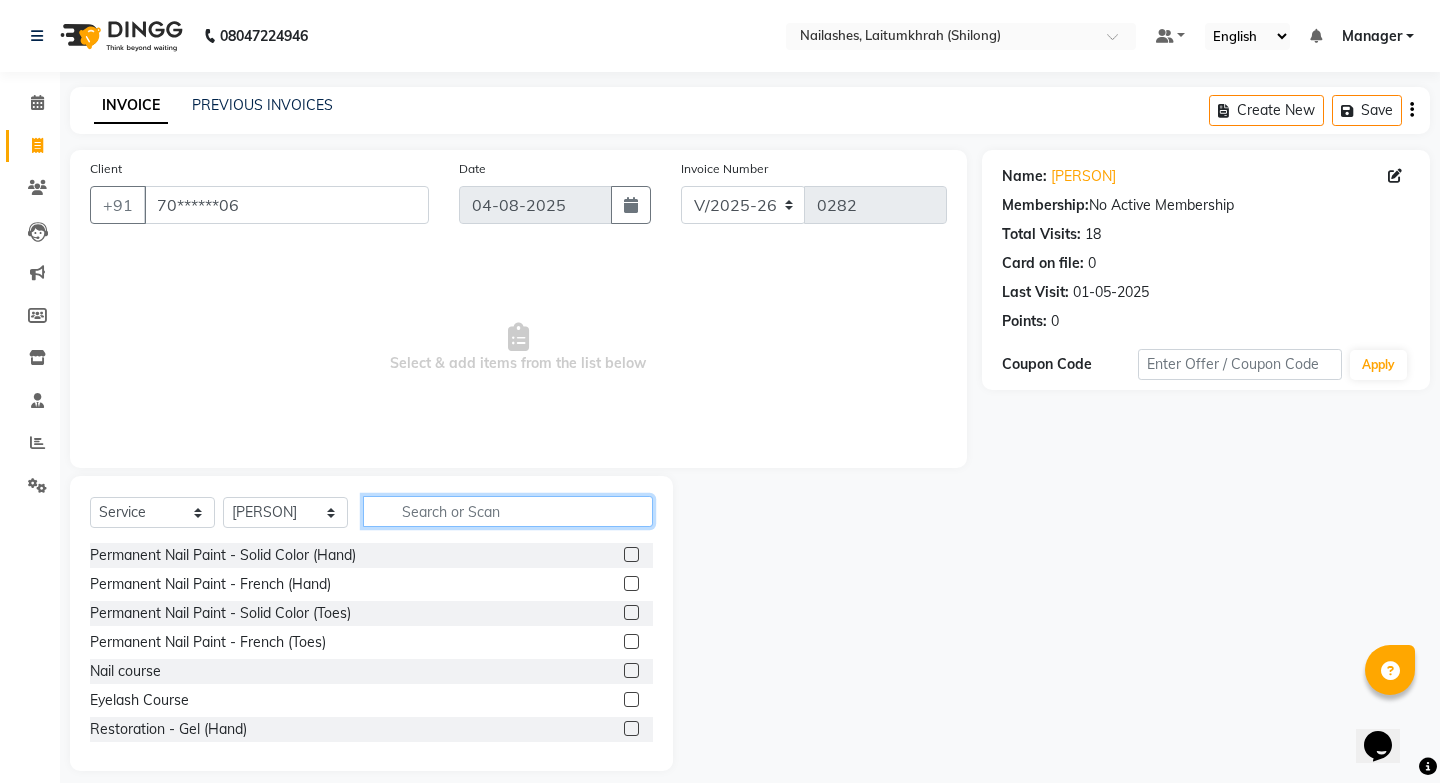 click 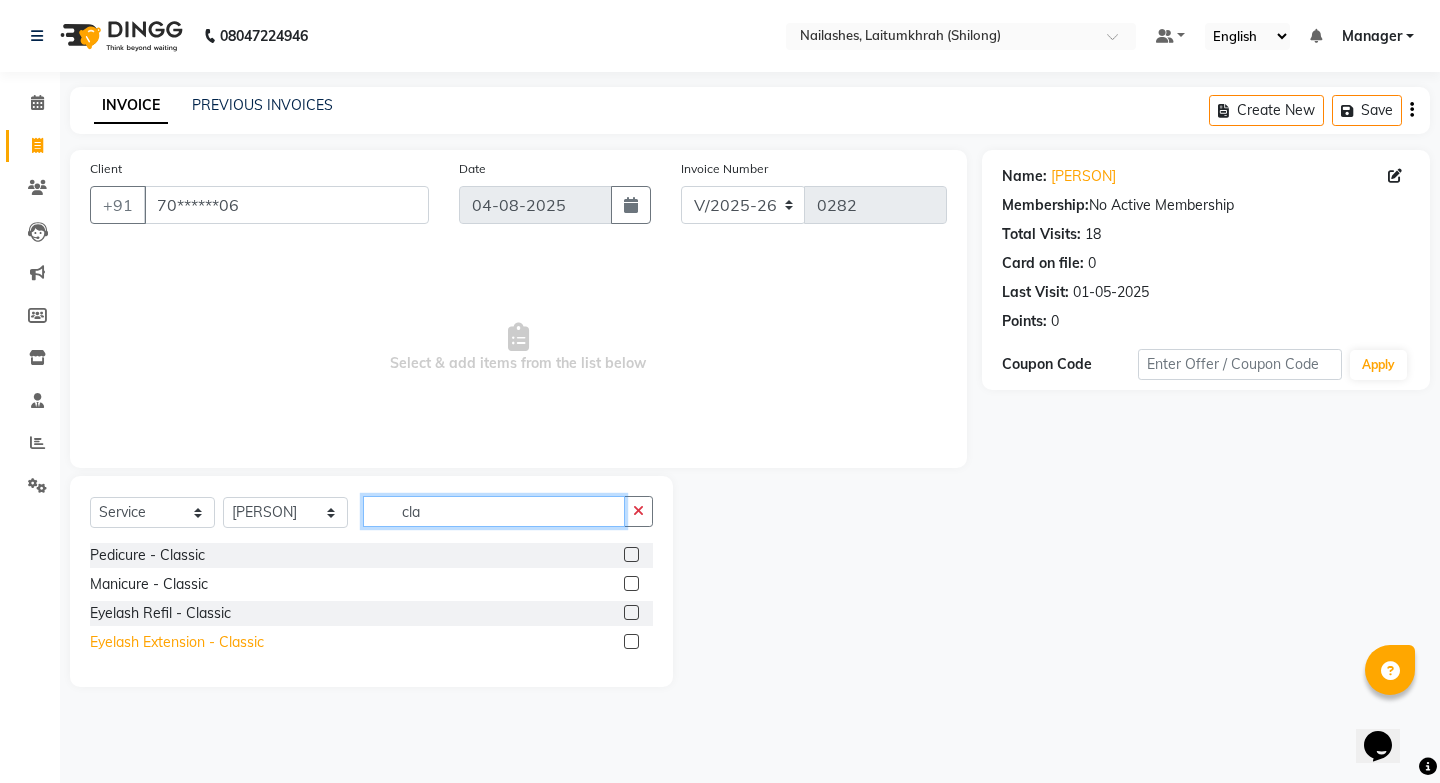 type on "cla" 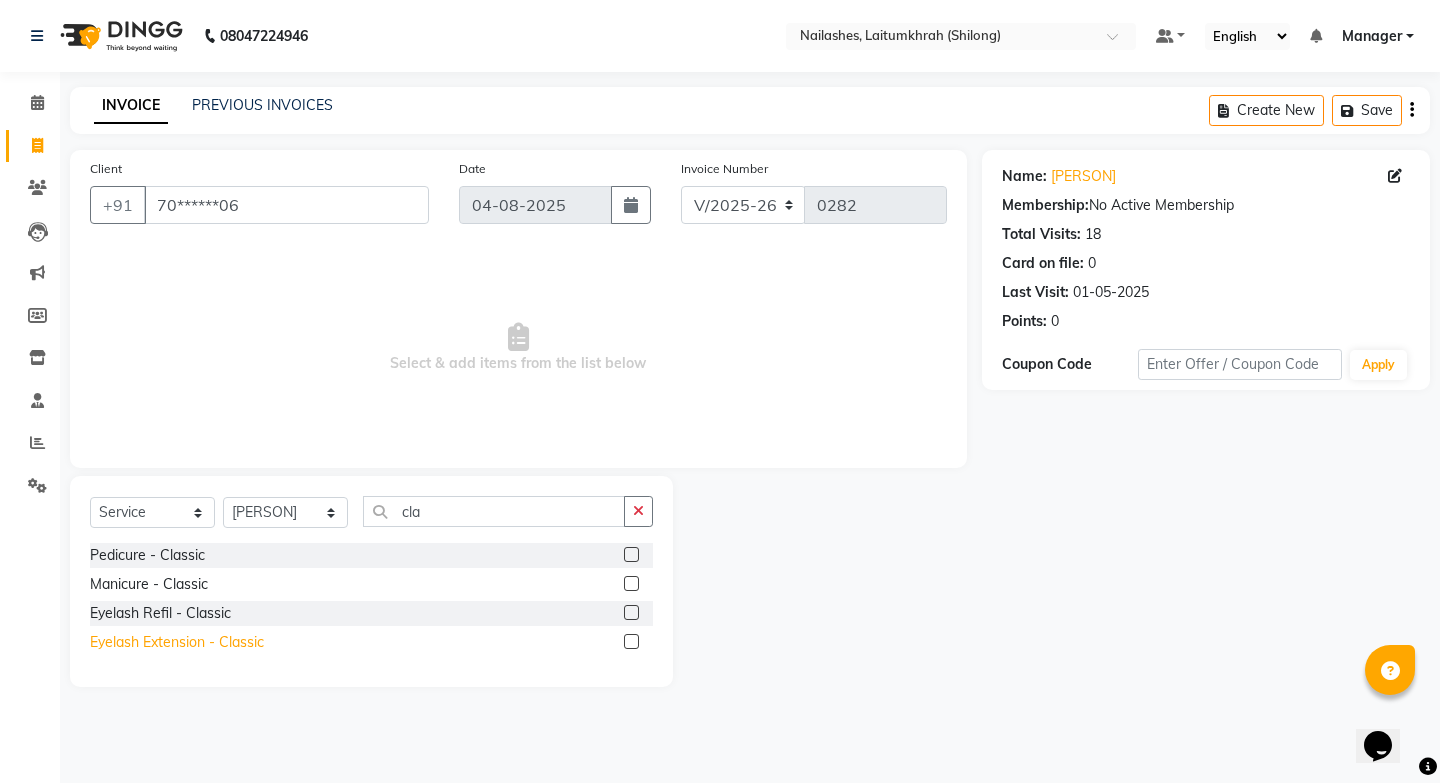 click on "Eyelash Extension - Classic" 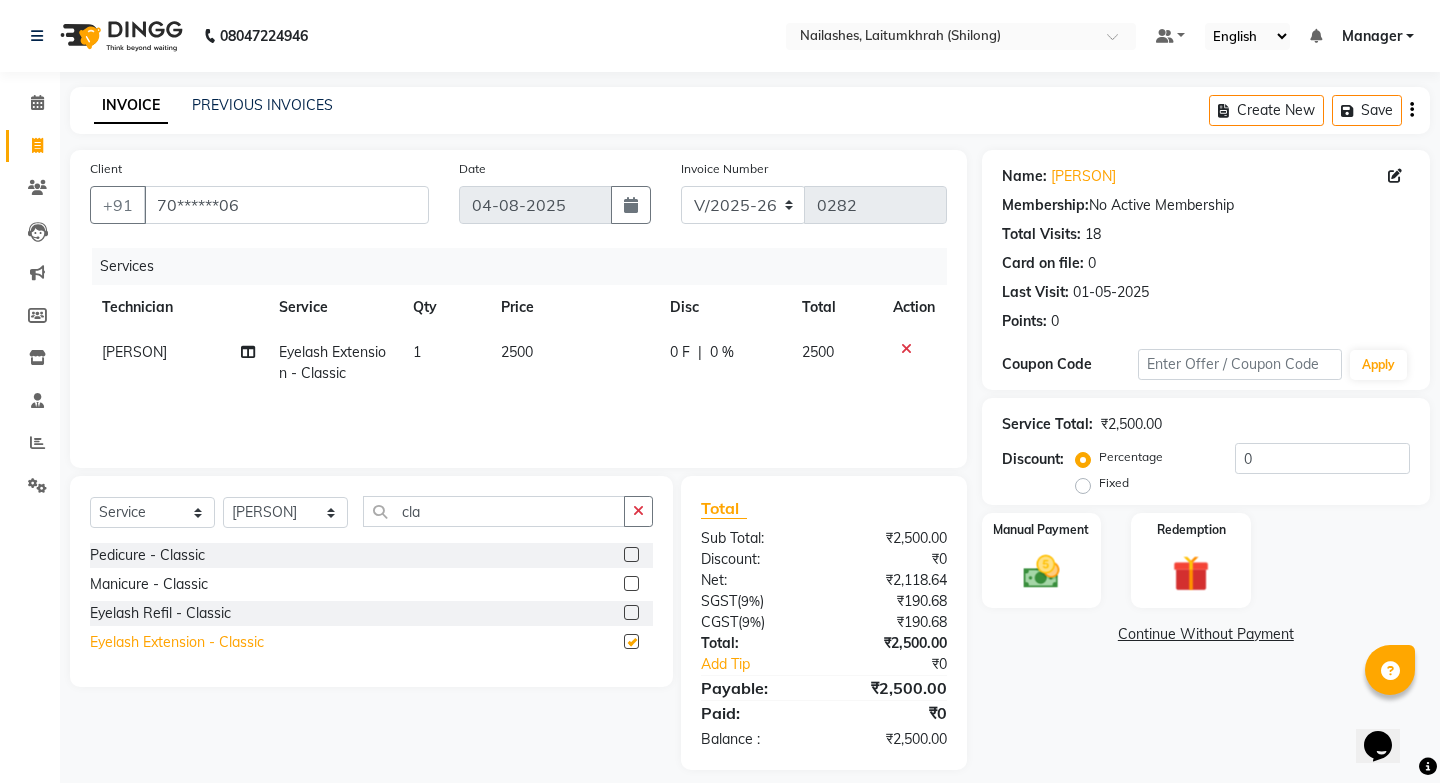 checkbox on "false" 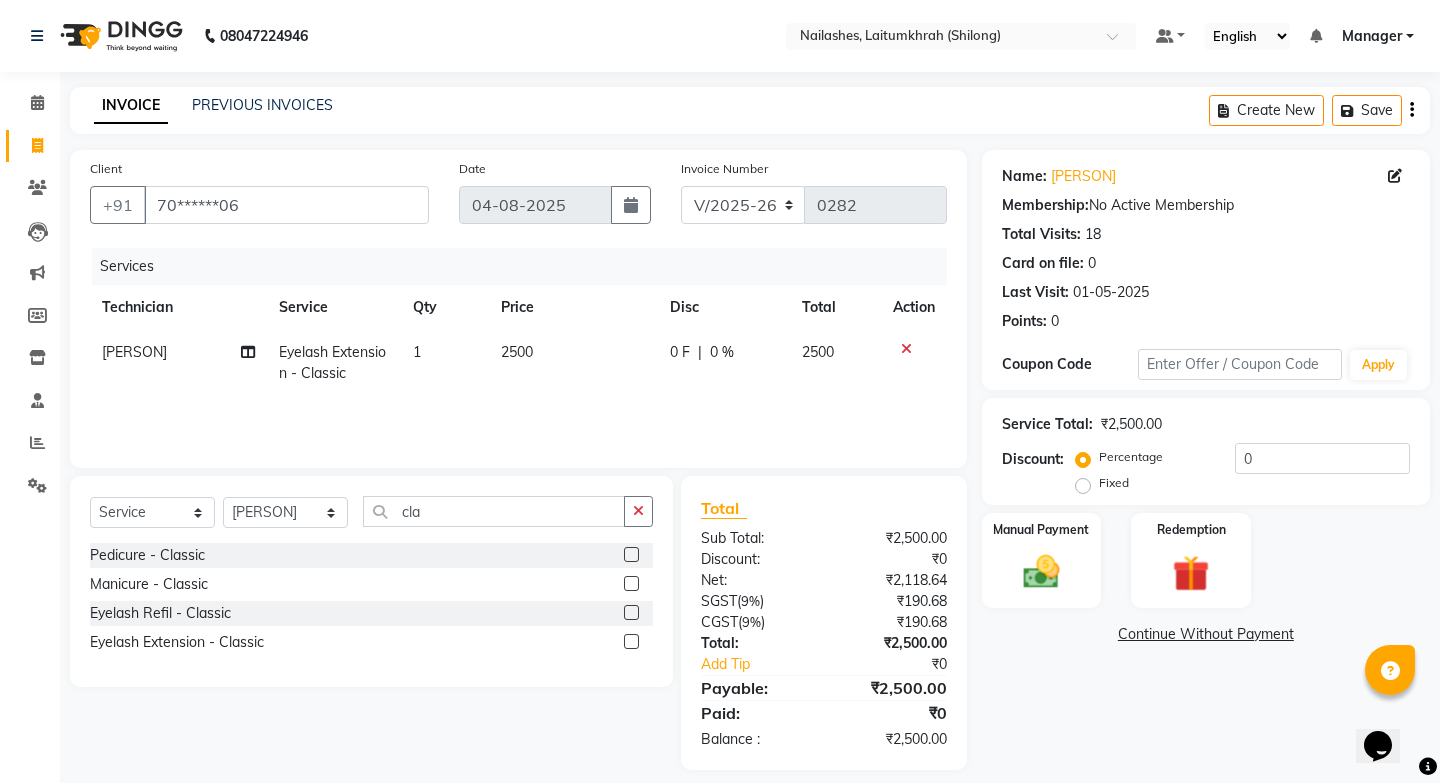 click on "2500" 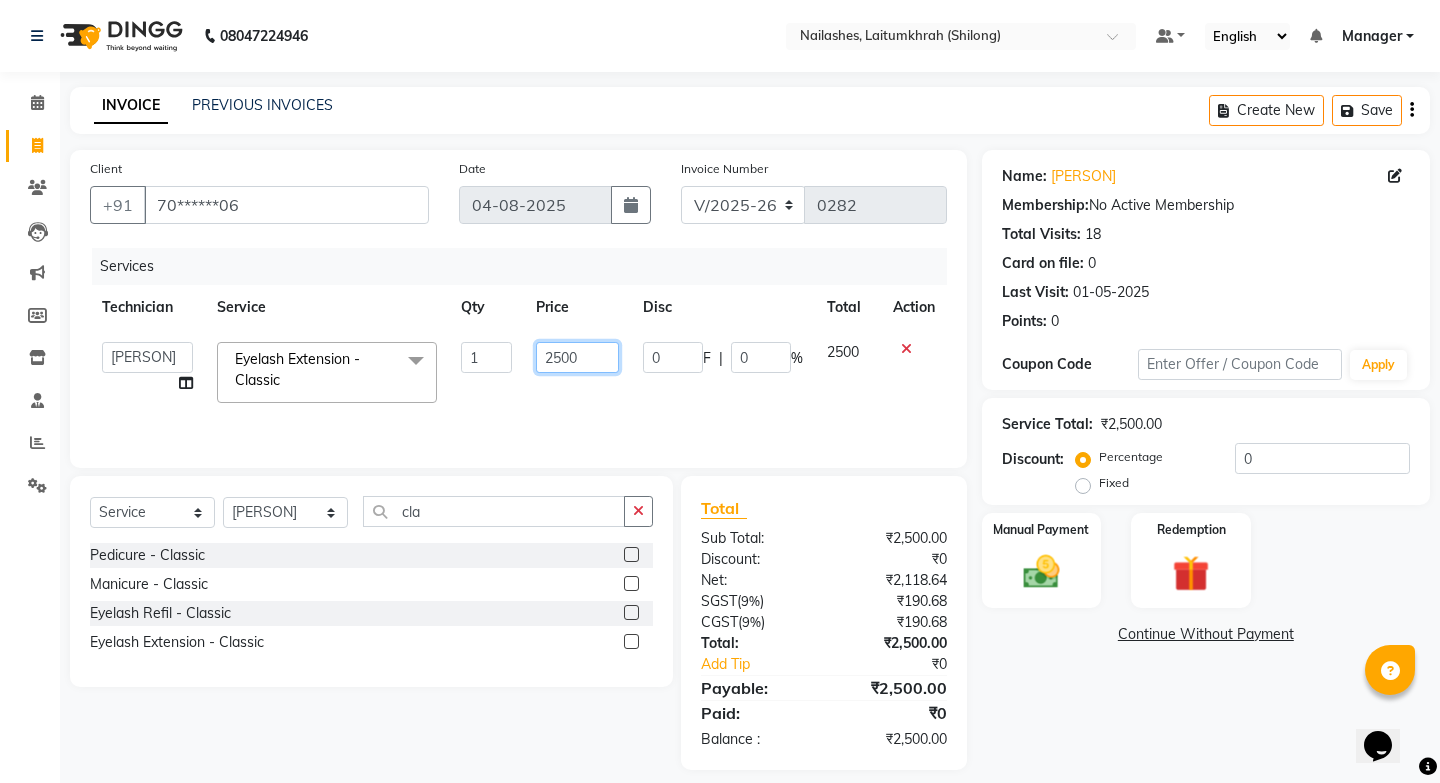 click on "2500" 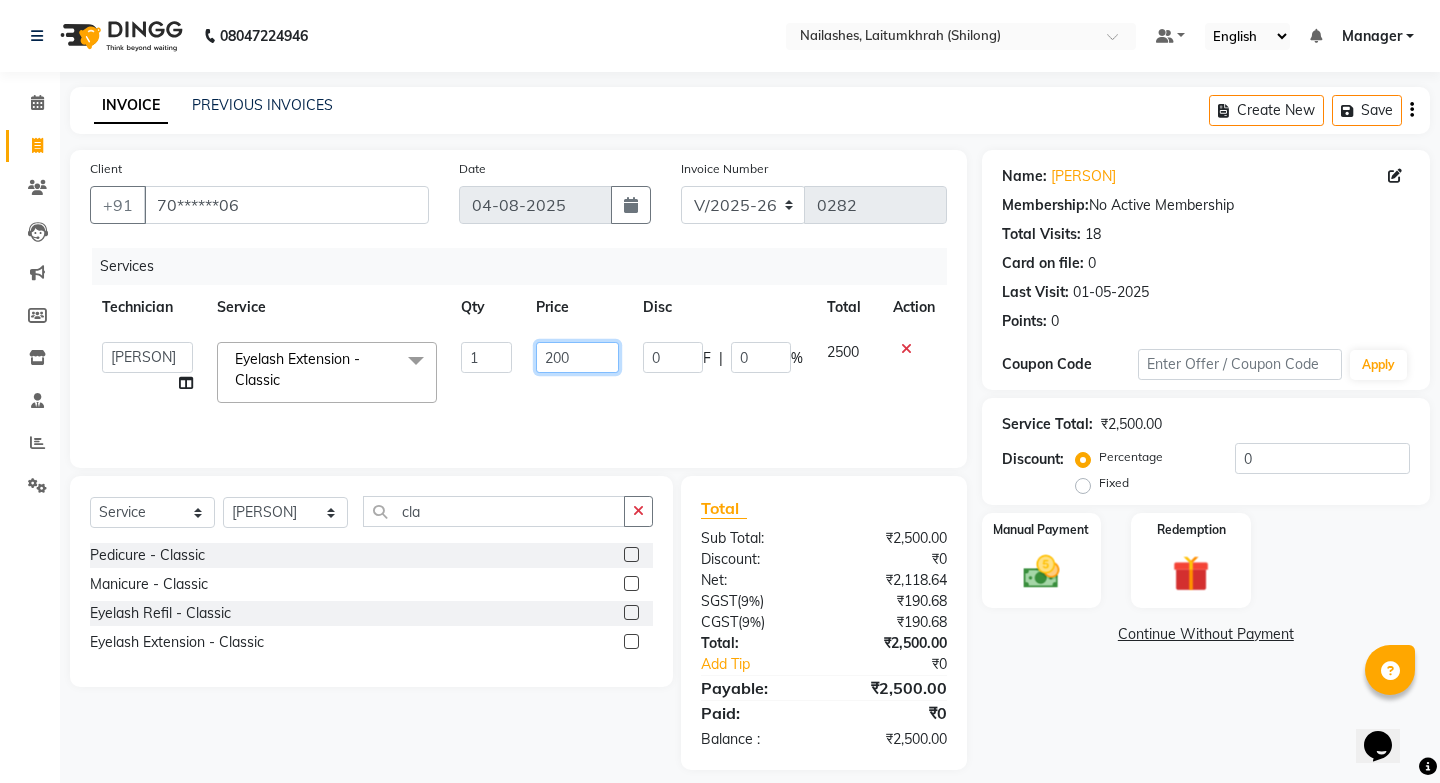 type on "2000" 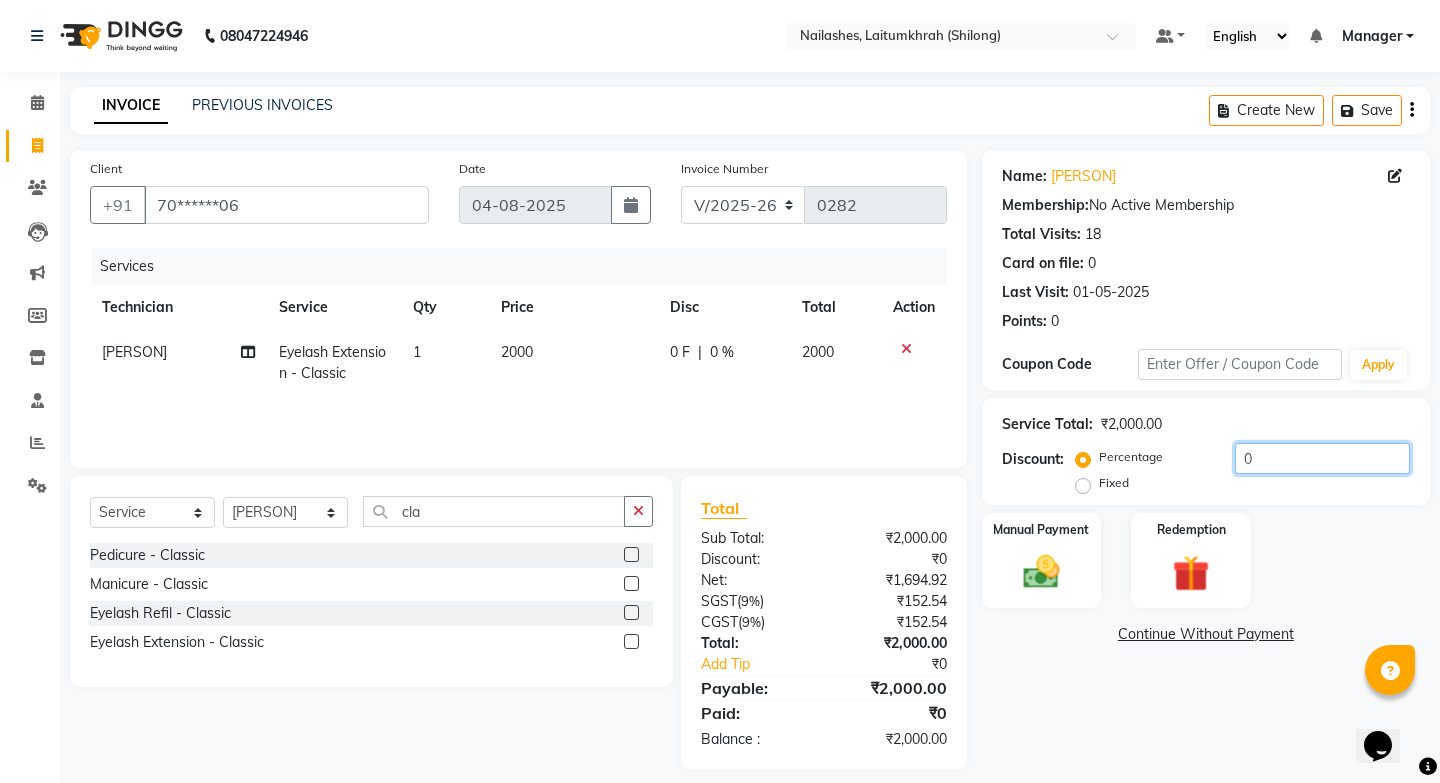 click on "0" 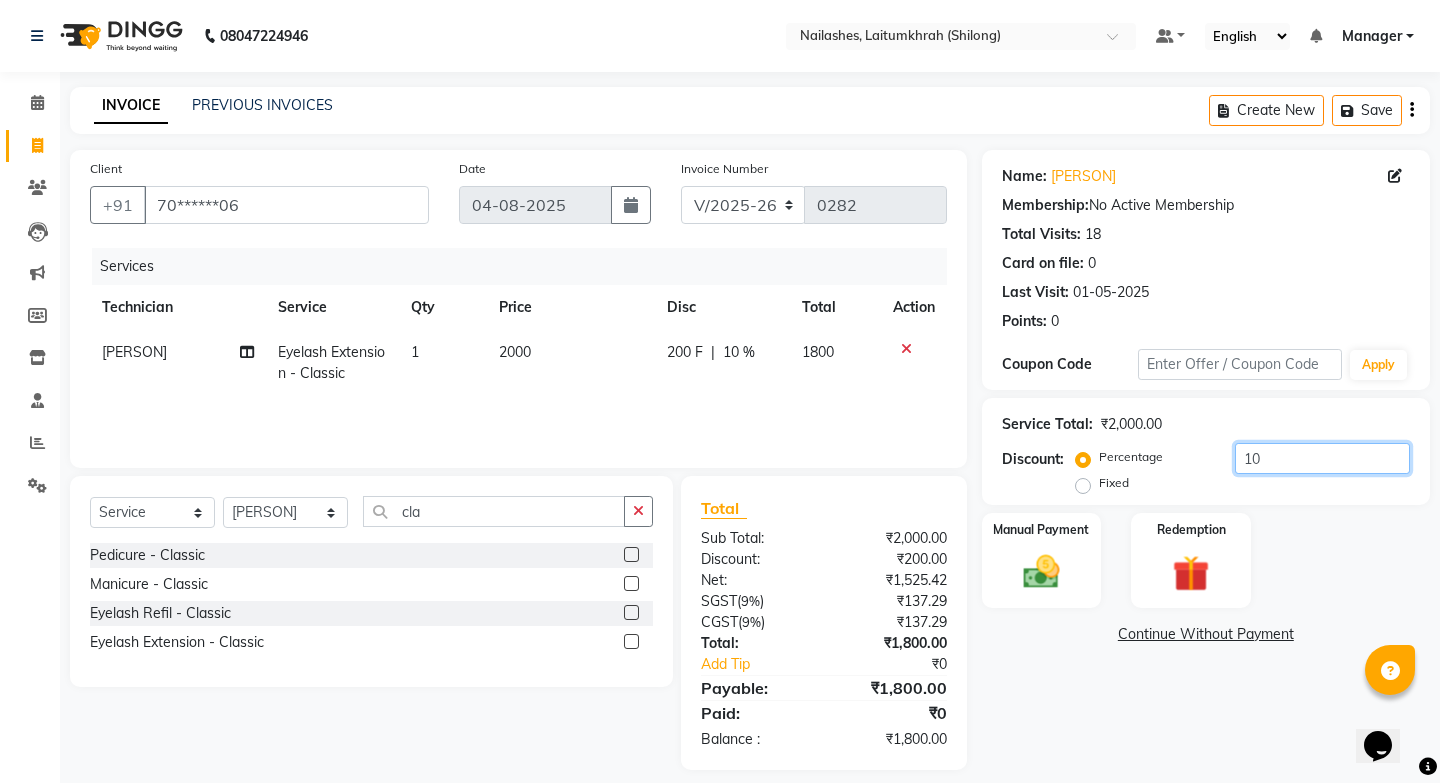 type on "1" 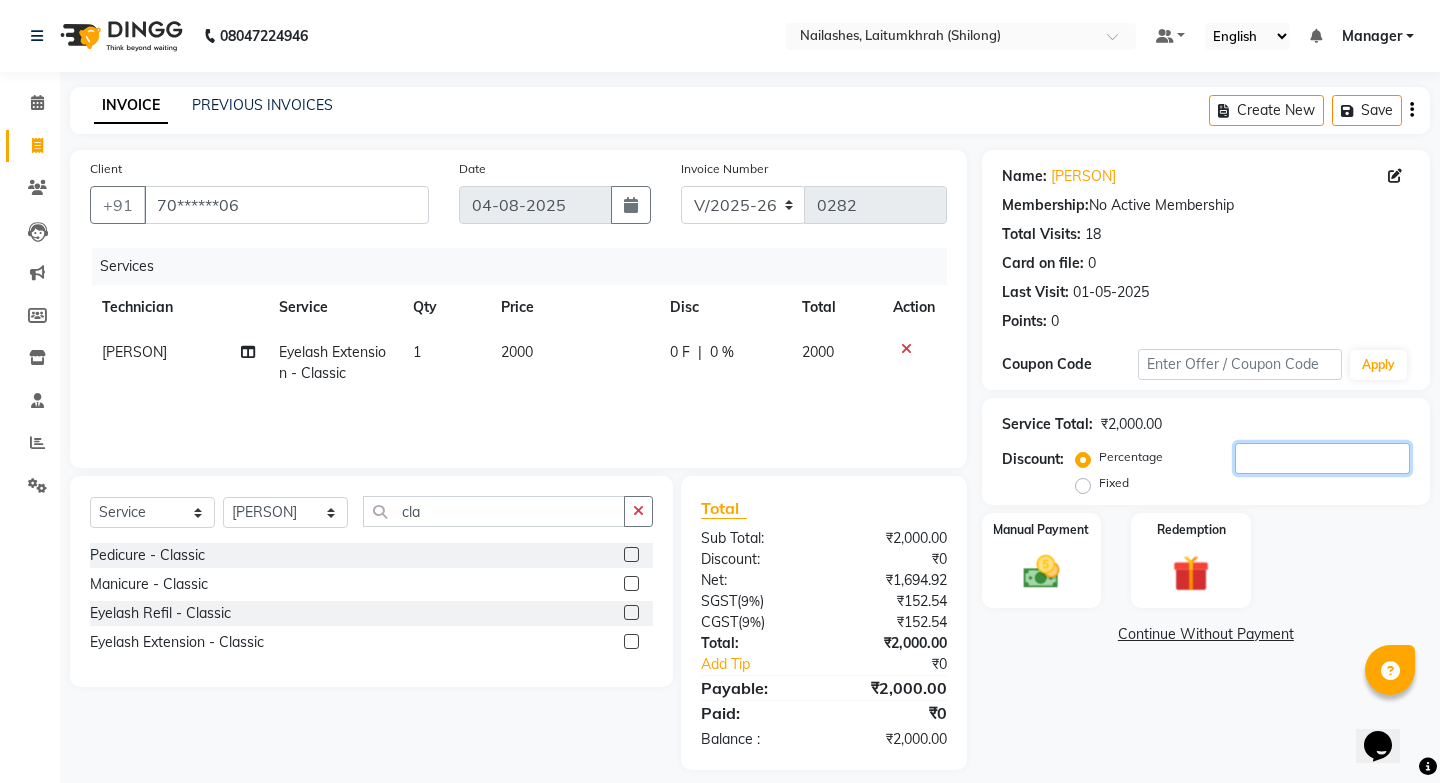 type 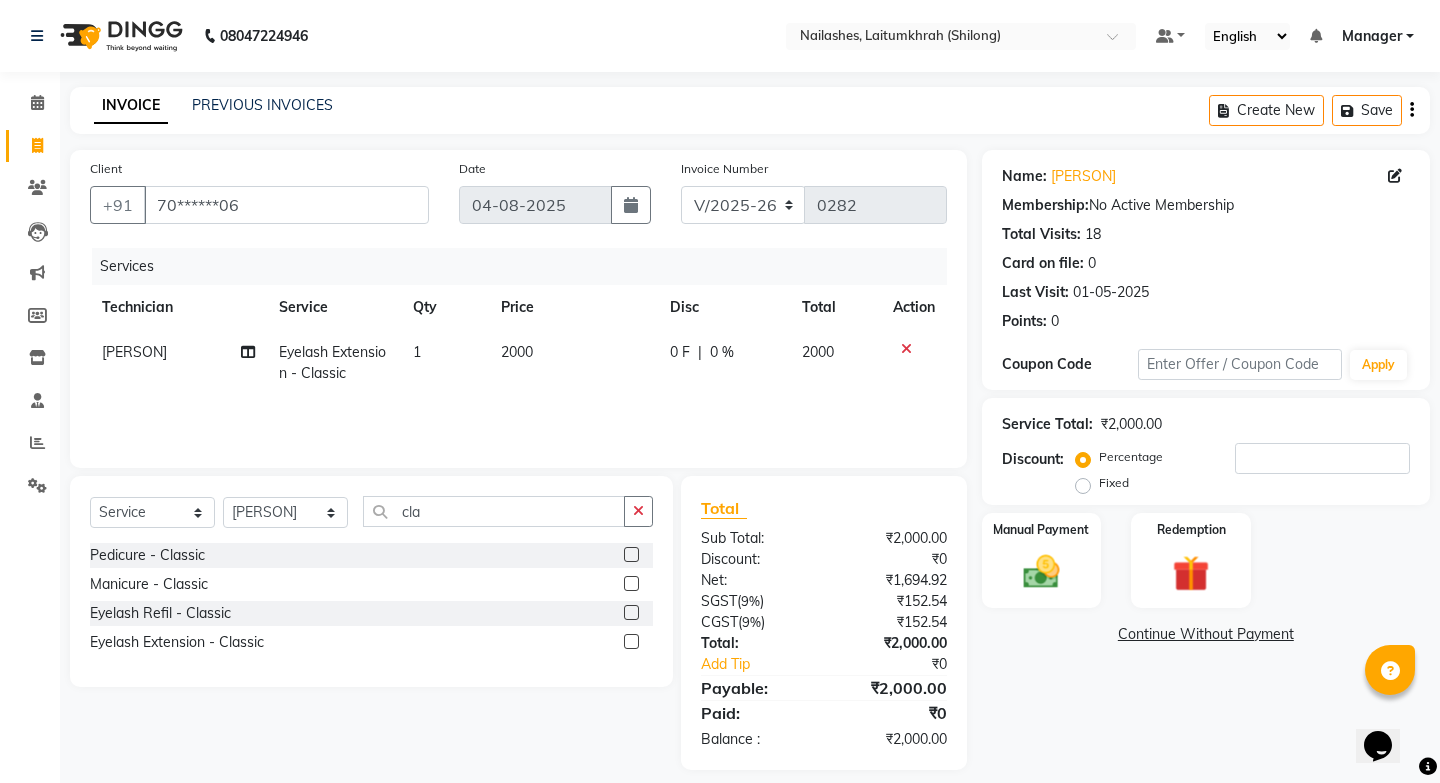 click 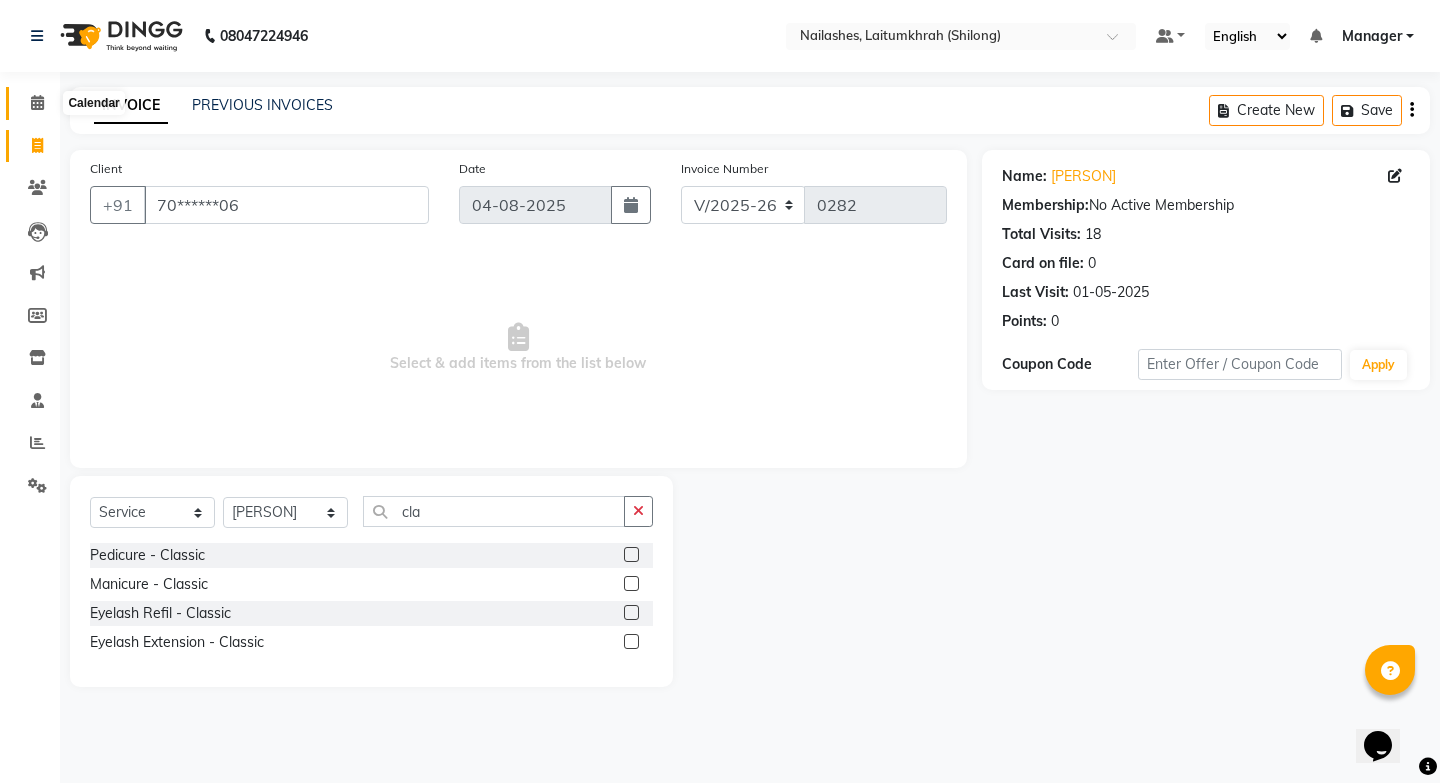click 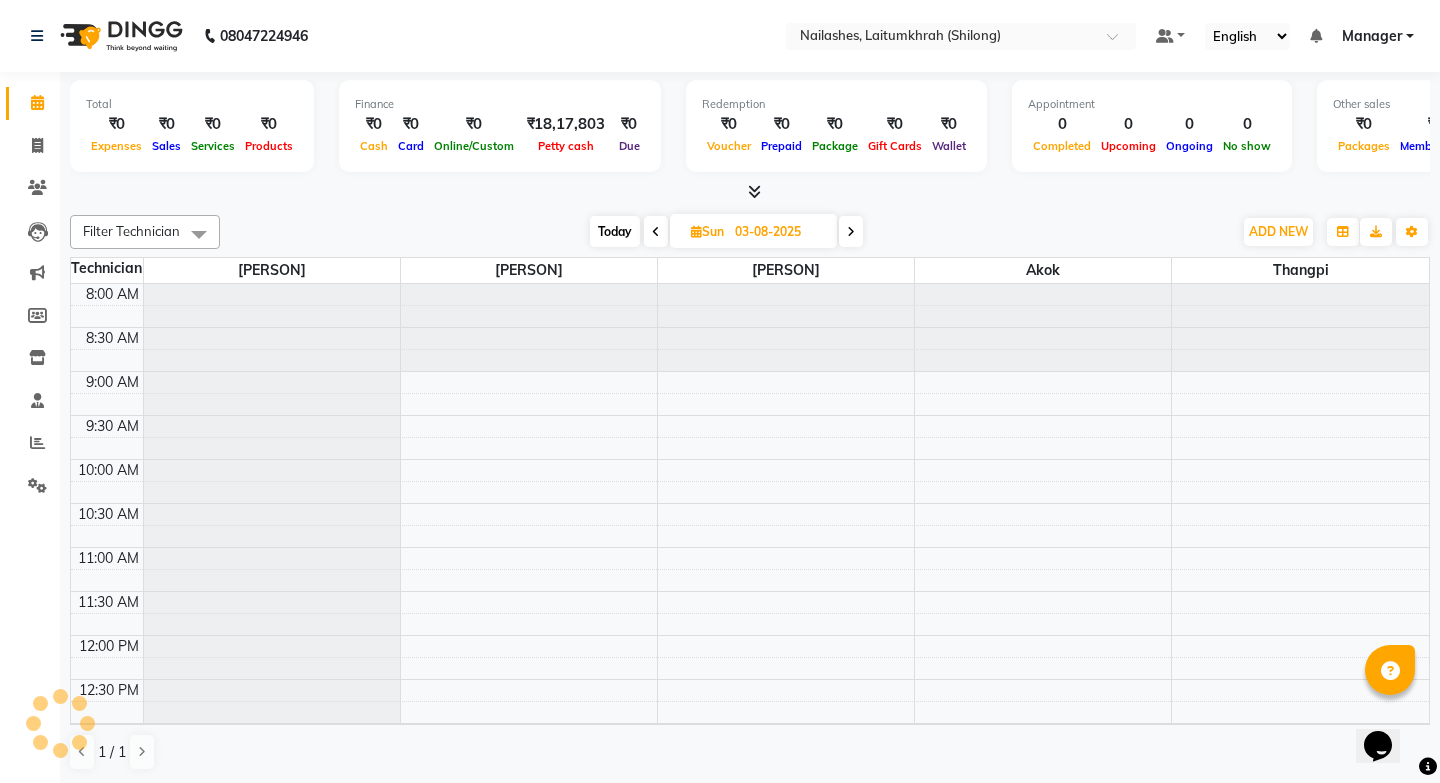 scroll, scrollTop: 0, scrollLeft: 0, axis: both 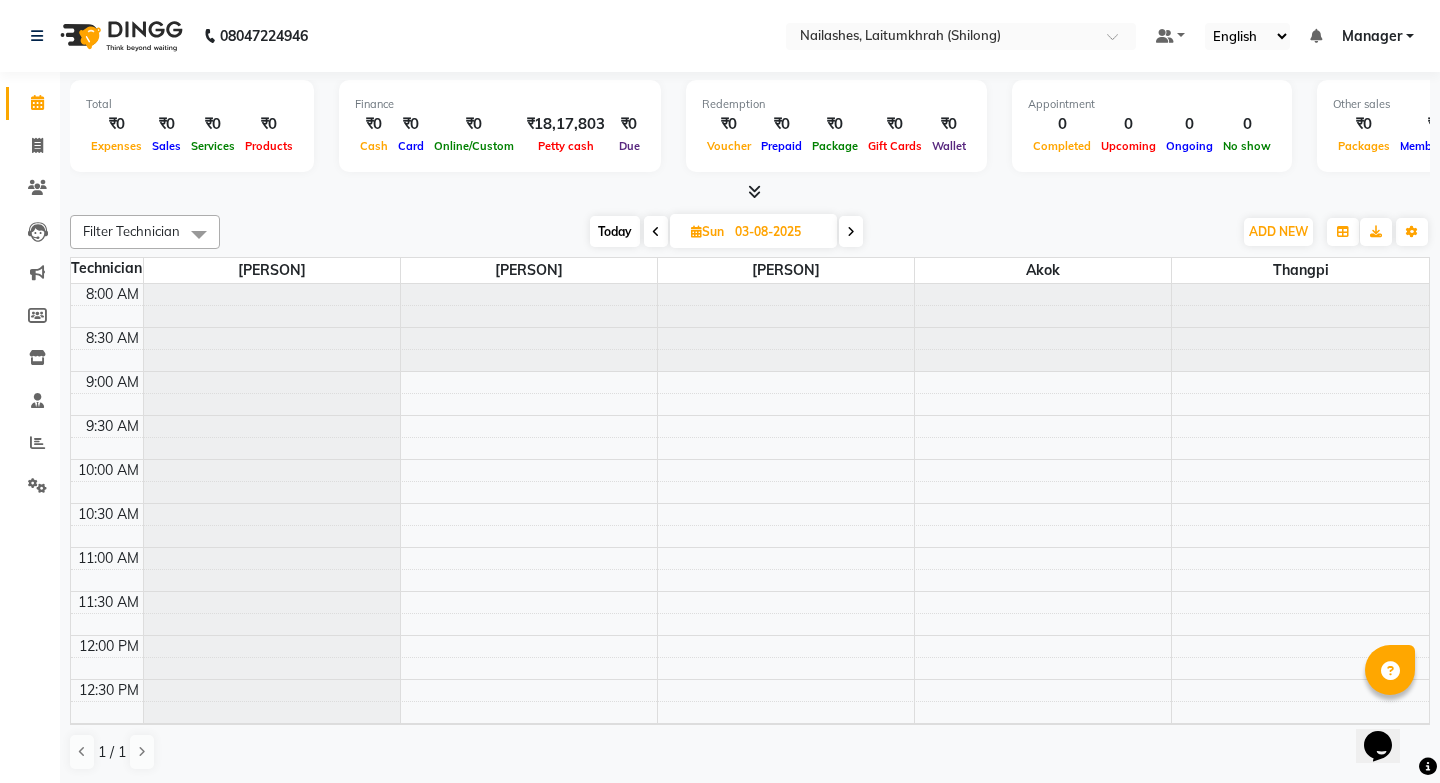 click at bounding box center [656, 231] 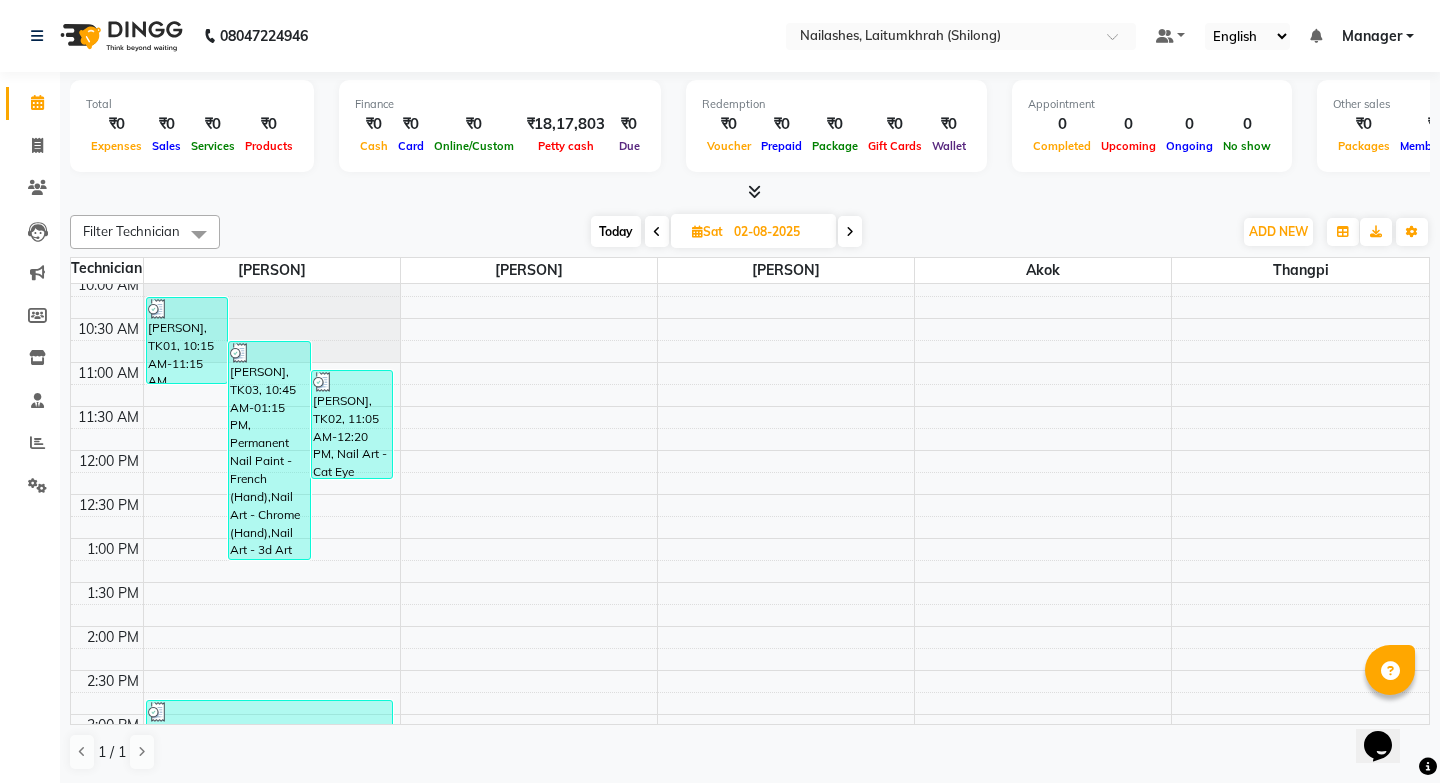 scroll, scrollTop: 0, scrollLeft: 0, axis: both 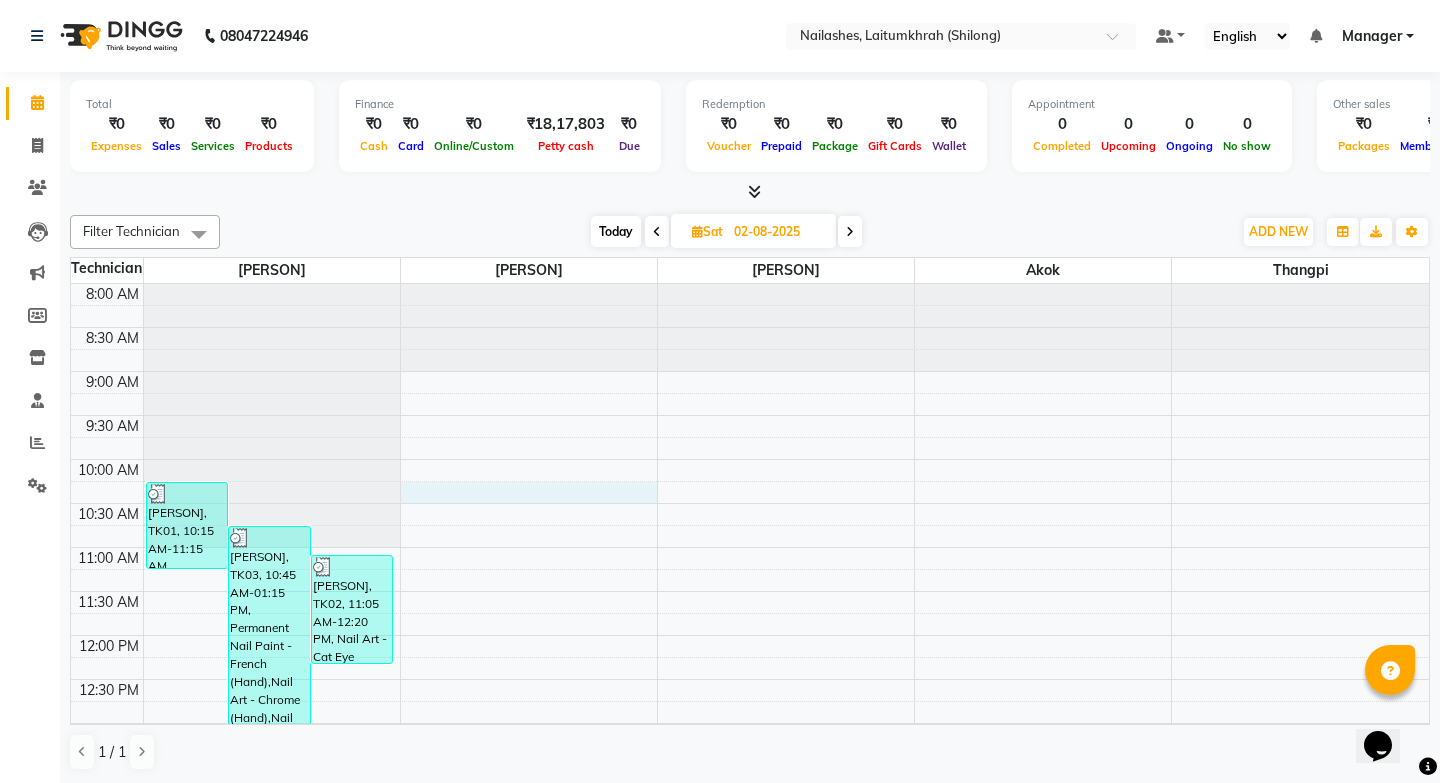 click on "8:00 AM 8:30 AM 9:00 AM 9:30 AM 10:00 AM 10:30 AM 11:00 AM 11:30 AM 12:00 PM 12:30 PM 1:00 PM 1:30 PM 2:00 PM 2:30 PM 3:00 PM 3:30 PM 4:00 PM 4:30 PM 5:00 PM 5:30 PM 6:00 PM 6:30 PM 7:00 PM 7:30 PM 8:00 PM 8:30 PM     [PERSON], TK01, 10:15 AM-11:15 AM, Permanent Nail Paint - Solid Color (Toes)     [PERSON], TK03, 10:45 AM-01:15 PM, Permanent Nail Paint - French (Hand),Nail Art - Chrome (Hand),Nail Art - 3d Art (Hand)     [PERSON], TK02, 11:05 AM-12:20 PM, Nail Art - Cat Eye (Hand),Nail Art - Accessories (Hand)     [PERSON], TK04, 02:50 PM-04:20 PM, Refills - Gel (Hand),Nail Art - Marble Art (Hand)     [PERSON], TK04, 04:20 PM-04:50 PM, Nail Art - Marble Art  (Toes)" at bounding box center [750, 855] 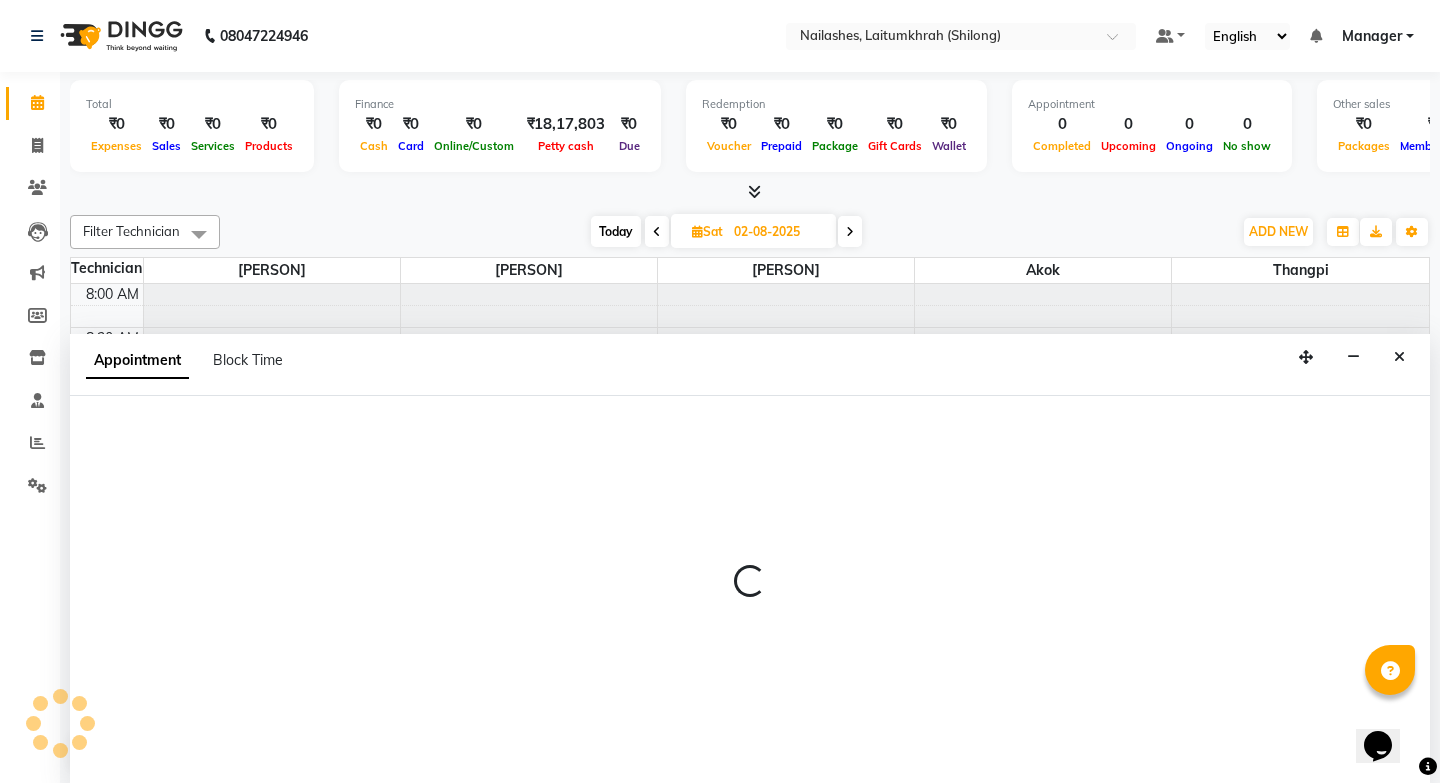 scroll, scrollTop: 1, scrollLeft: 0, axis: vertical 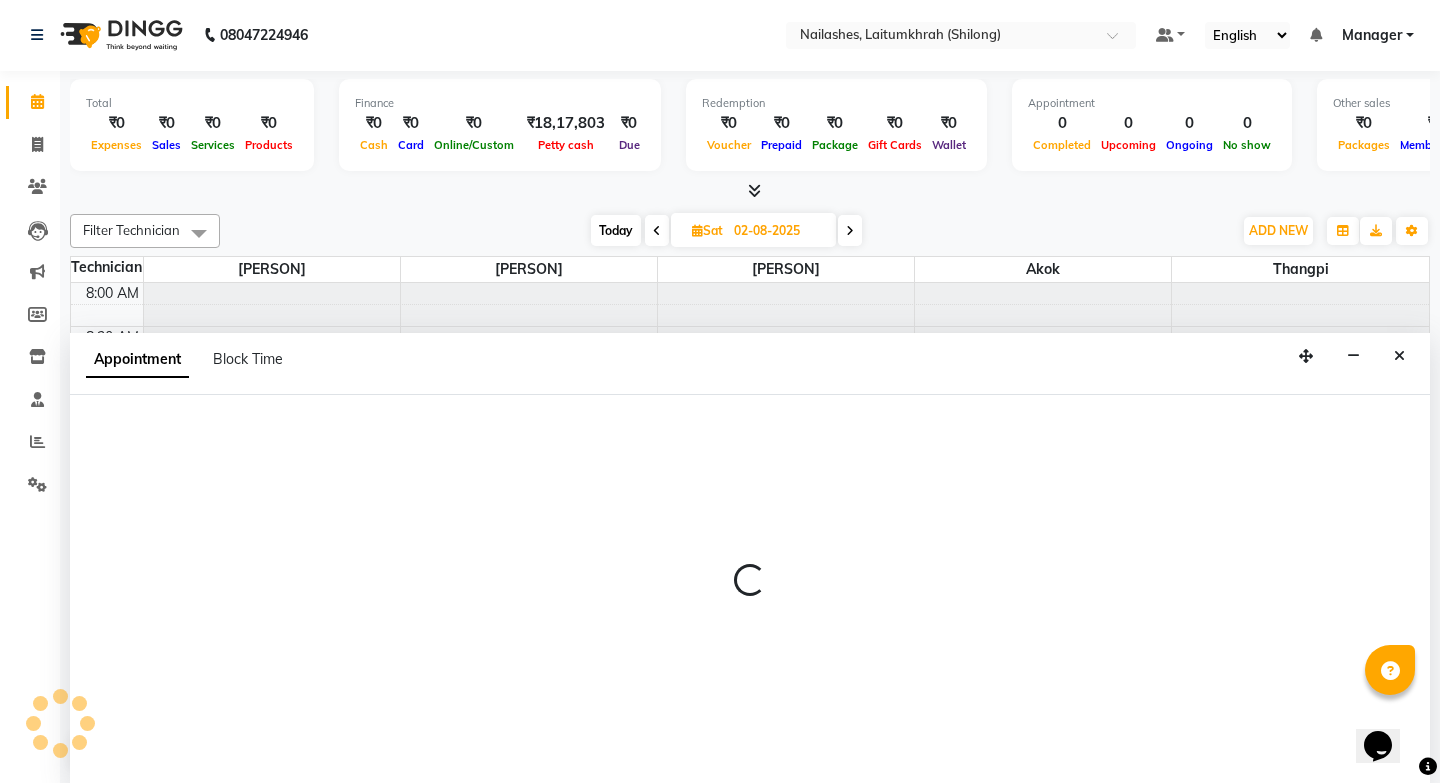 select on "18616" 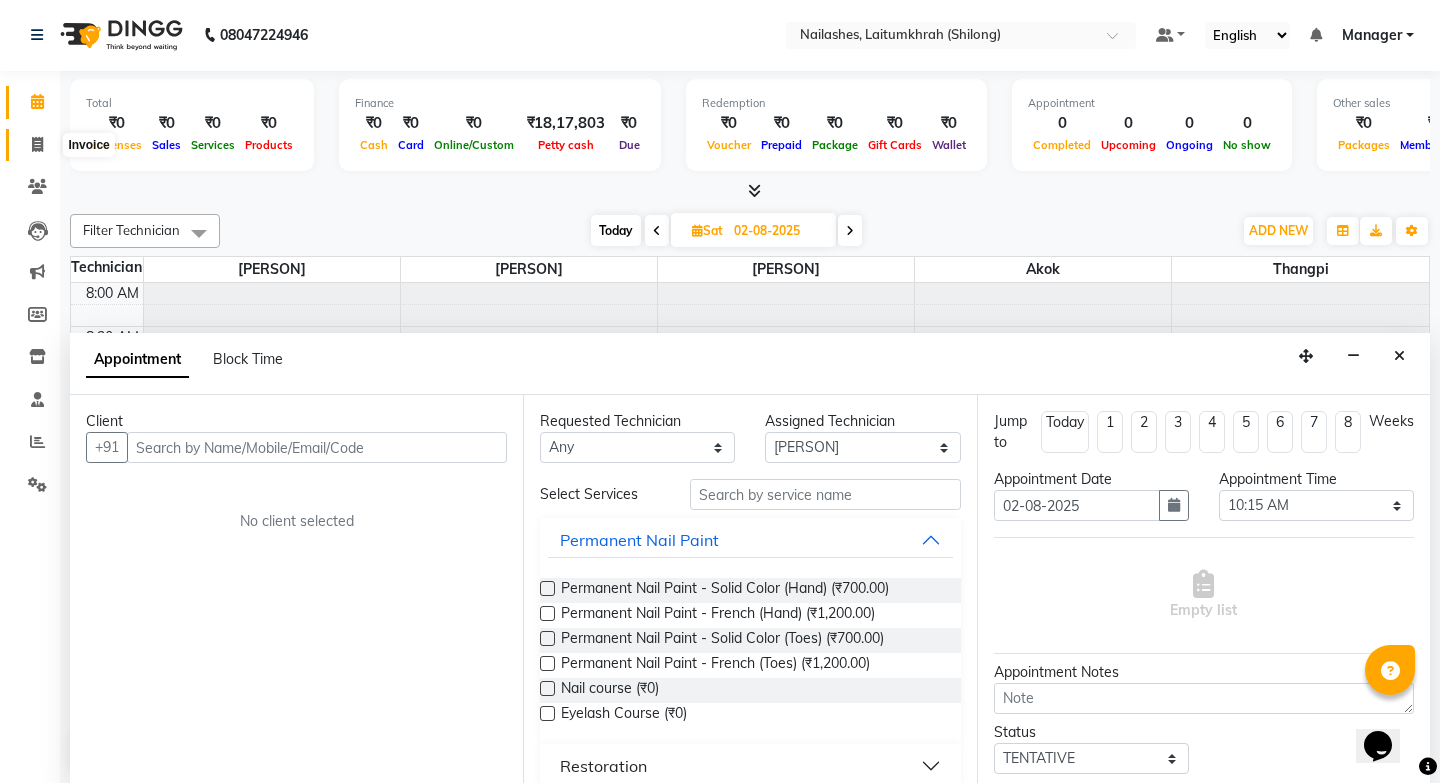 click 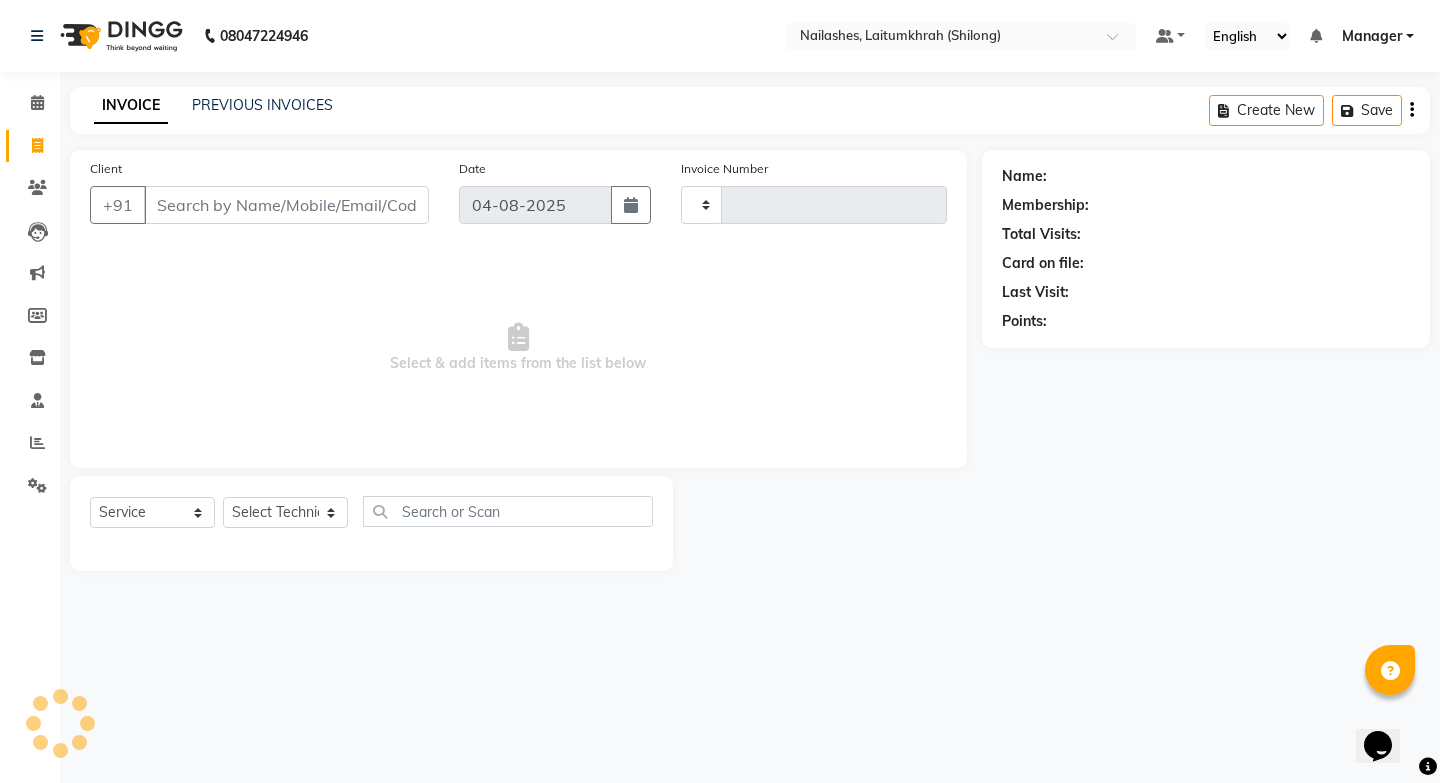 scroll, scrollTop: 0, scrollLeft: 0, axis: both 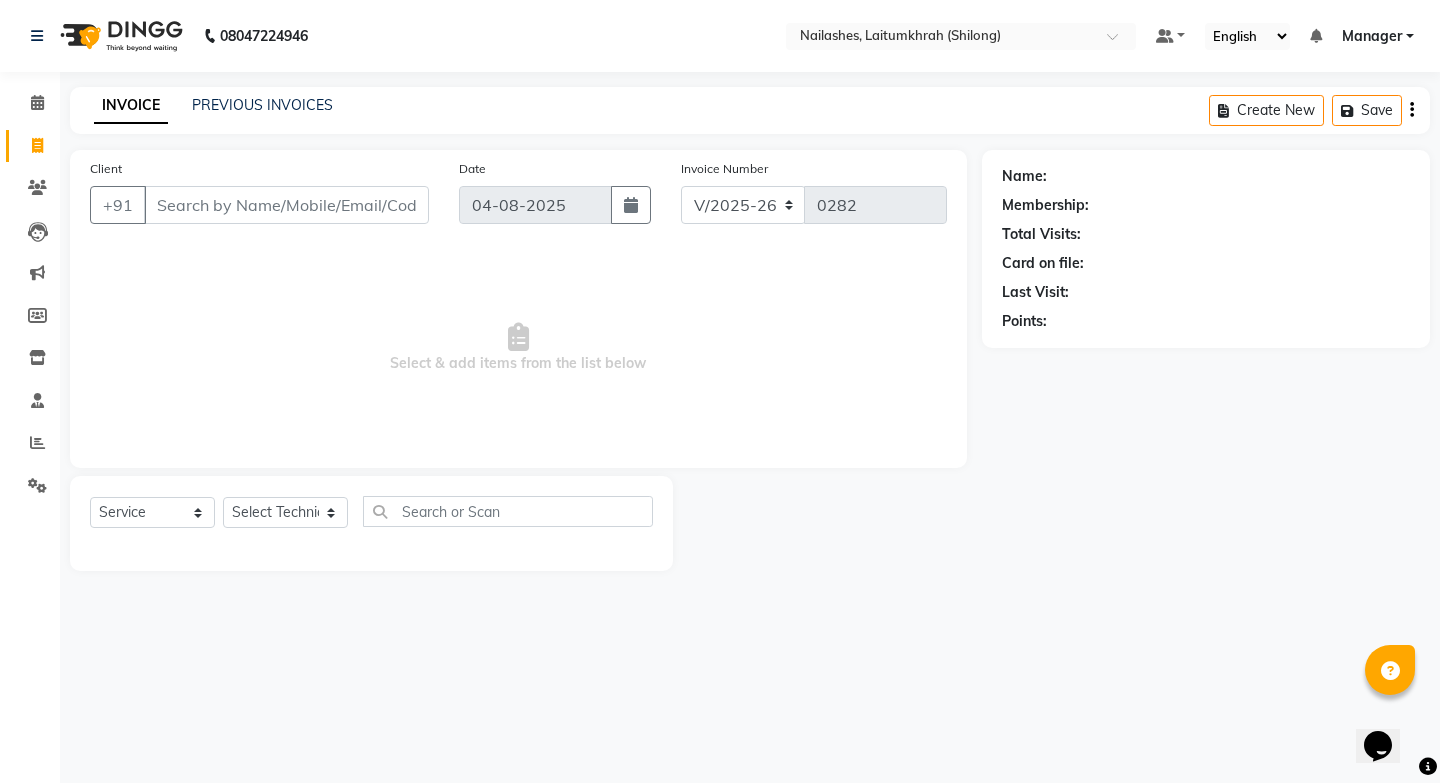 click on "INVOICE PREVIOUS INVOICES Create New   Save  Client +91 Date 04-08-2025 Invoice Number V/2025 V/2025-26 0282  Select & add items from the list below  Select  Service  Product  Membership  Package Voucher Prepaid Gift Card  Select Technician [PERSON] [PERSON] Manager [PERSON] [PERSON]  [PERSON]  Name: Membership: Total Visits: Card on file: Last Visit:  Points:" 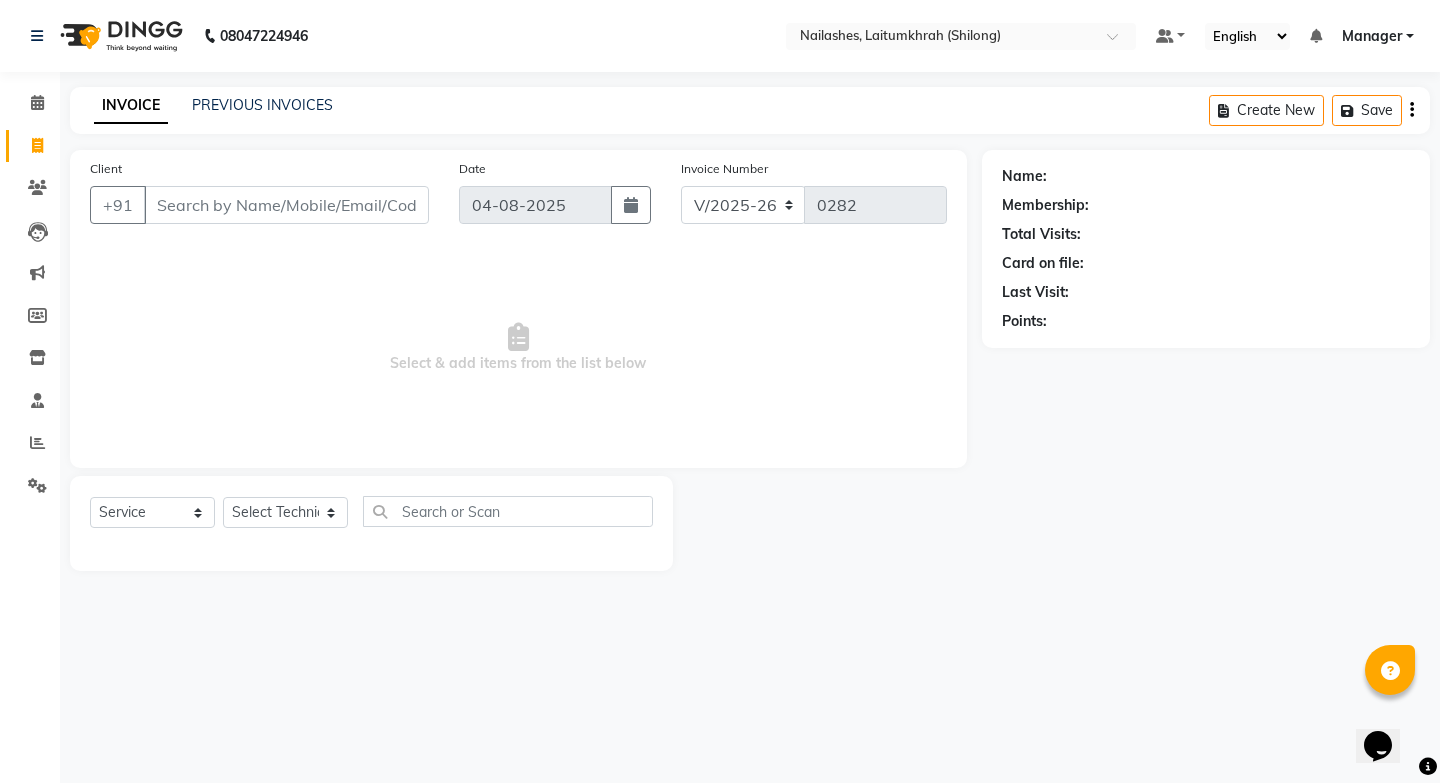 click on "[PHONE] Select Location × Nailashes, [CITY], [STATE] Default Panel My Panel English ENGLISH Español العربية मराठी हिंदी ગુજરાતી தமிழ் 中文 Notifications nothing to show Manager Manage Profile Change Password Sign out  Version:3.15.11" 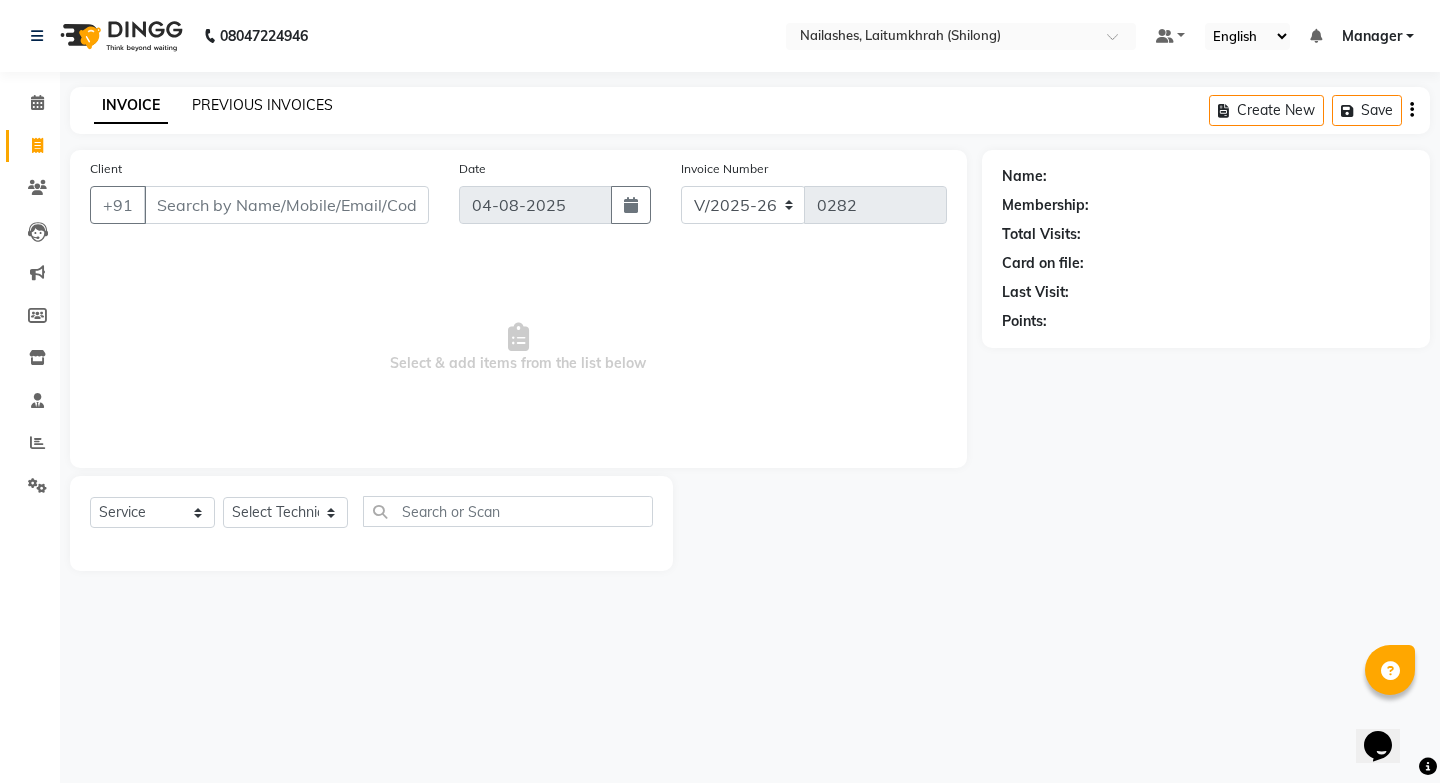click on "PREVIOUS INVOICES" 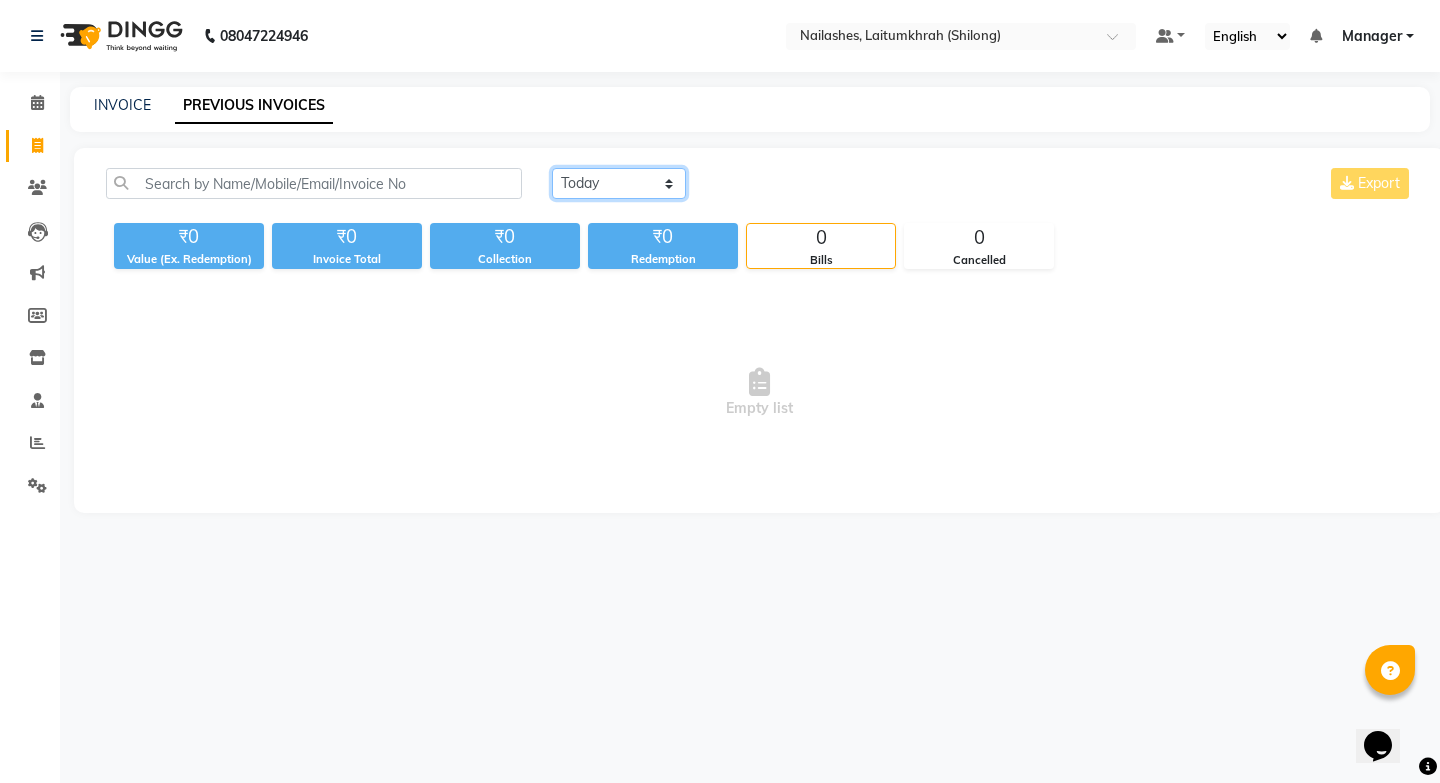 click on "Today Yesterday Custom Range" 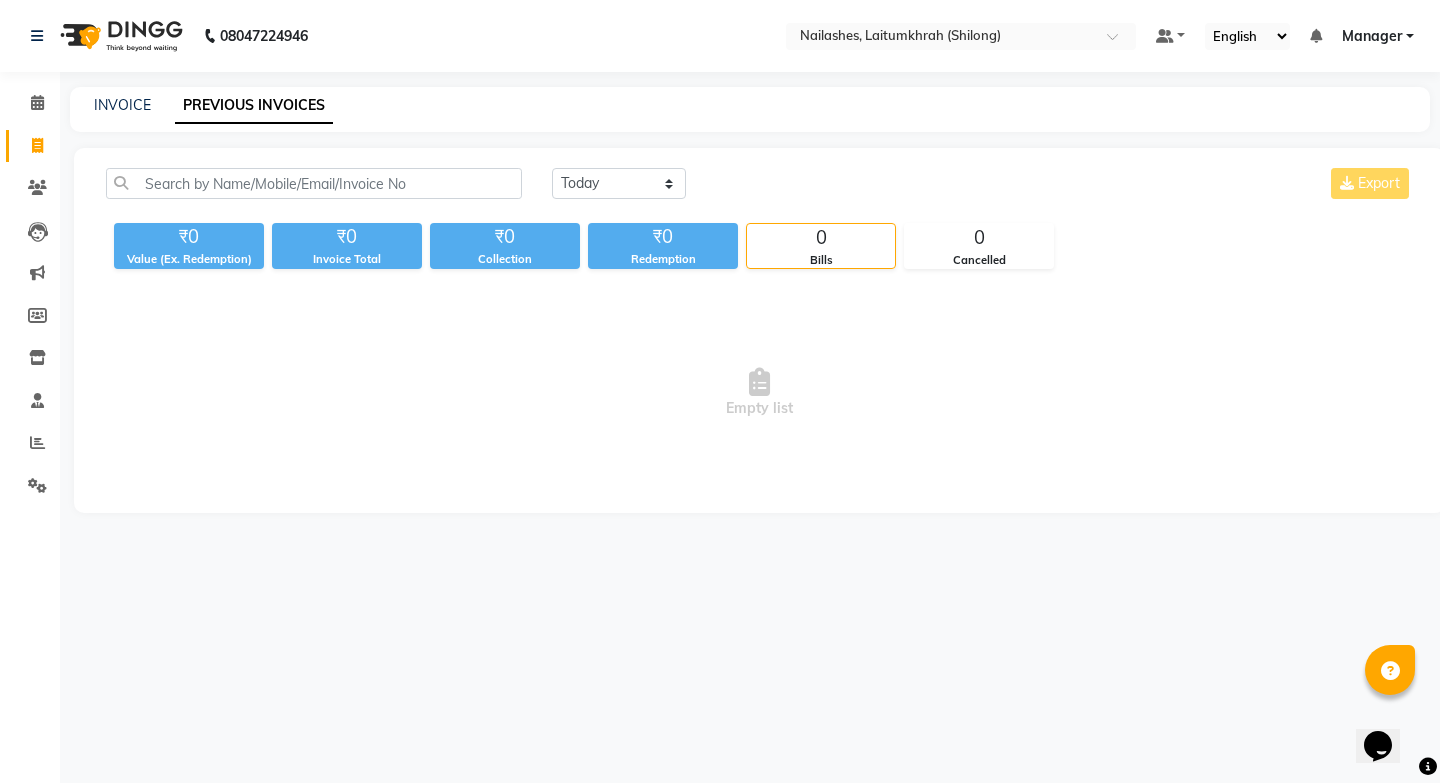 click on "Today Yesterday Custom Range Export" 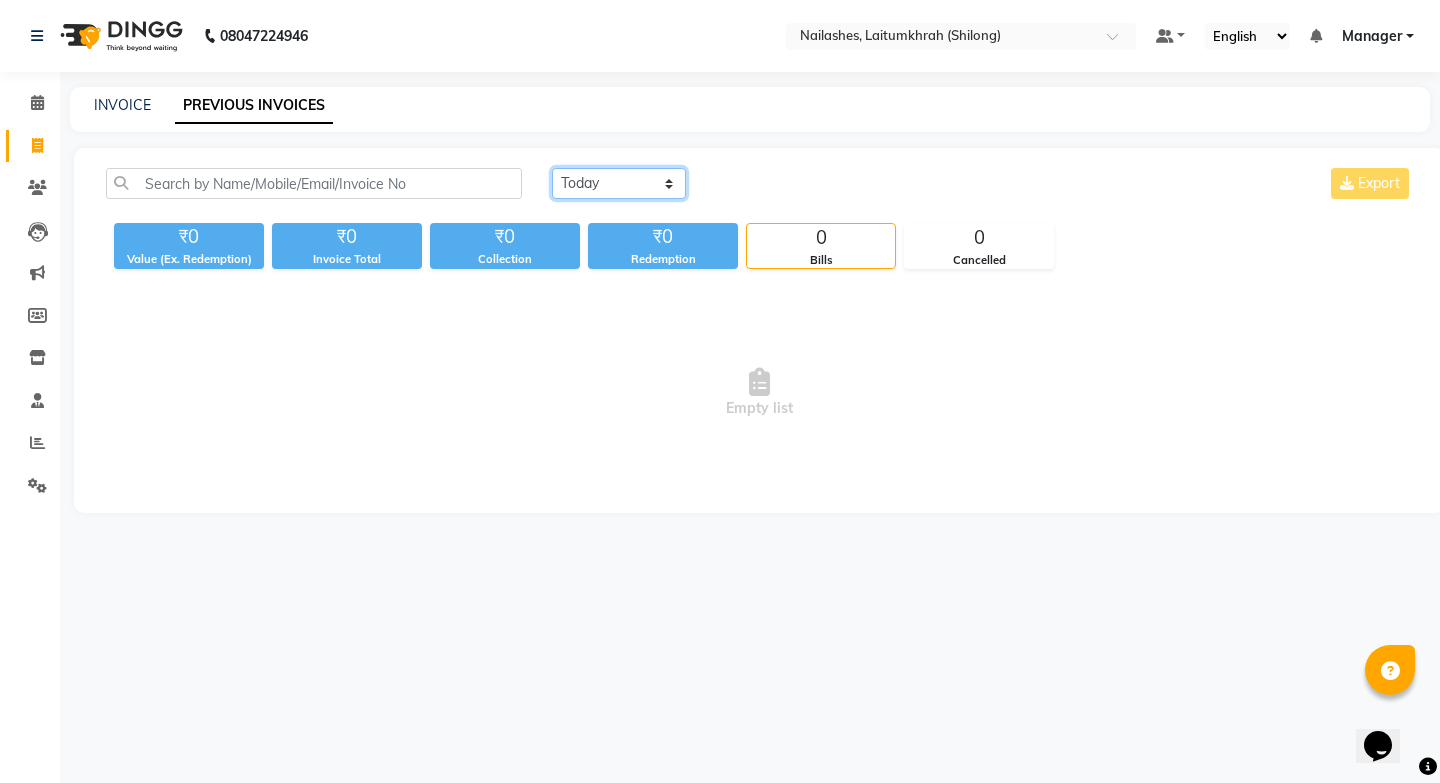 click on "Today Yesterday Custom Range" 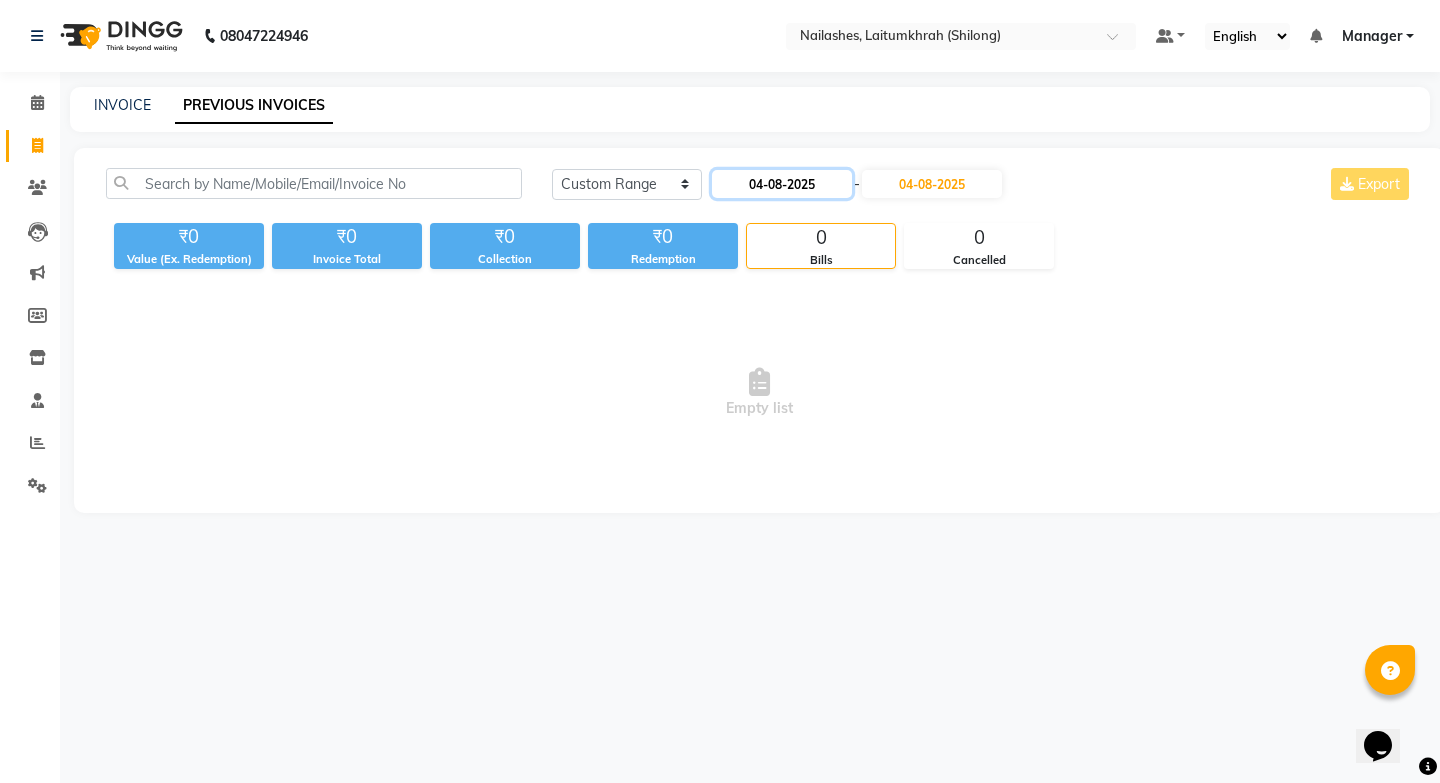 click on "04-08-2025" 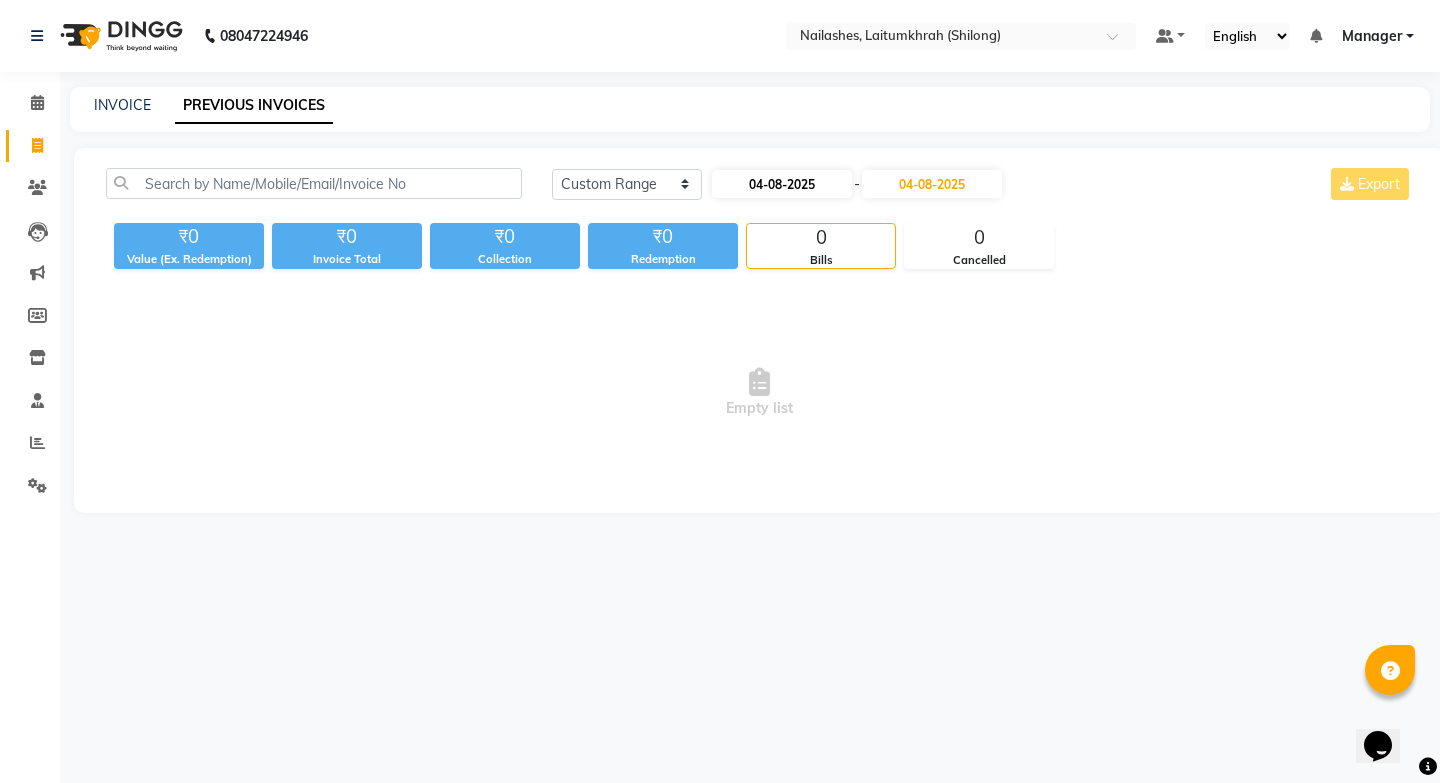 select on "8" 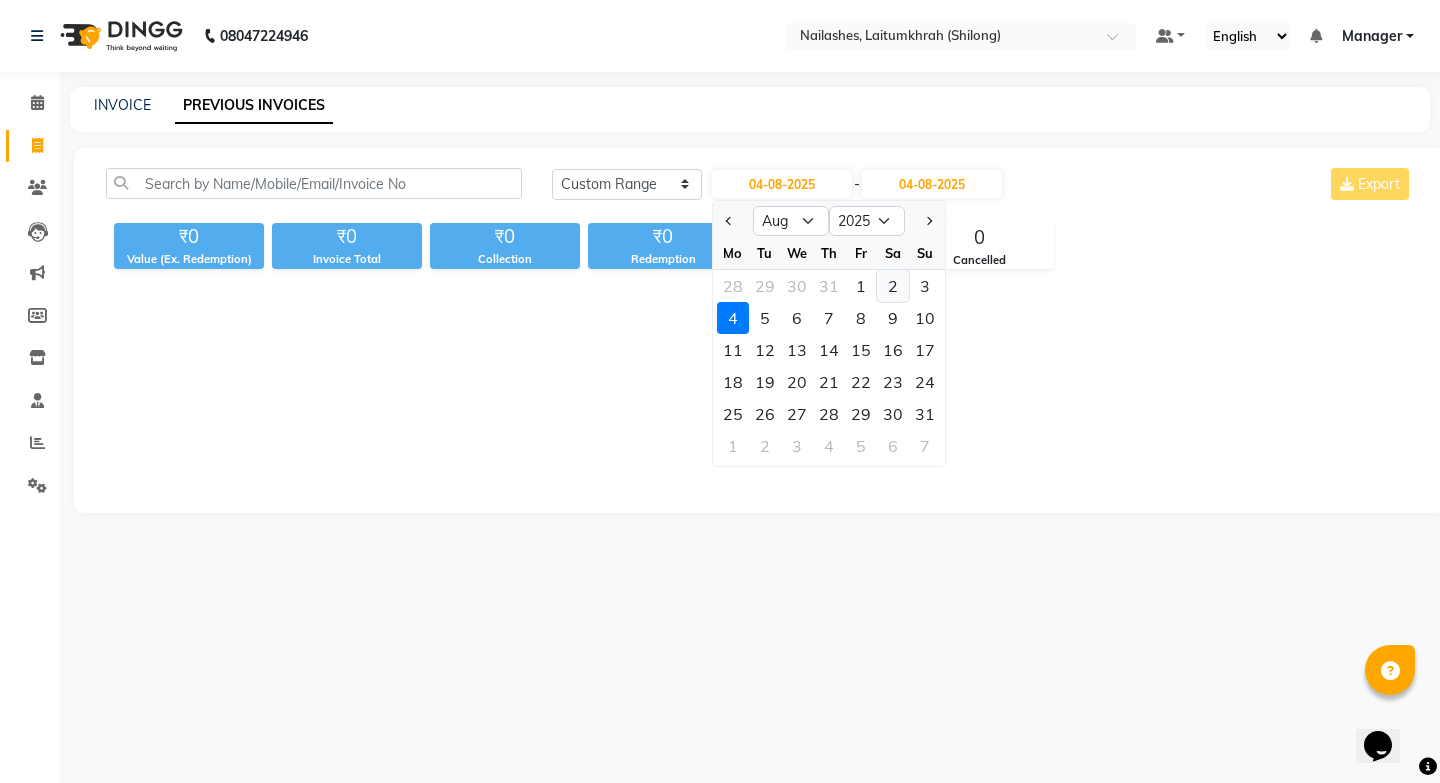 click on "2" 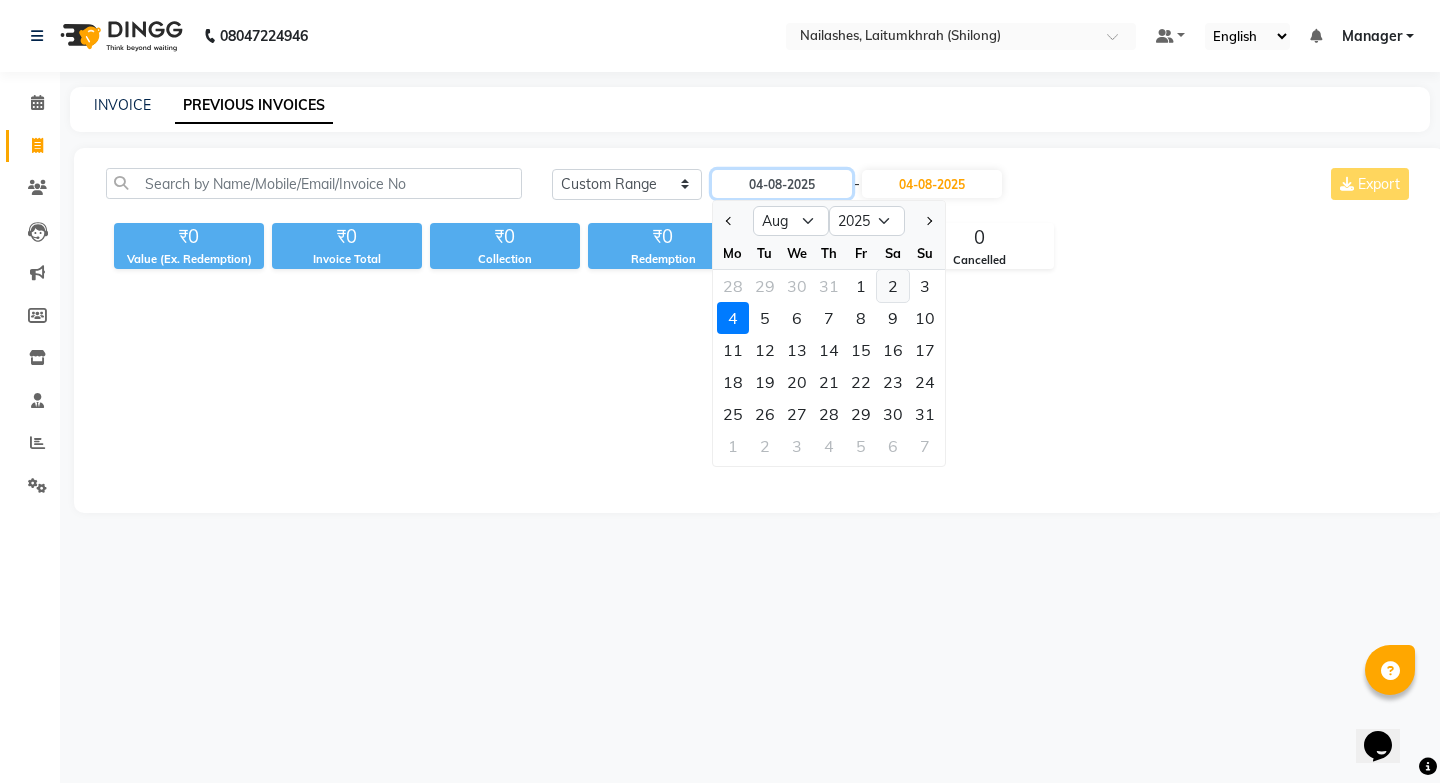 type on "02-08-2025" 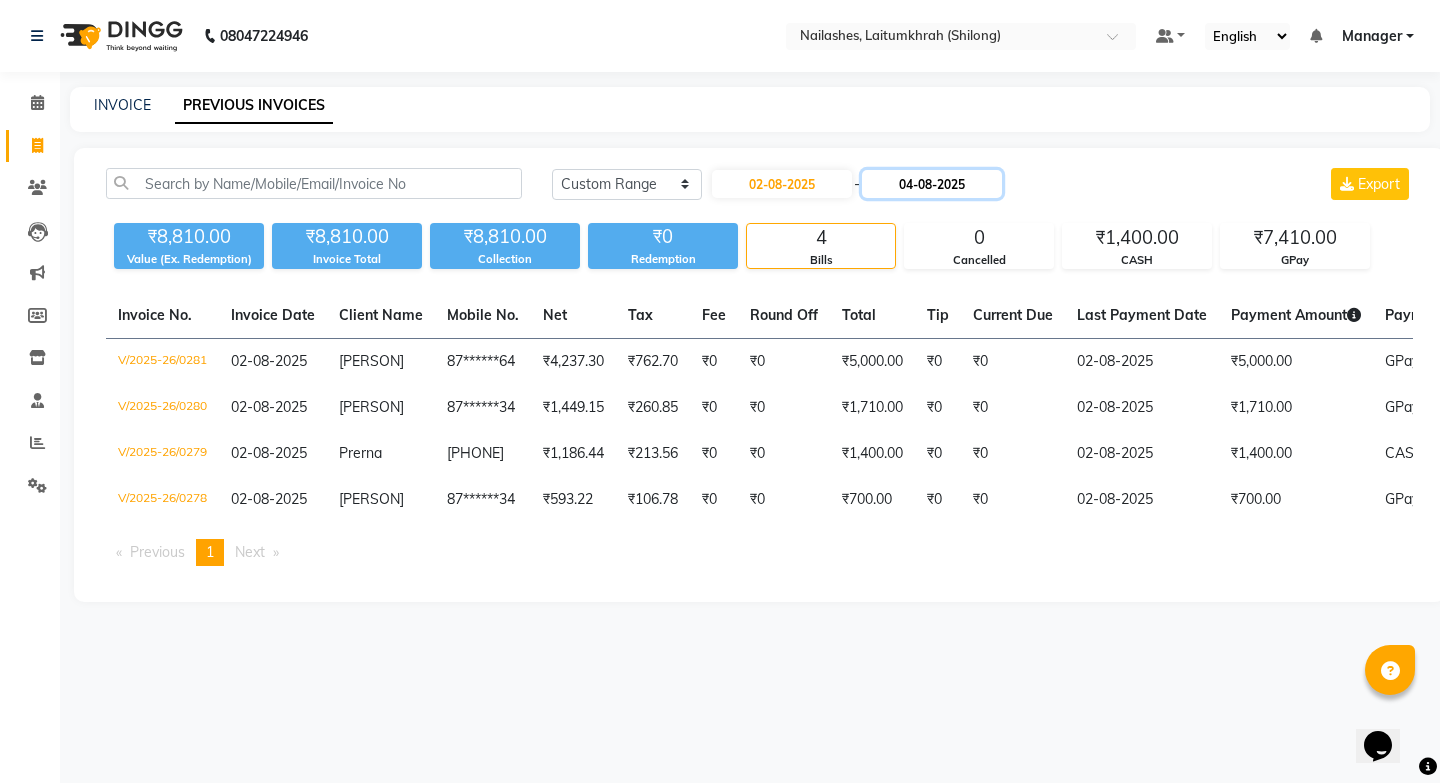 click on "04-08-2025" 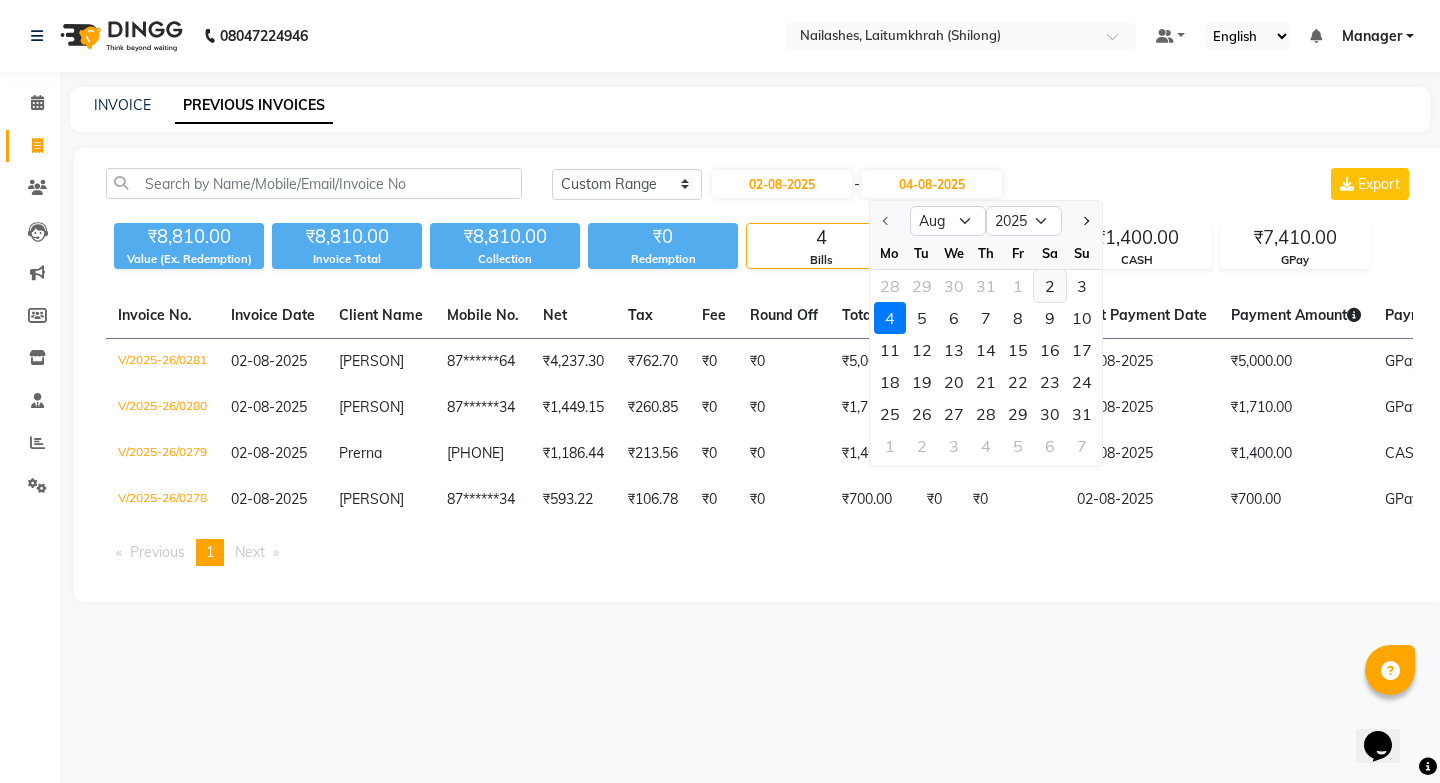 click on "2" 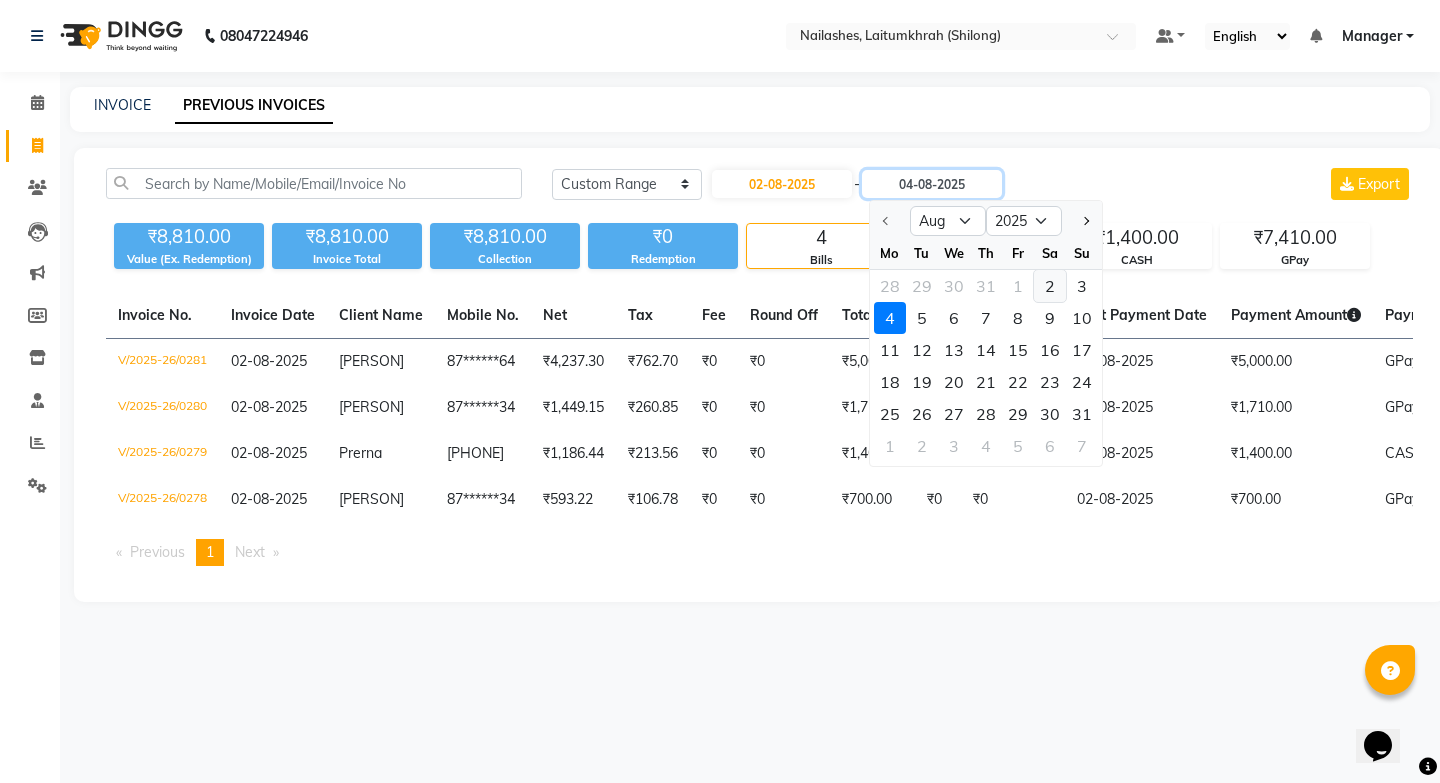 type on "02-08-2025" 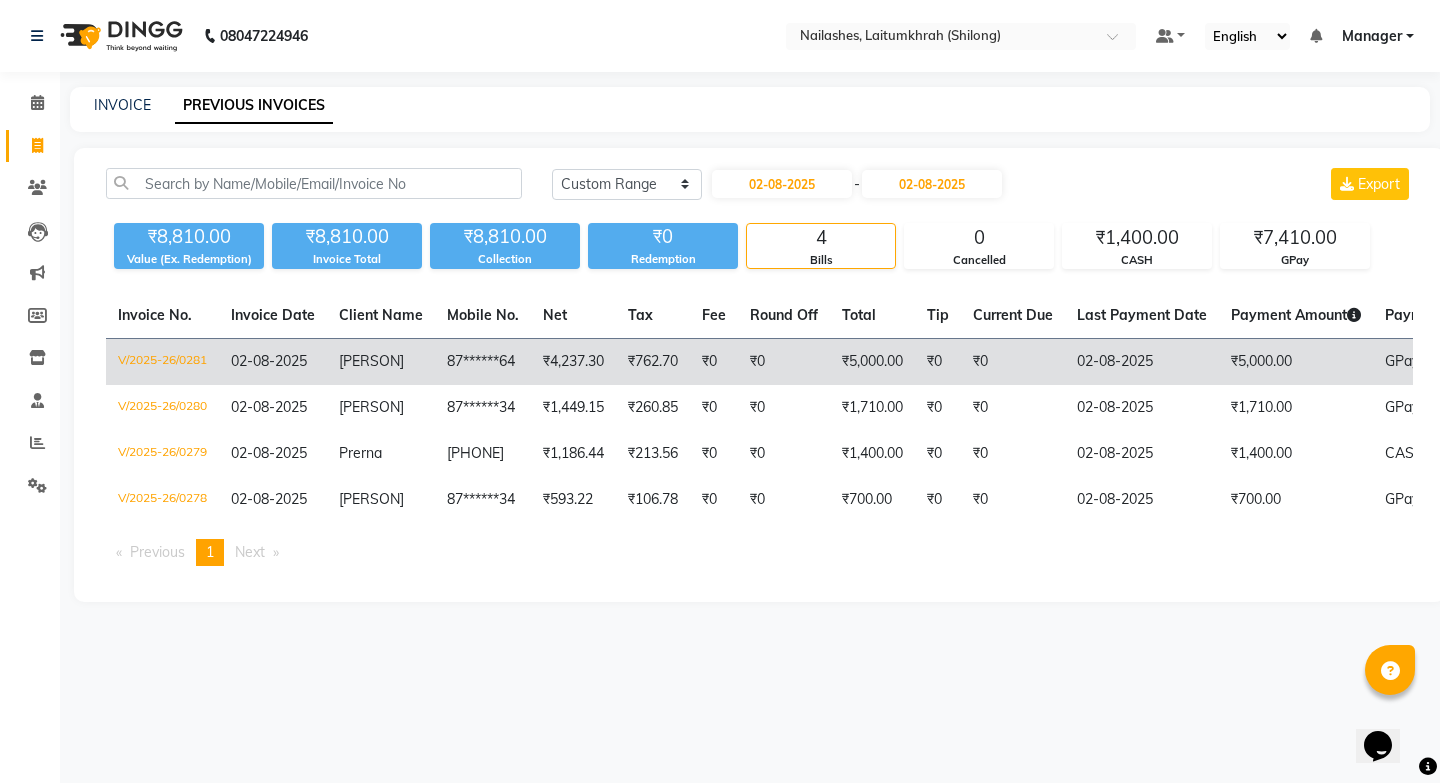 click on "₹5,000.00" 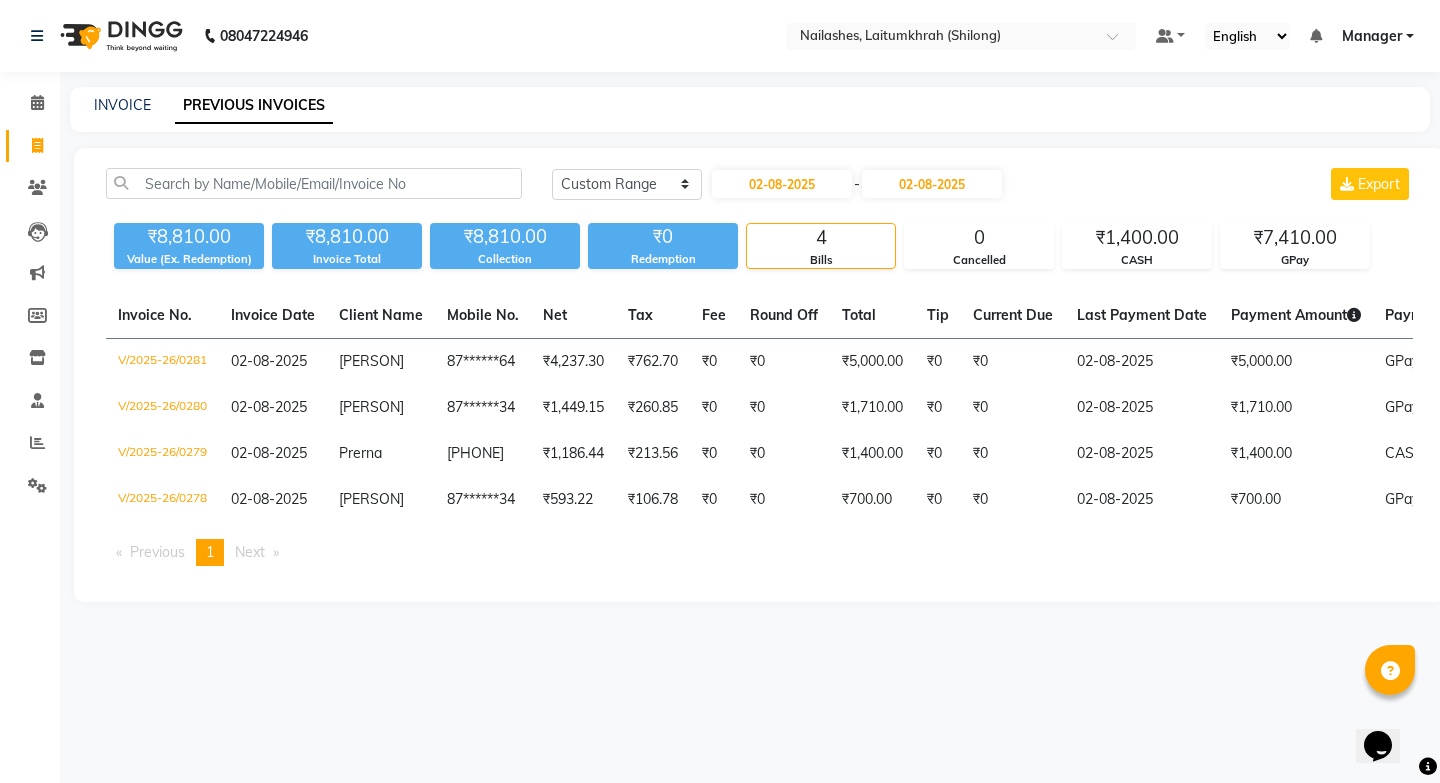 click on "INVOICE PREVIOUS INVOICES" 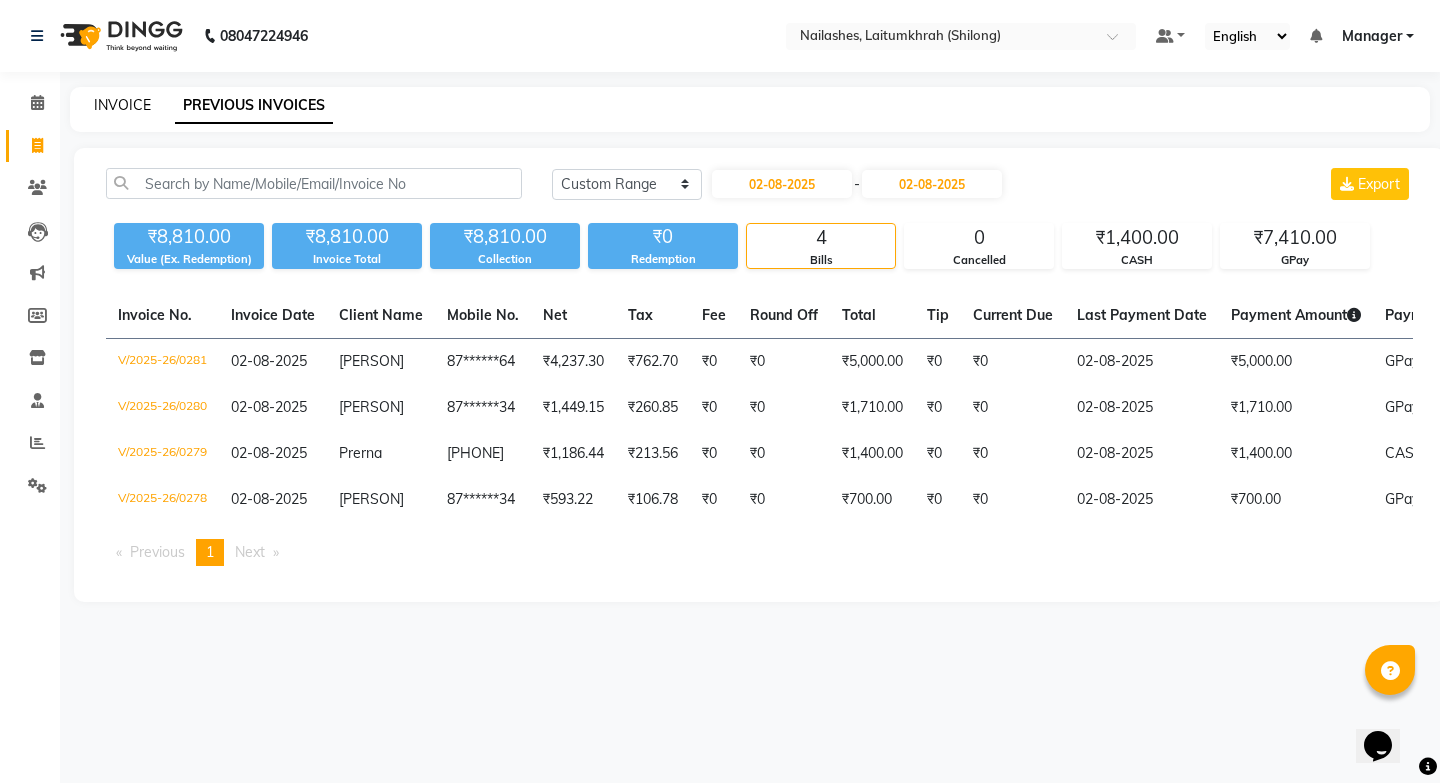 click on "INVOICE" 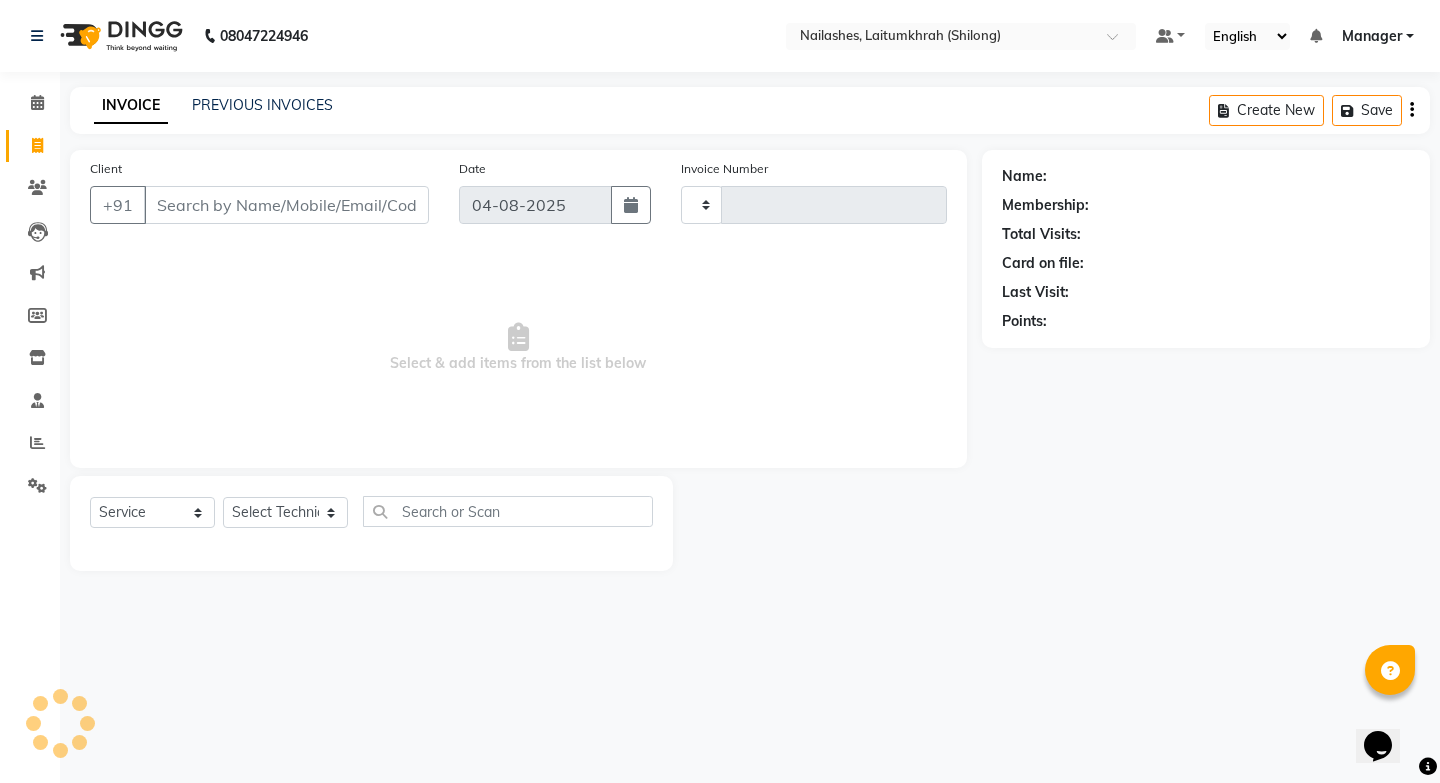 type on "0282" 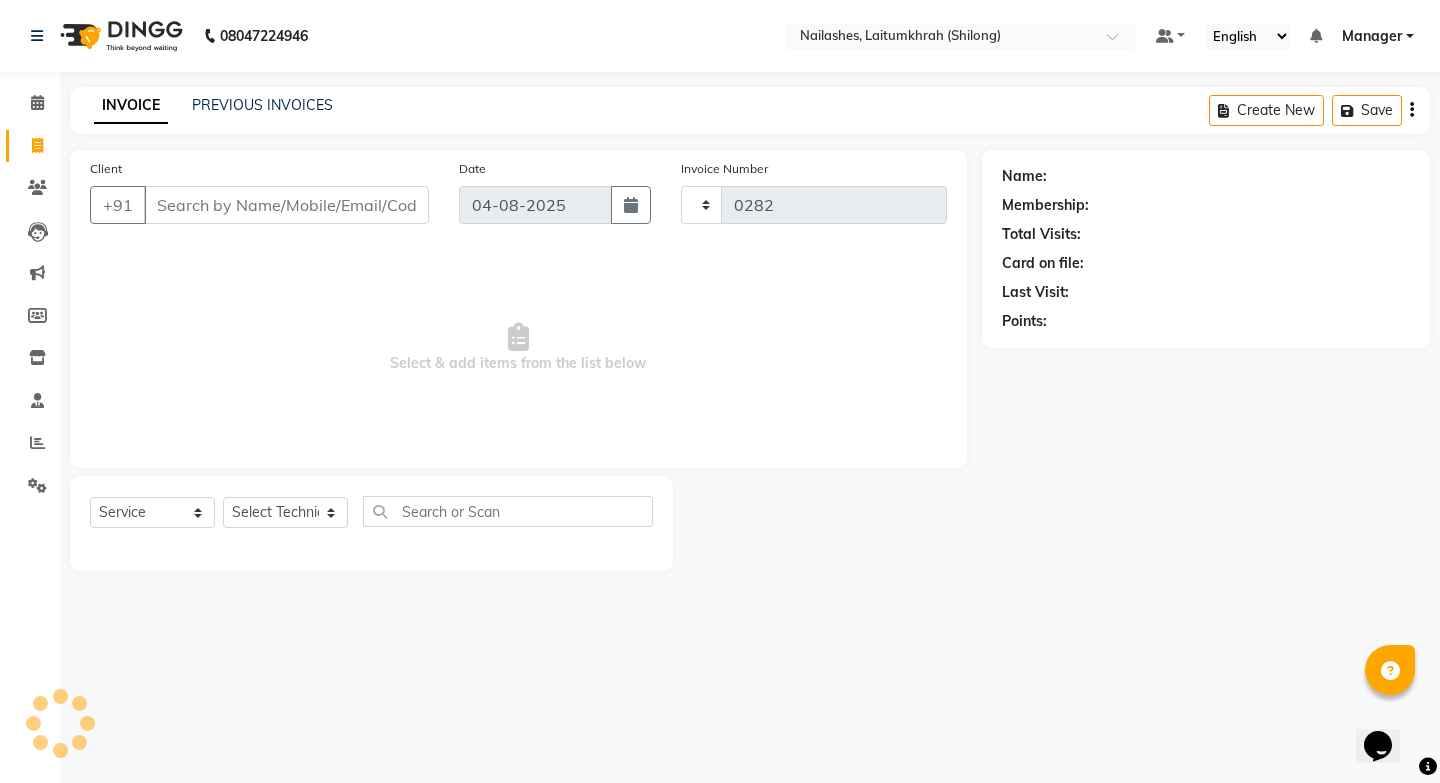 select on "3812" 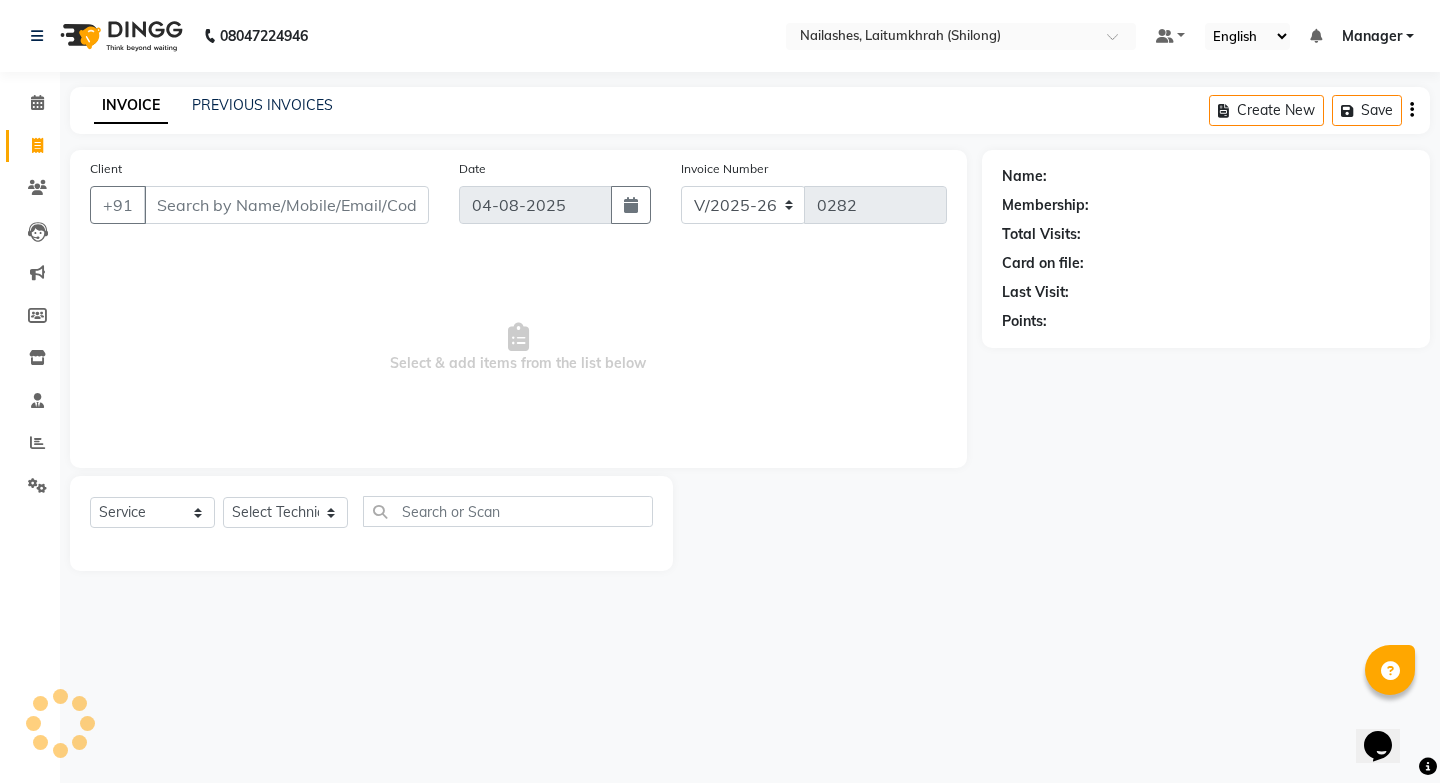 click on "Client" at bounding box center [286, 205] 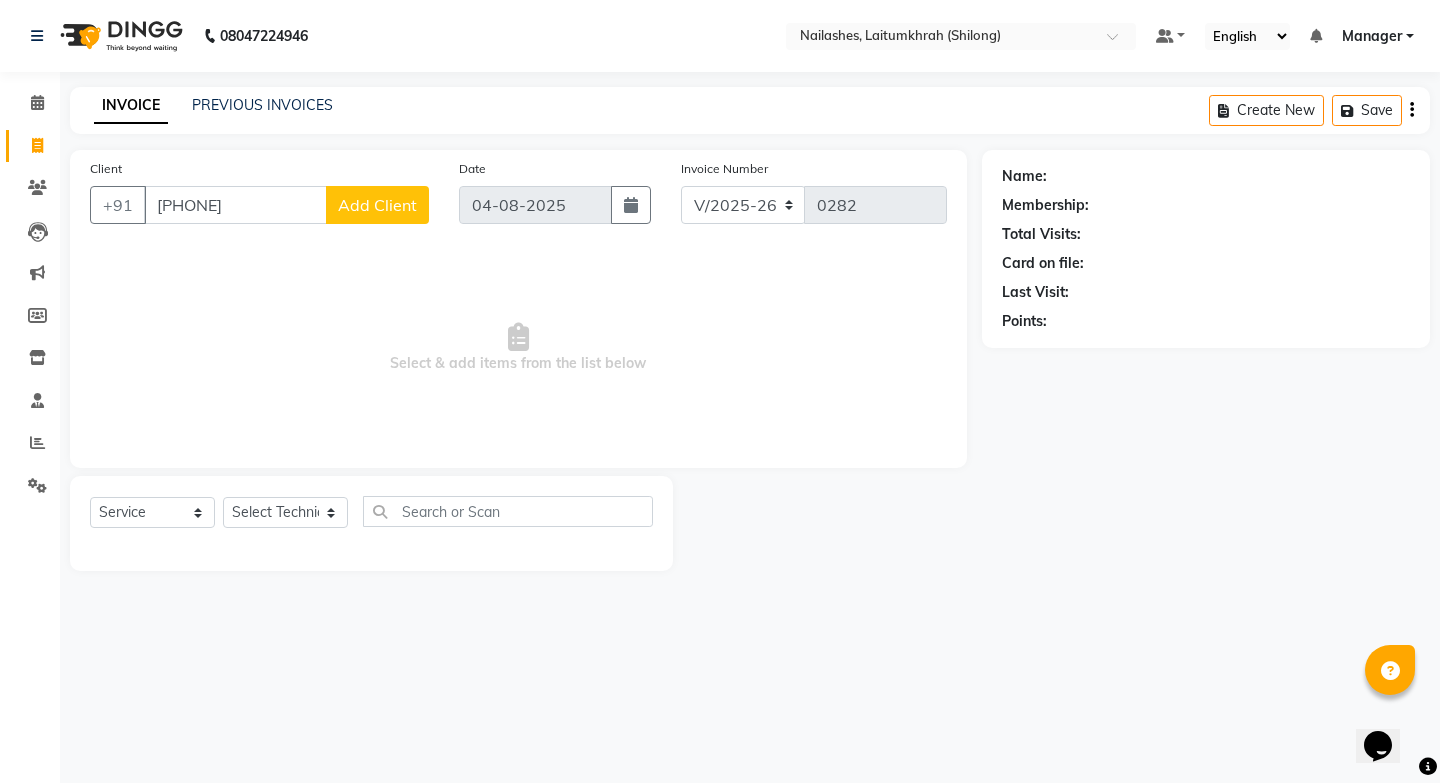 type on "[PHONE]" 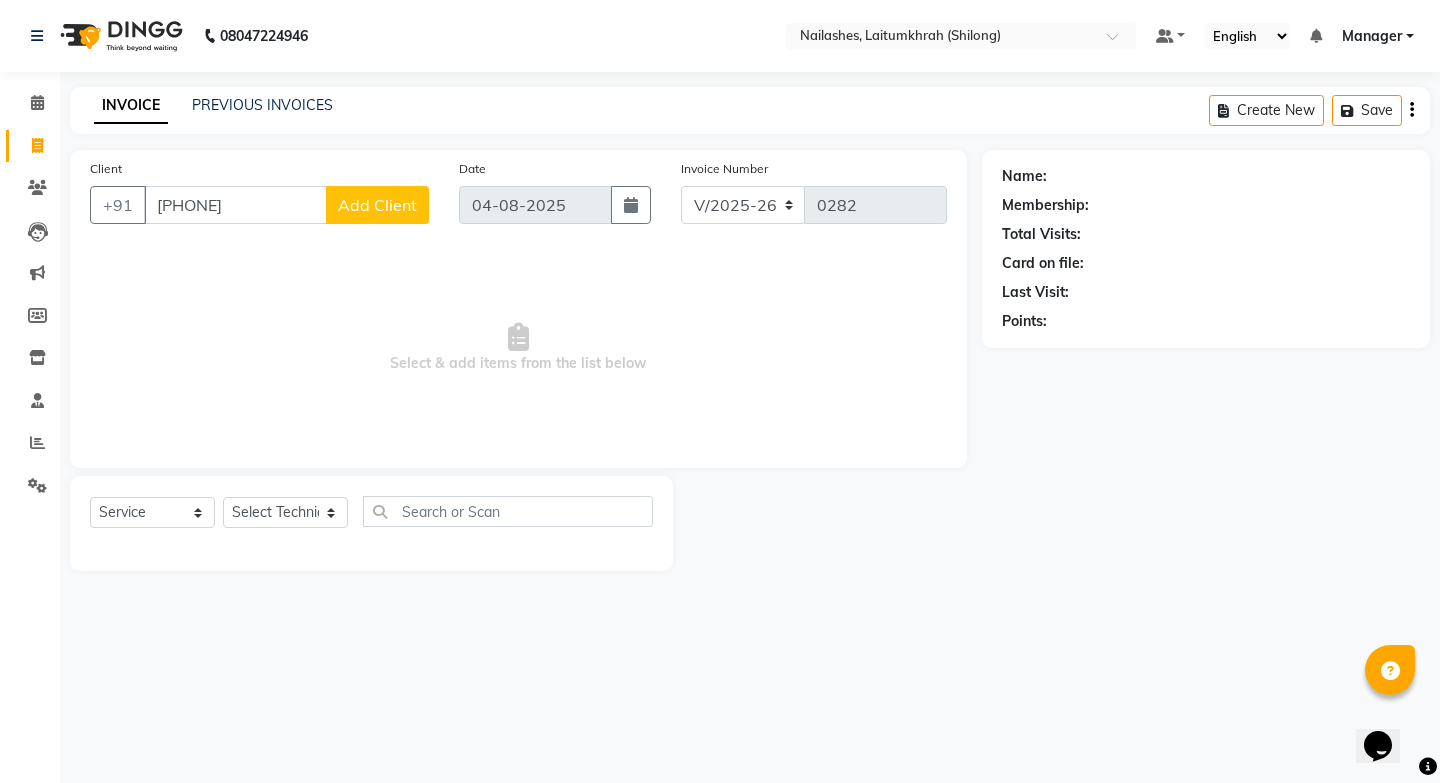 select on "21" 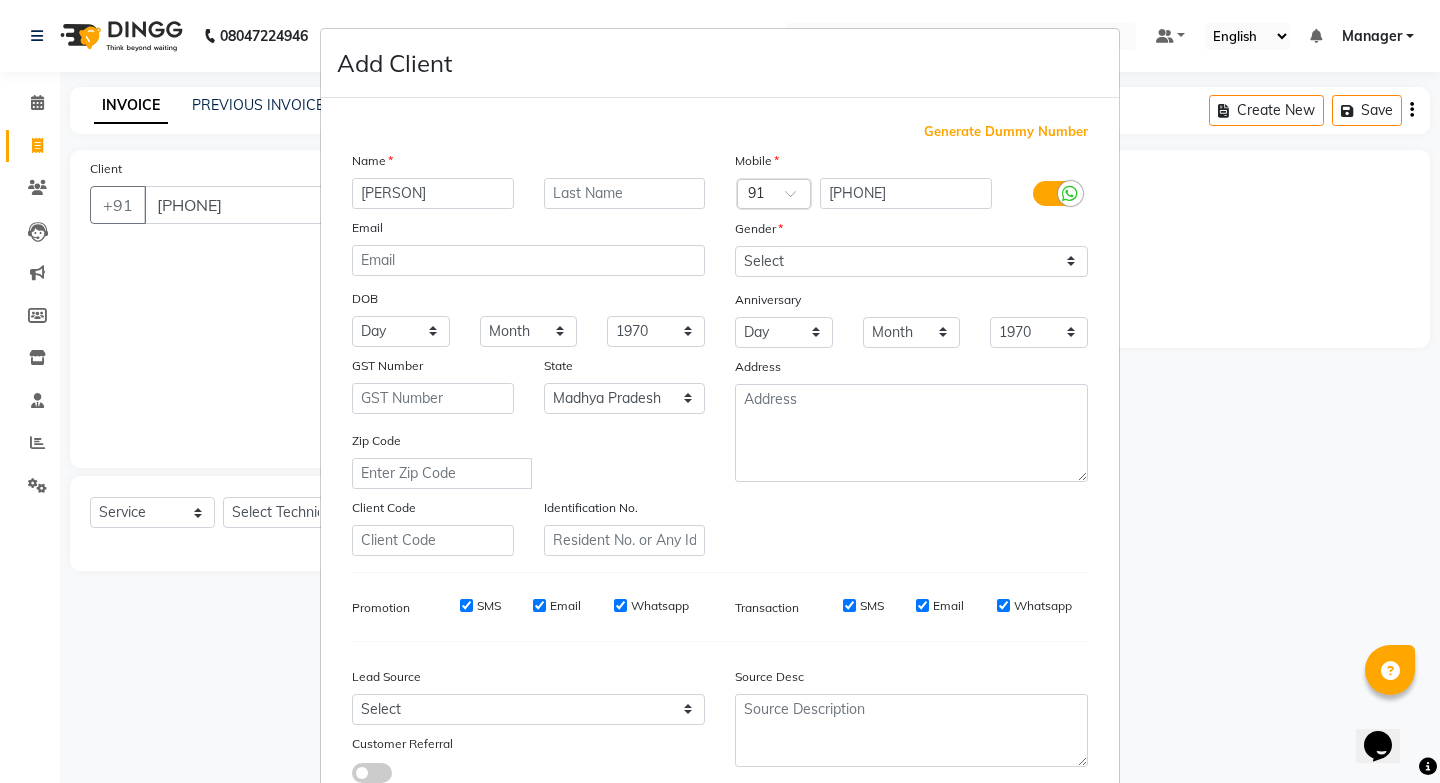 type on "[PERSON]" 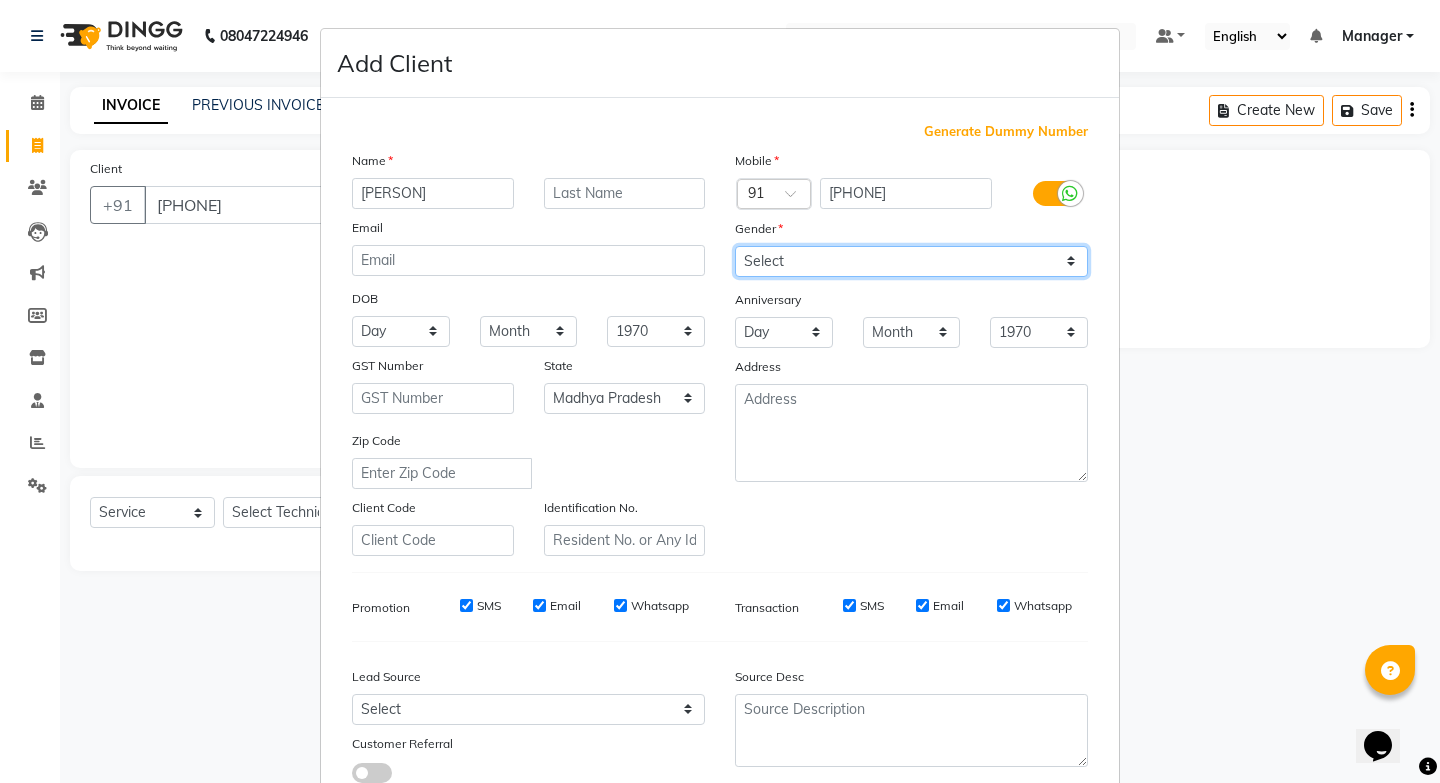 click on "Select Male Female Other Prefer Not To Say" at bounding box center [911, 261] 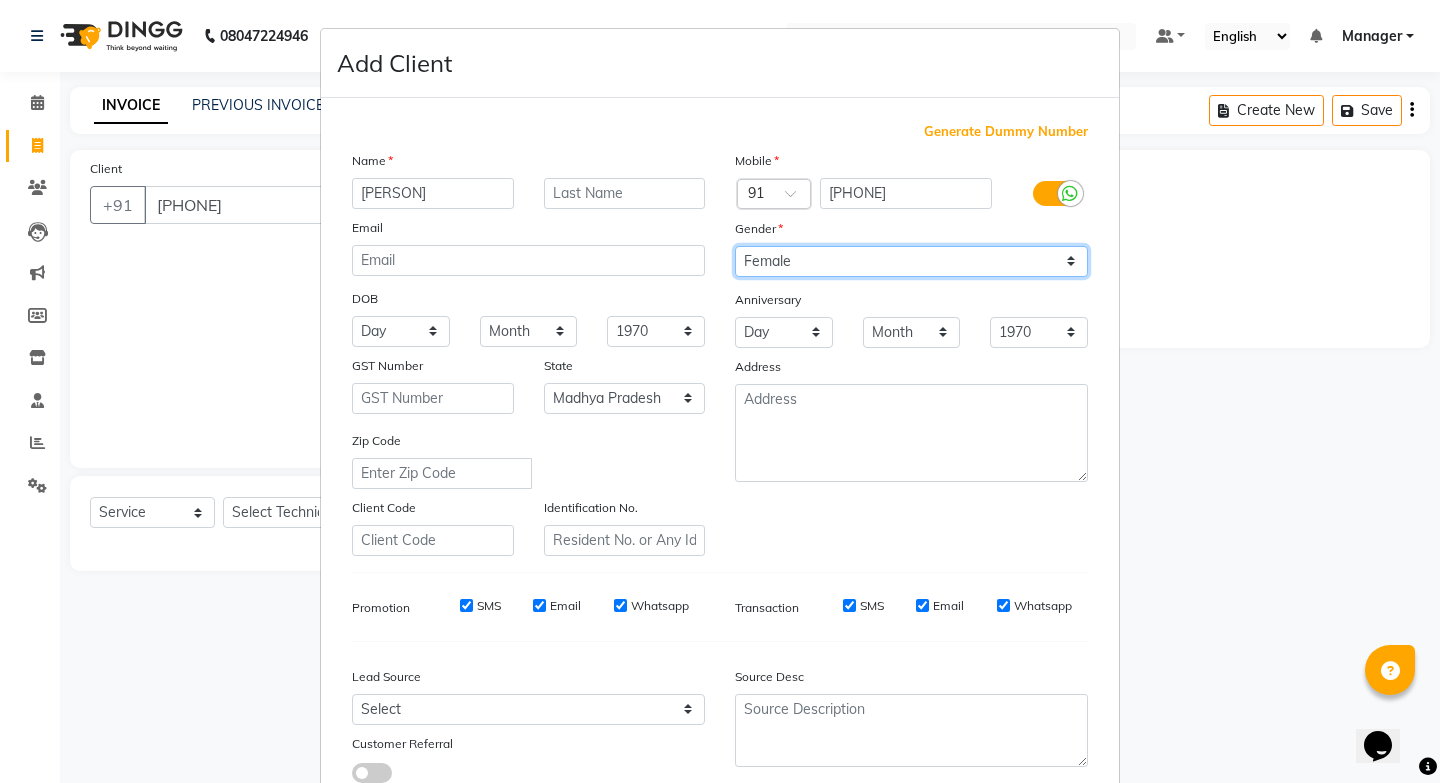 scroll, scrollTop: 140, scrollLeft: 0, axis: vertical 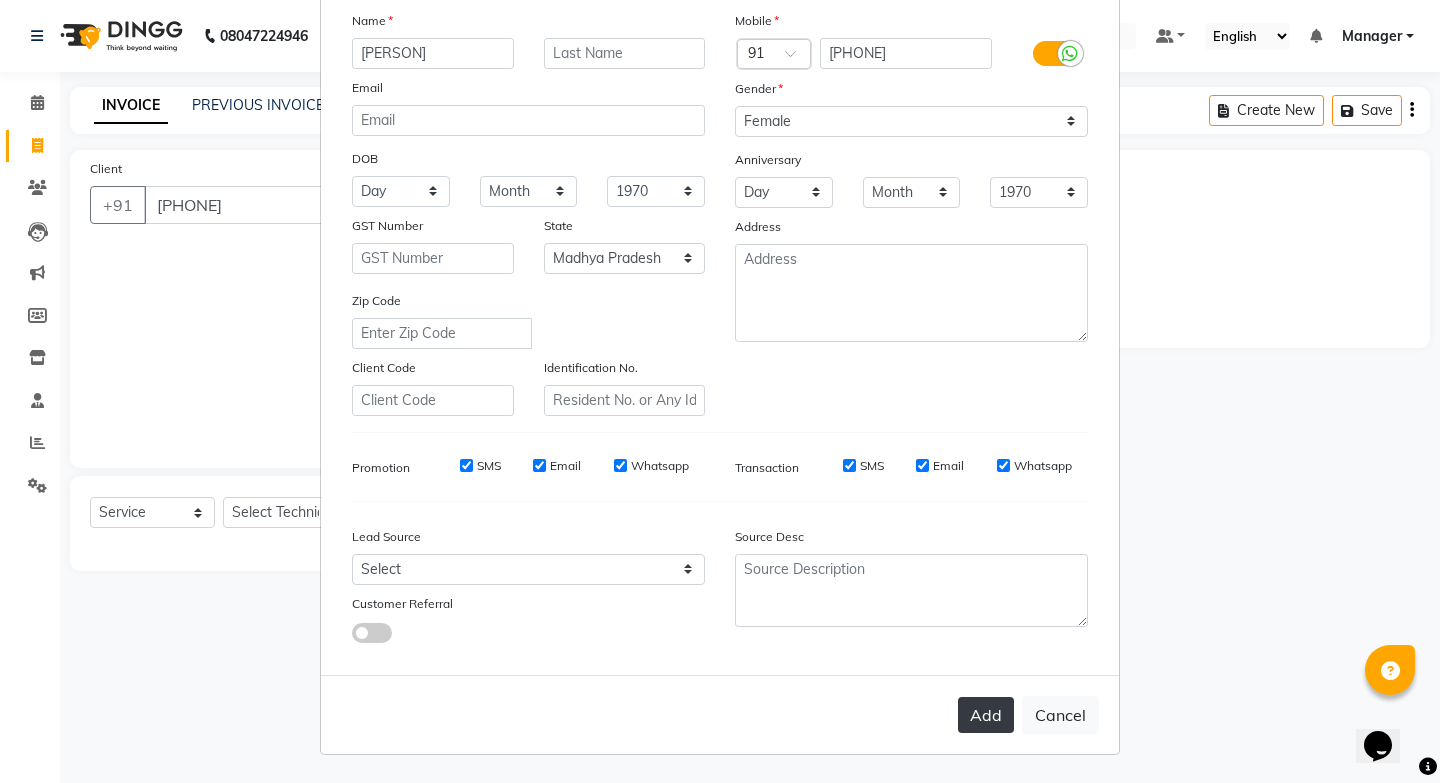 click on "Add" at bounding box center [986, 715] 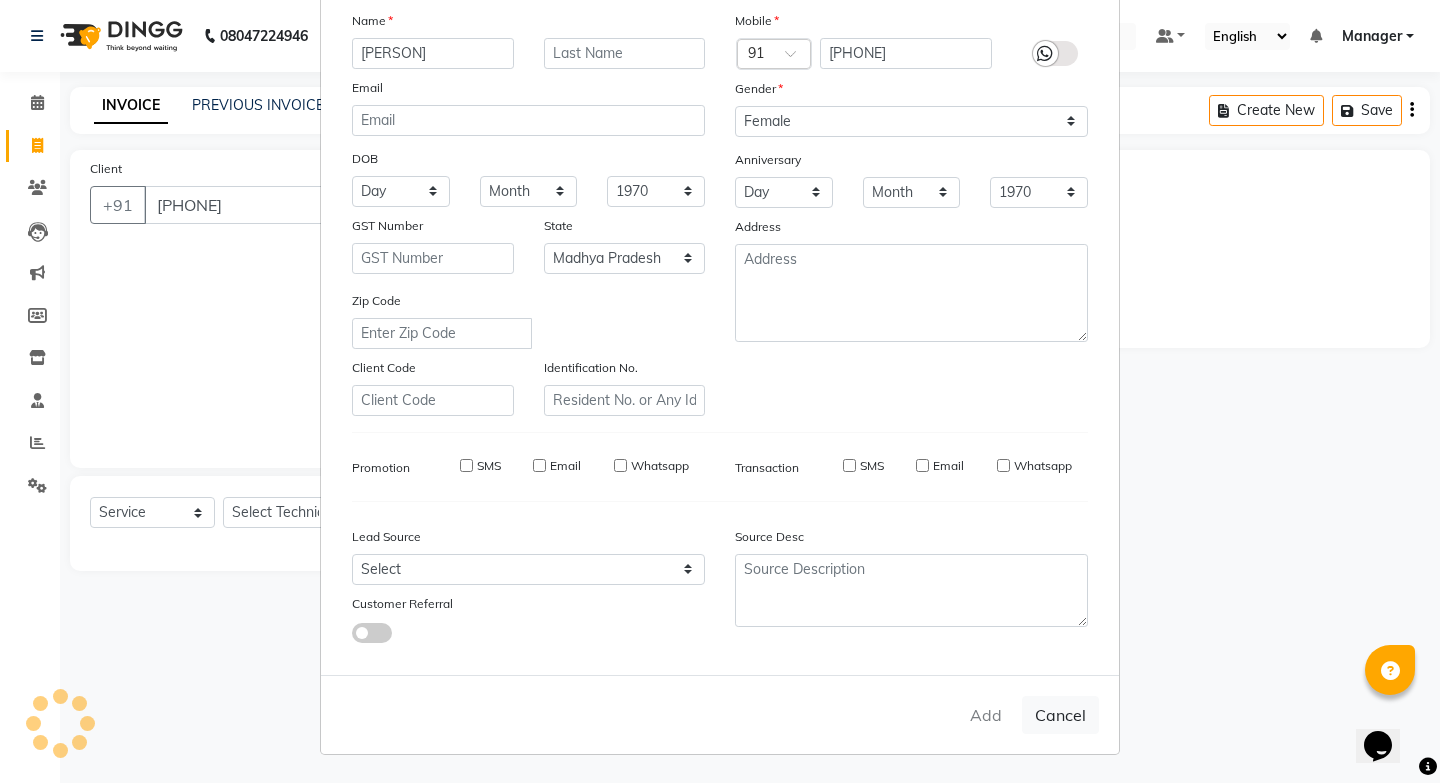 type on "87******45" 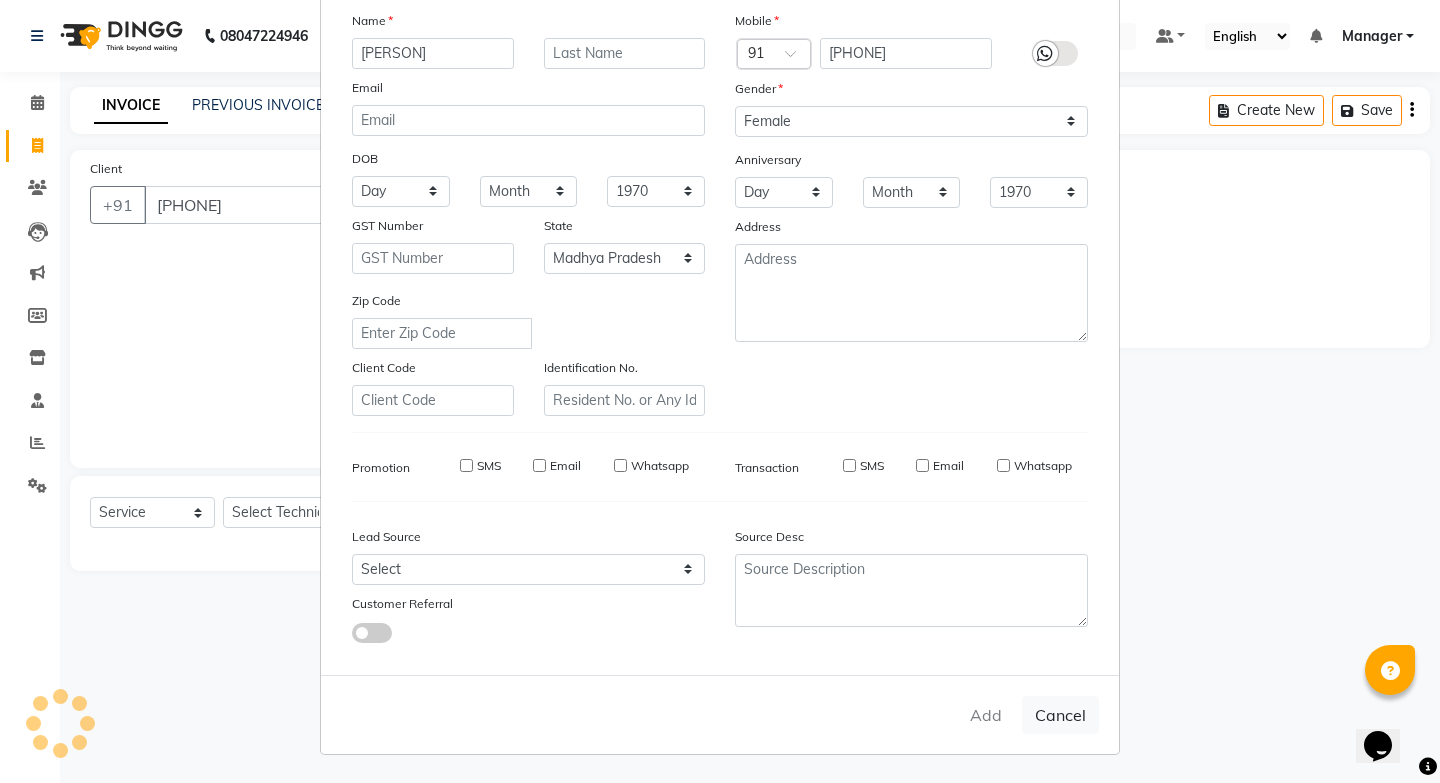 checkbox on "false" 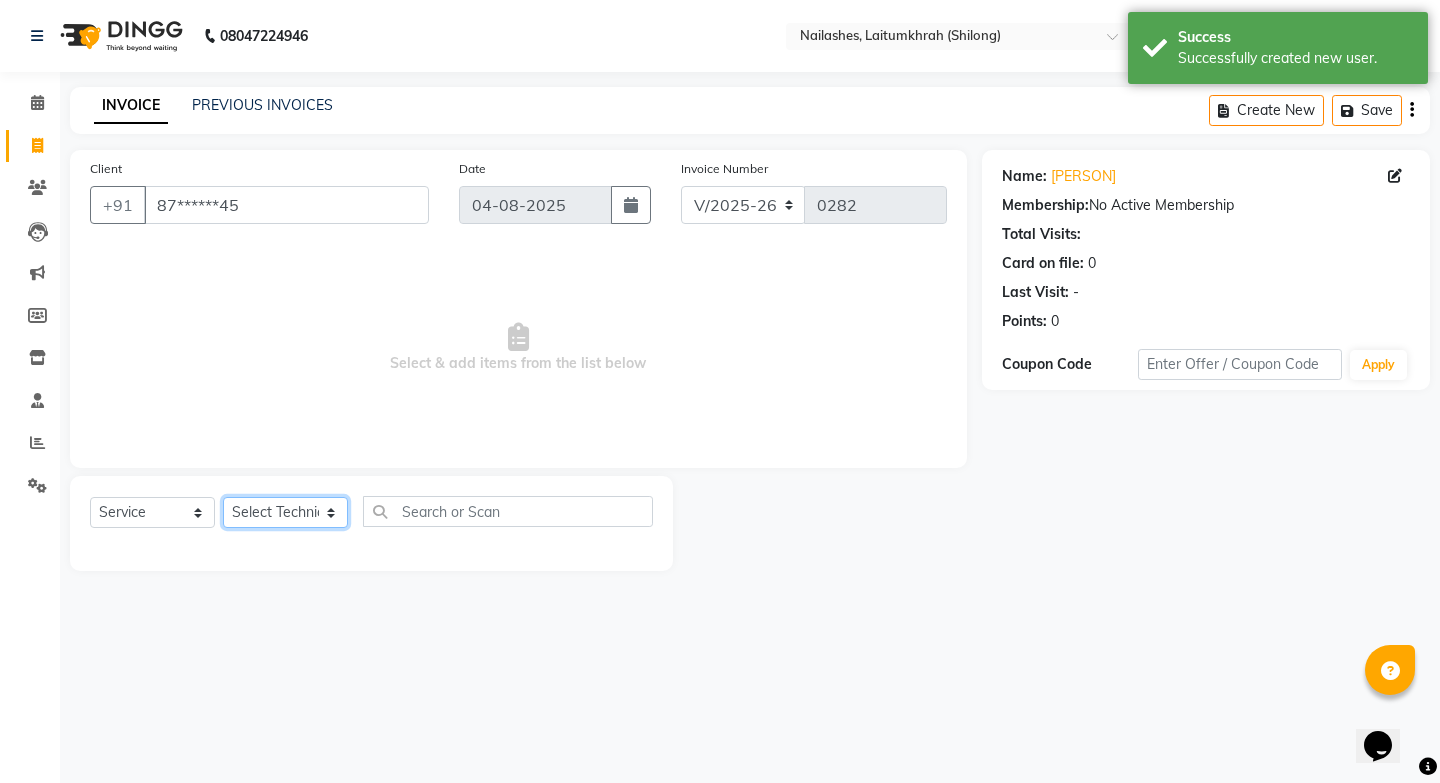 click on "Select Technician [PERSON] [PERSON] Manager [PERSON] [PERSON]  Xenia" 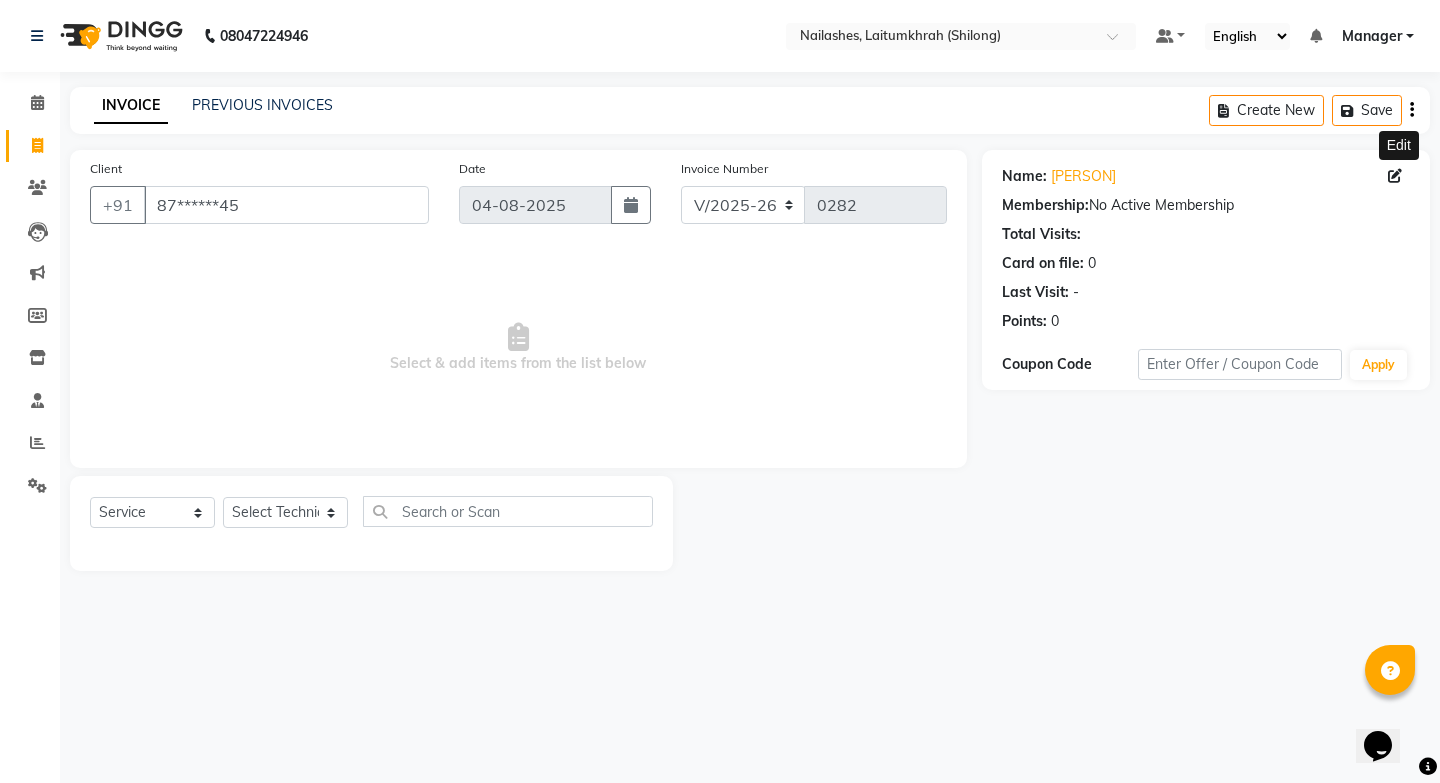 click 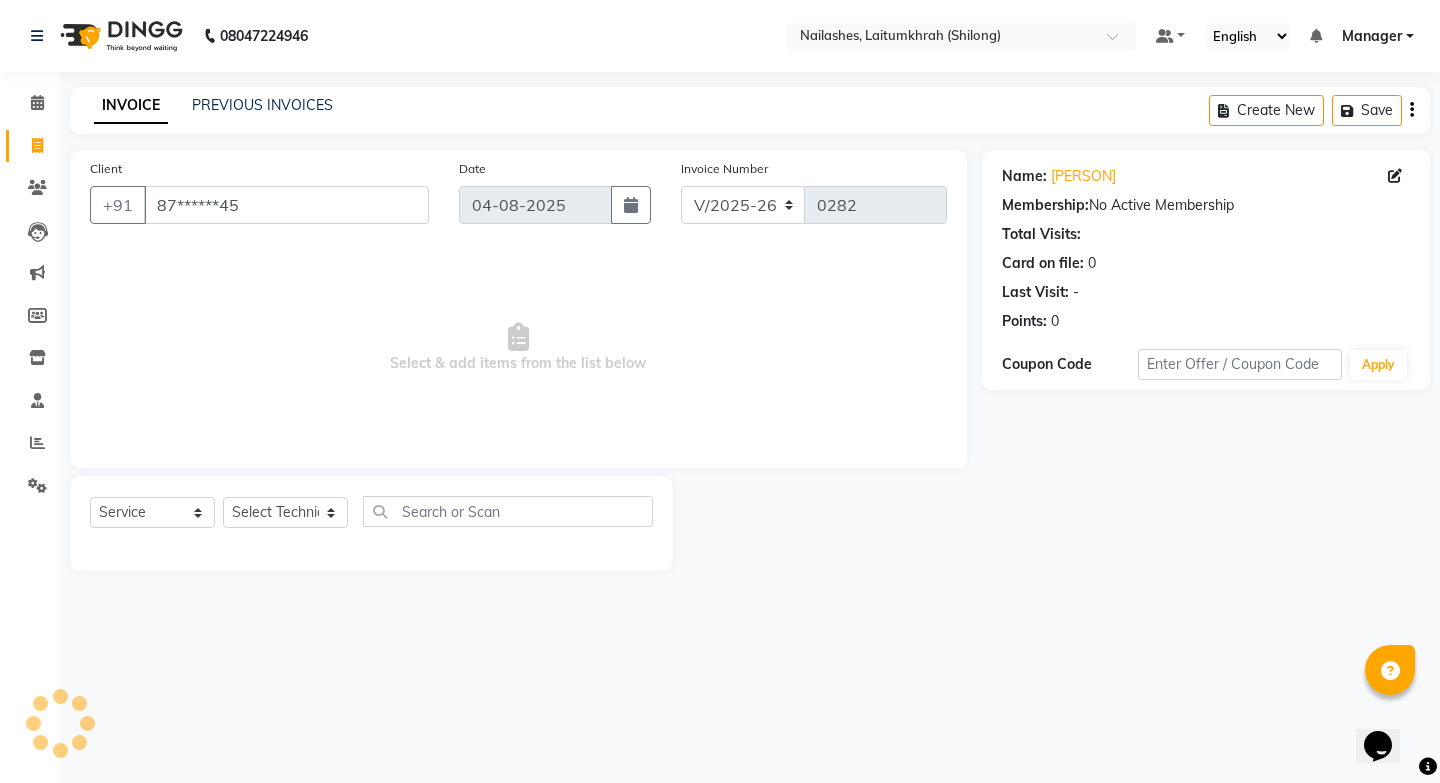 select on "21" 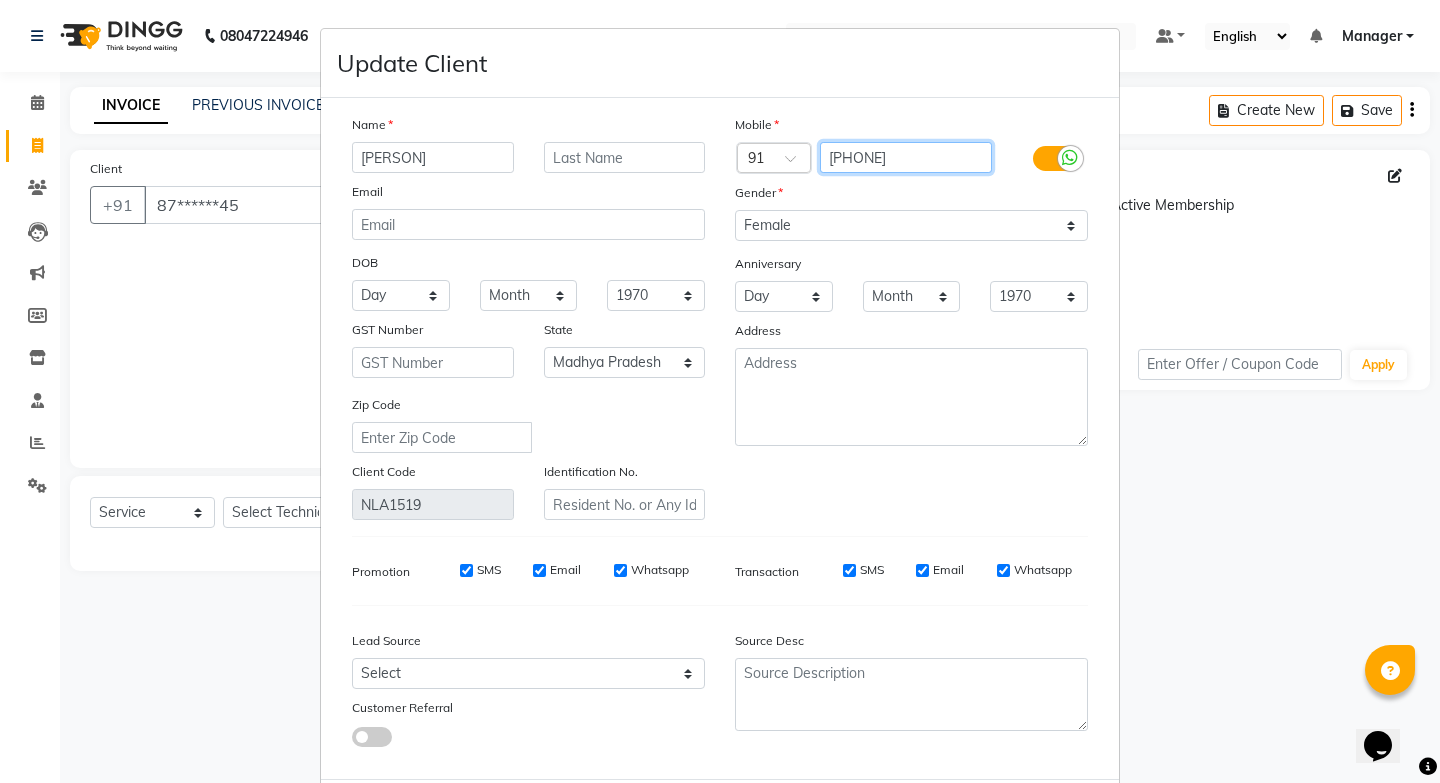 click on "[PHONE]" at bounding box center [906, 157] 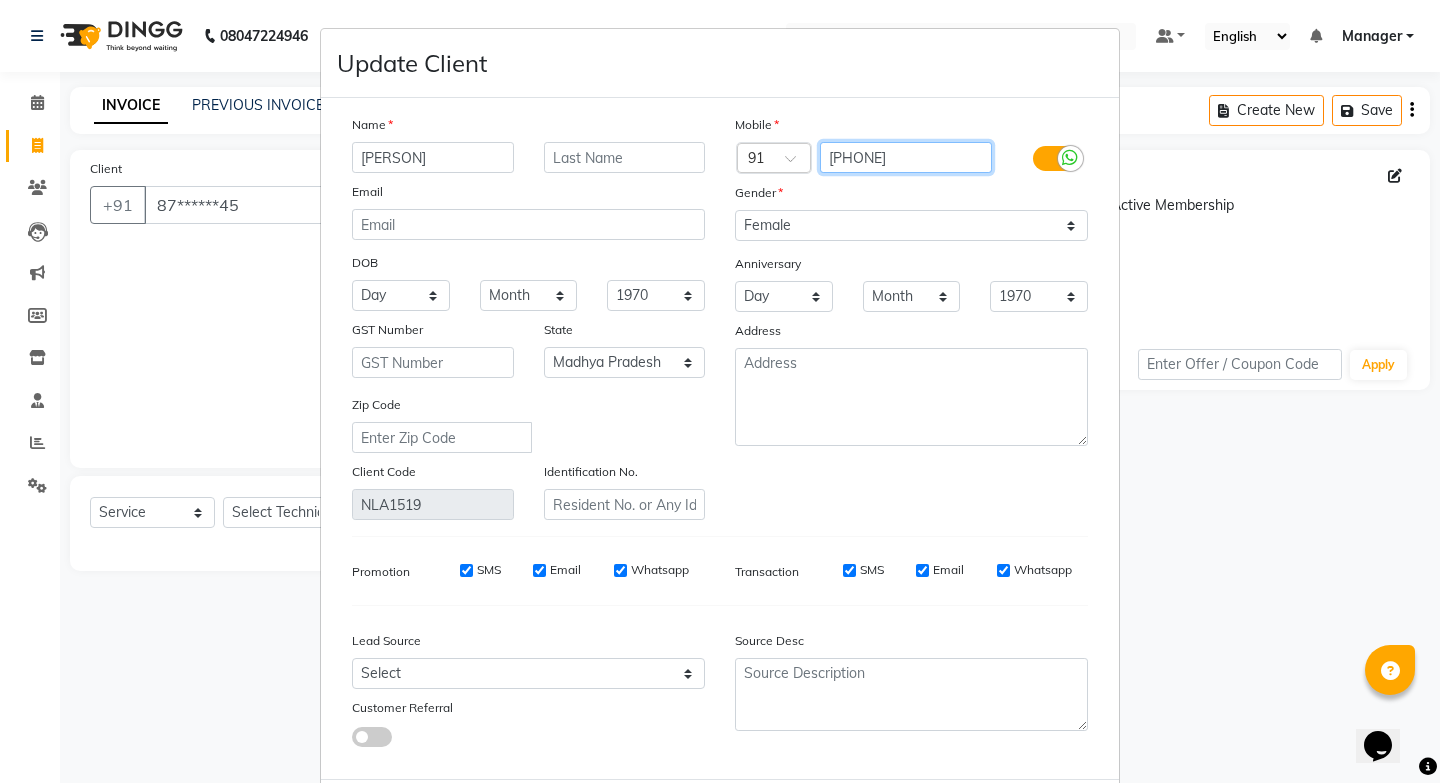 scroll, scrollTop: 104, scrollLeft: 0, axis: vertical 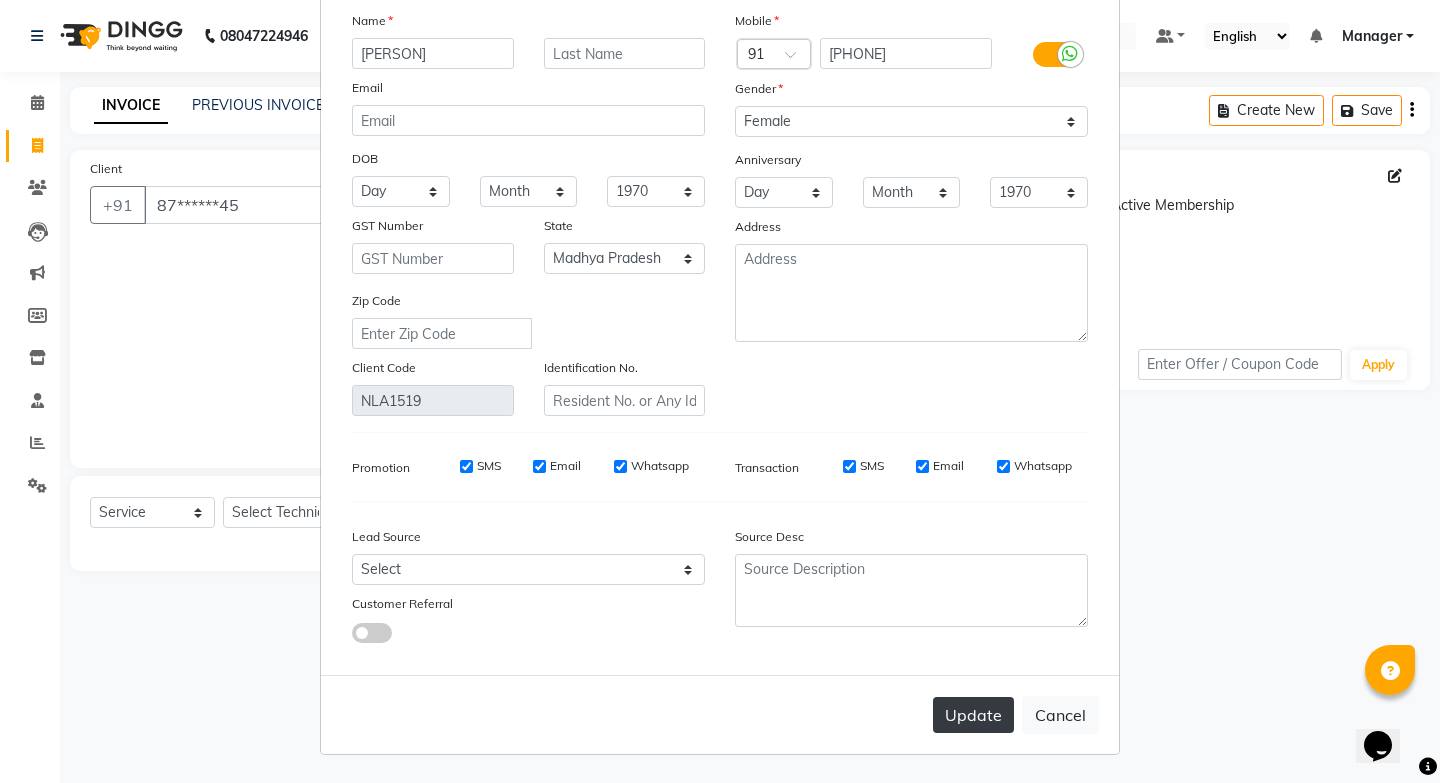click on "Update" at bounding box center (973, 715) 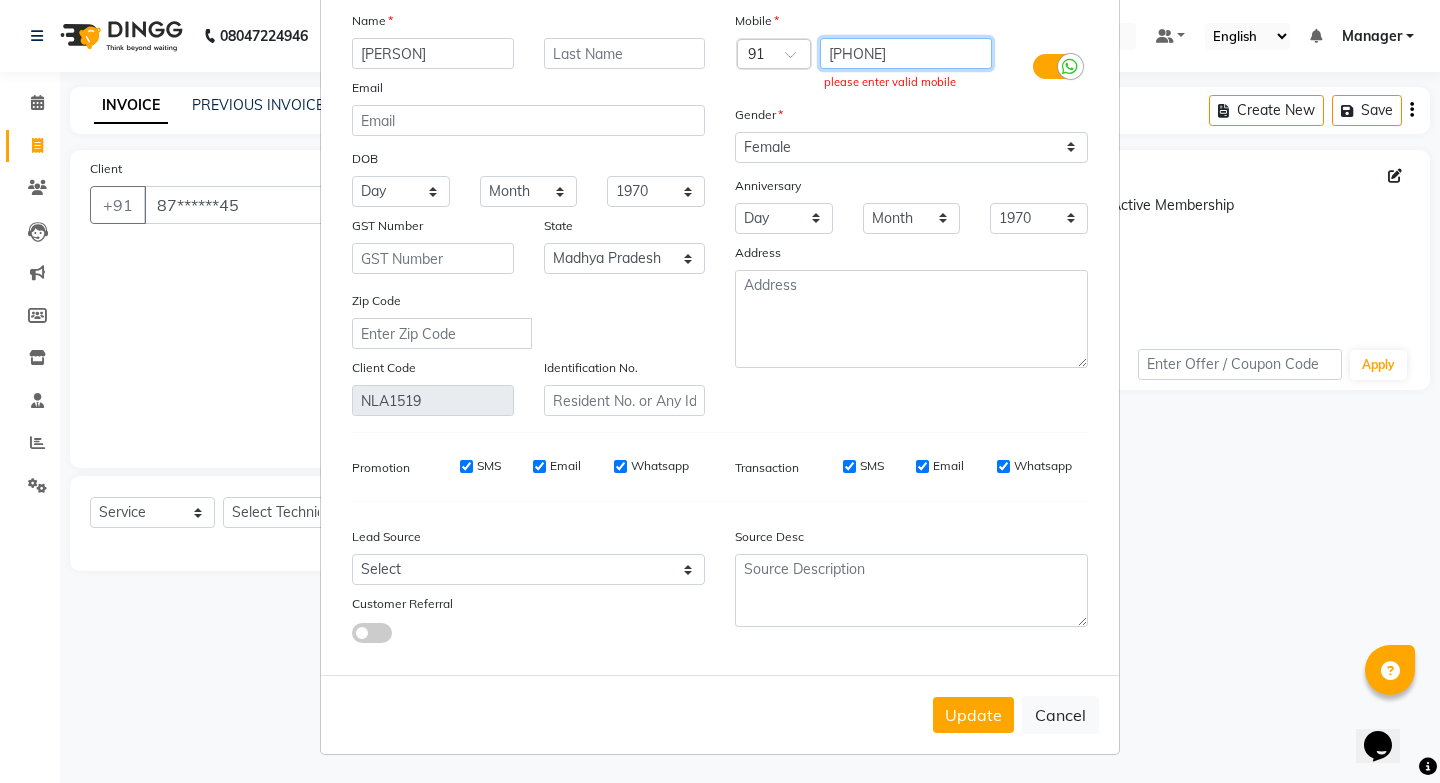 click on "[PHONE]" at bounding box center (906, 53) 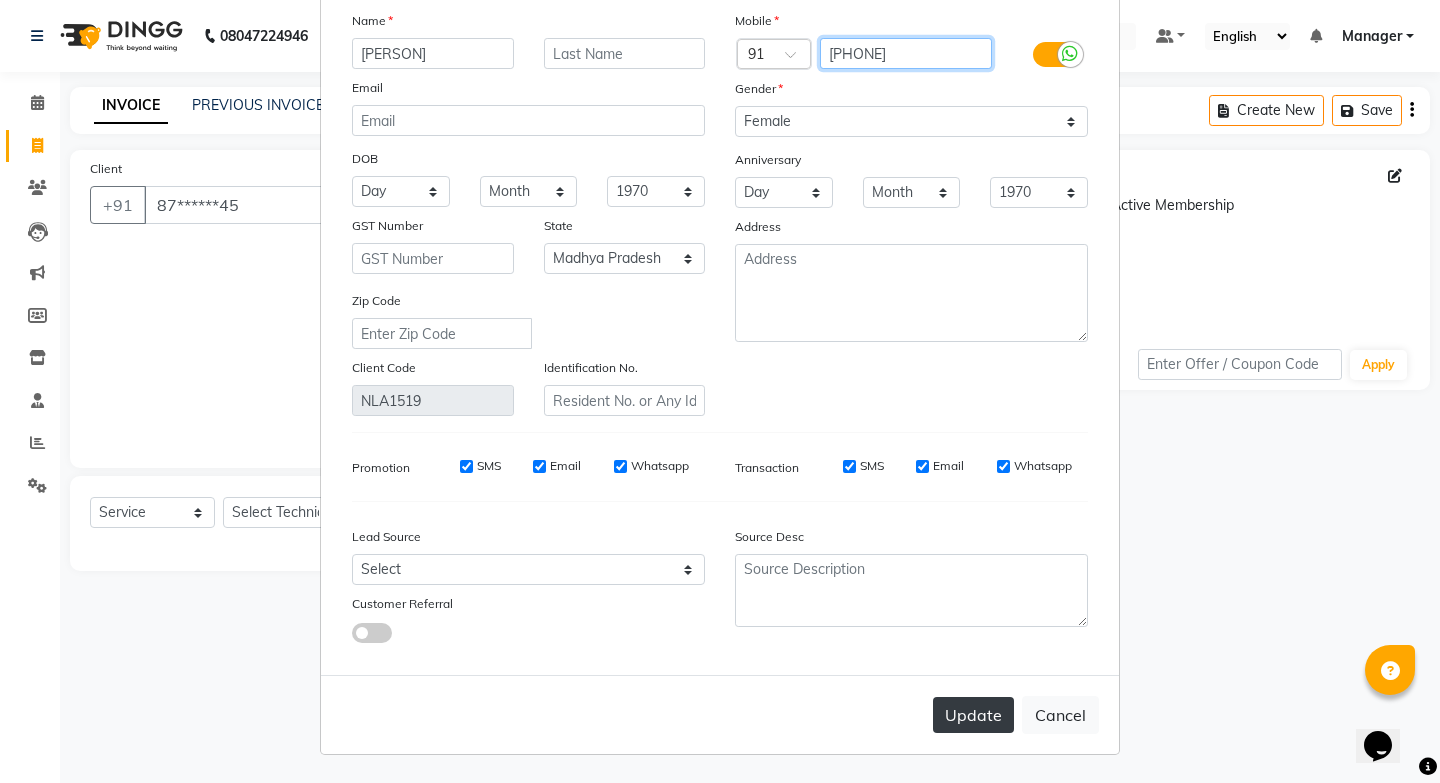 scroll, scrollTop: 104, scrollLeft: 0, axis: vertical 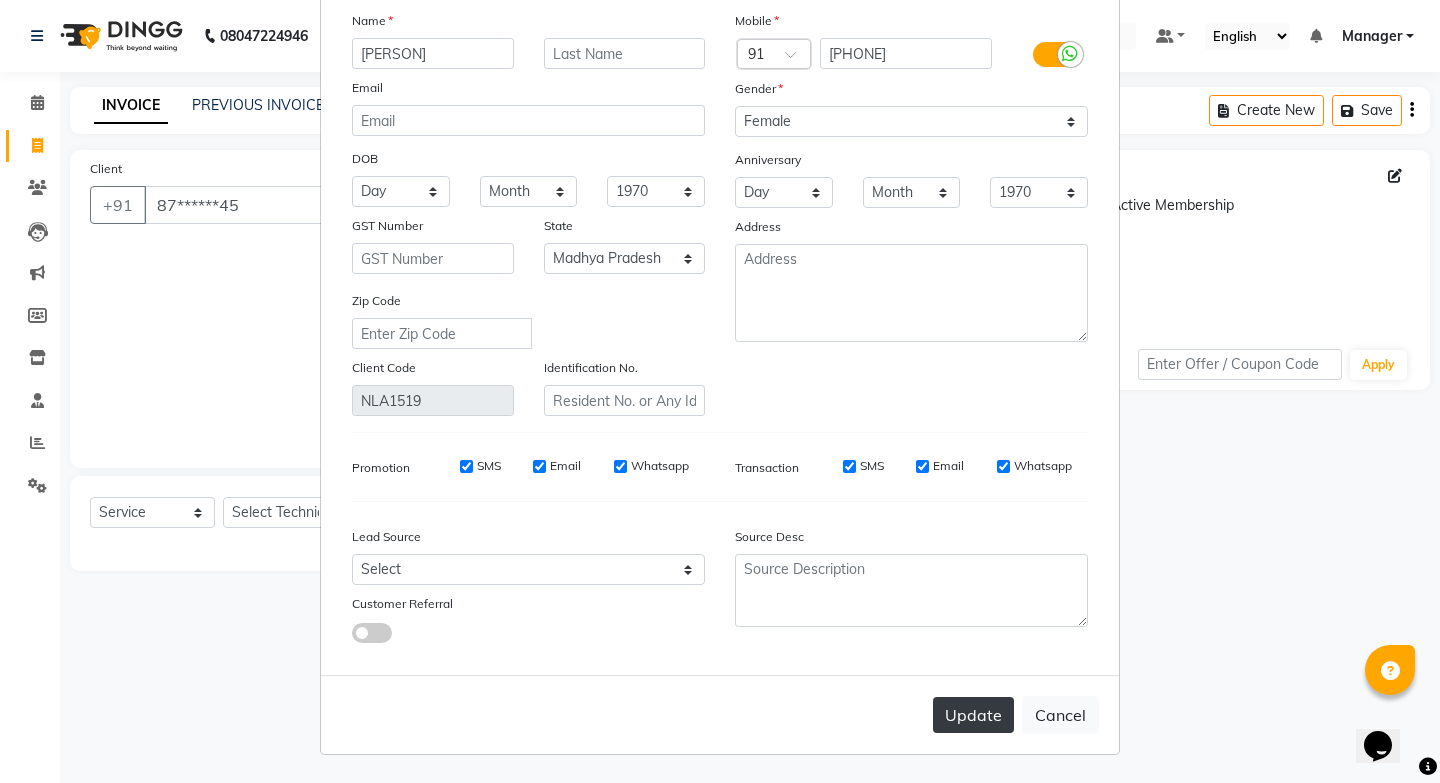click on "Update" at bounding box center [973, 715] 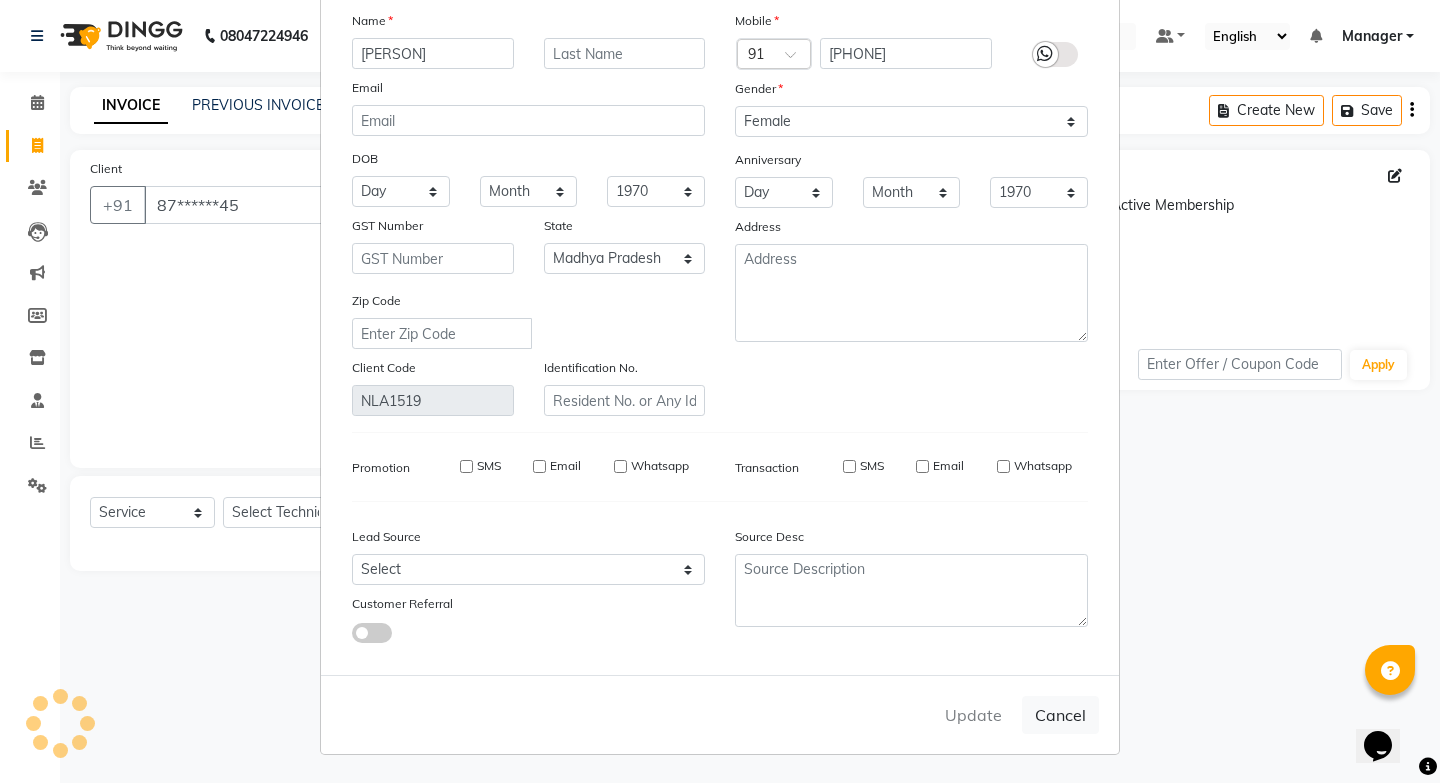 type on "87******46" 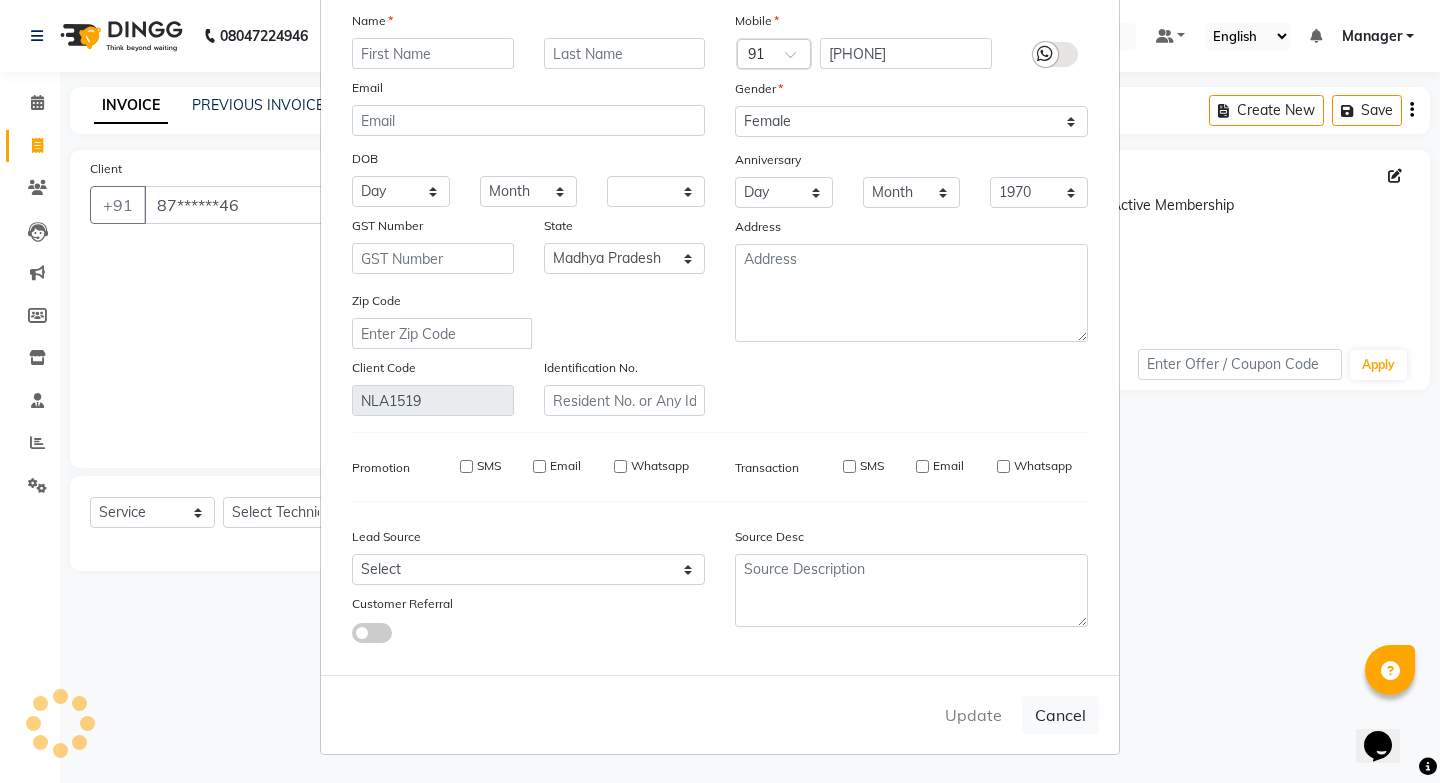 select on "null" 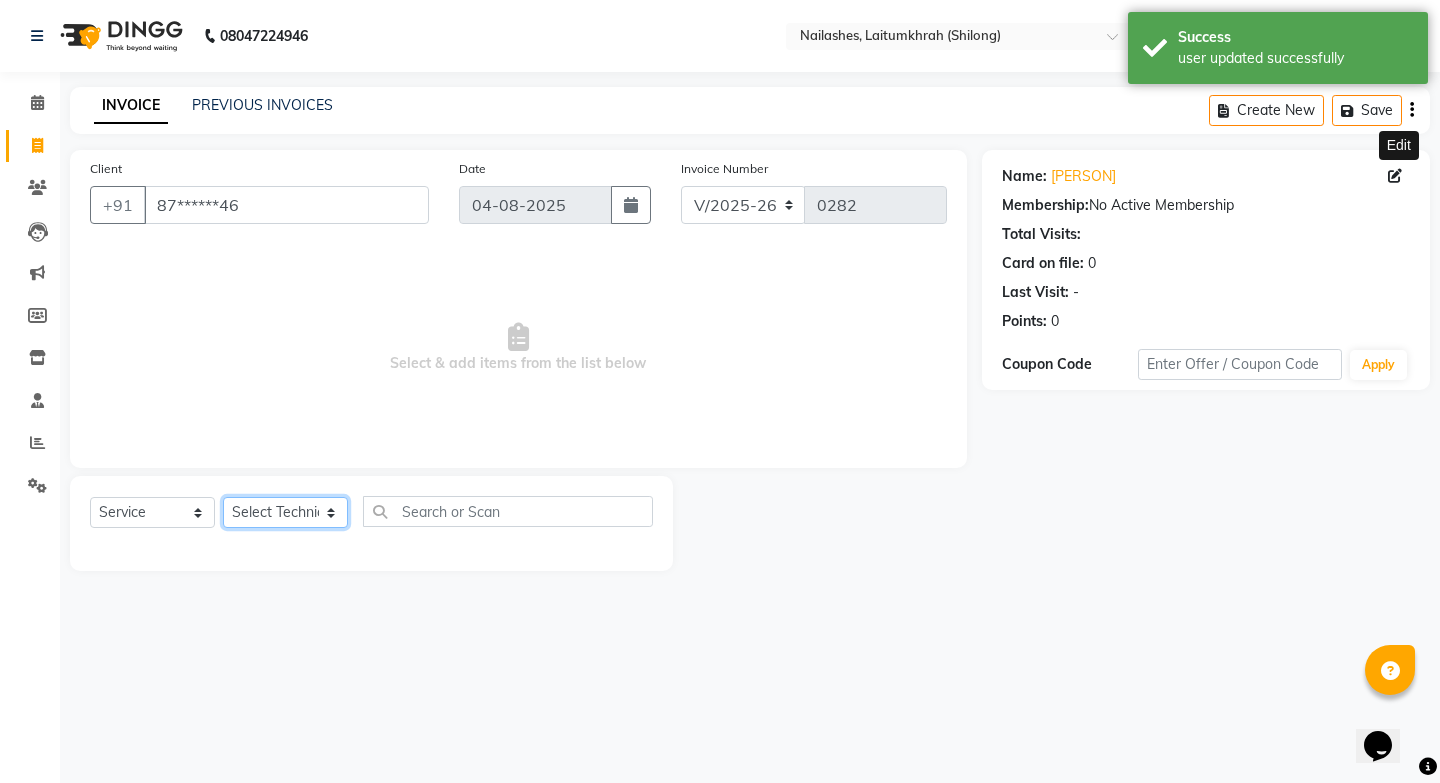 click on "Select Technician [PERSON] [PERSON] Manager [PERSON] [PERSON]  Xenia" 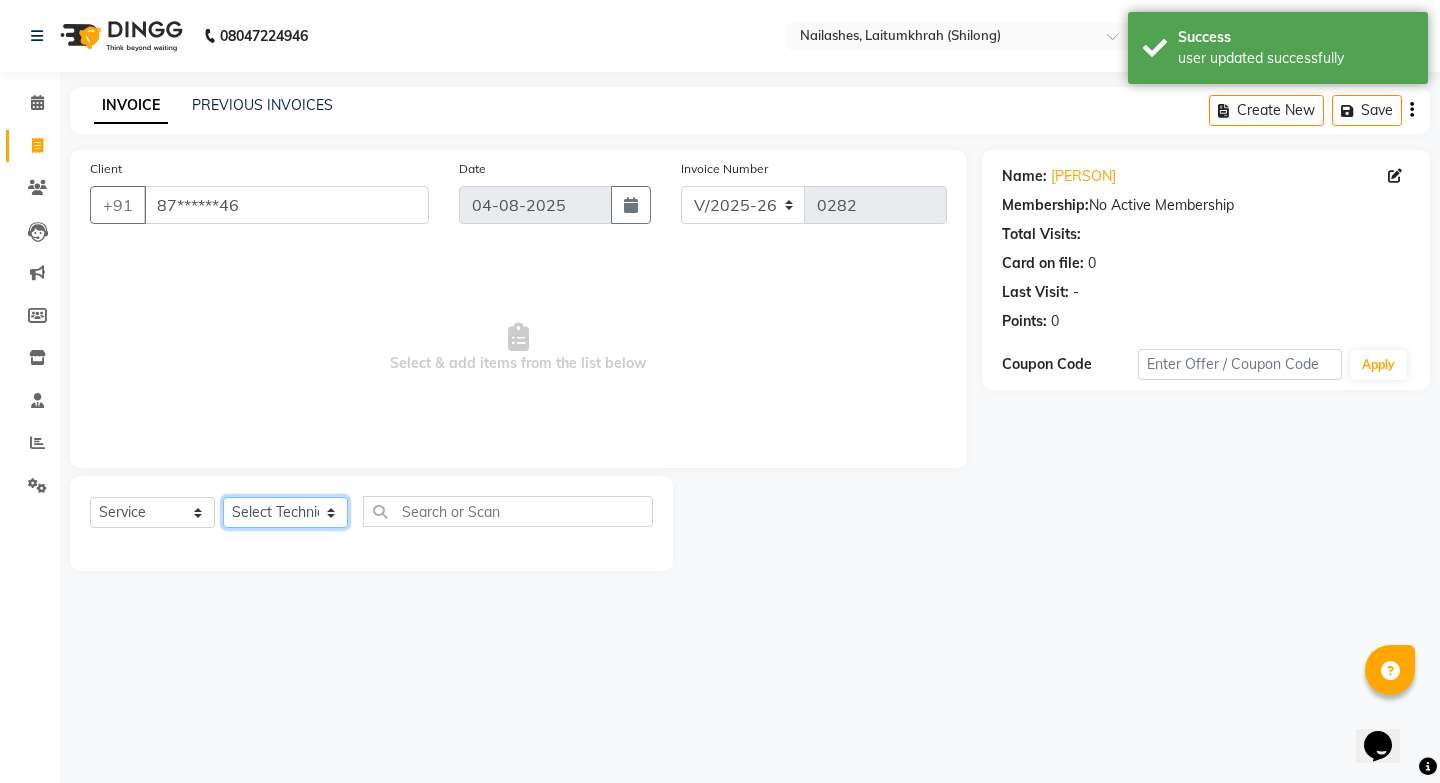 select on "18616" 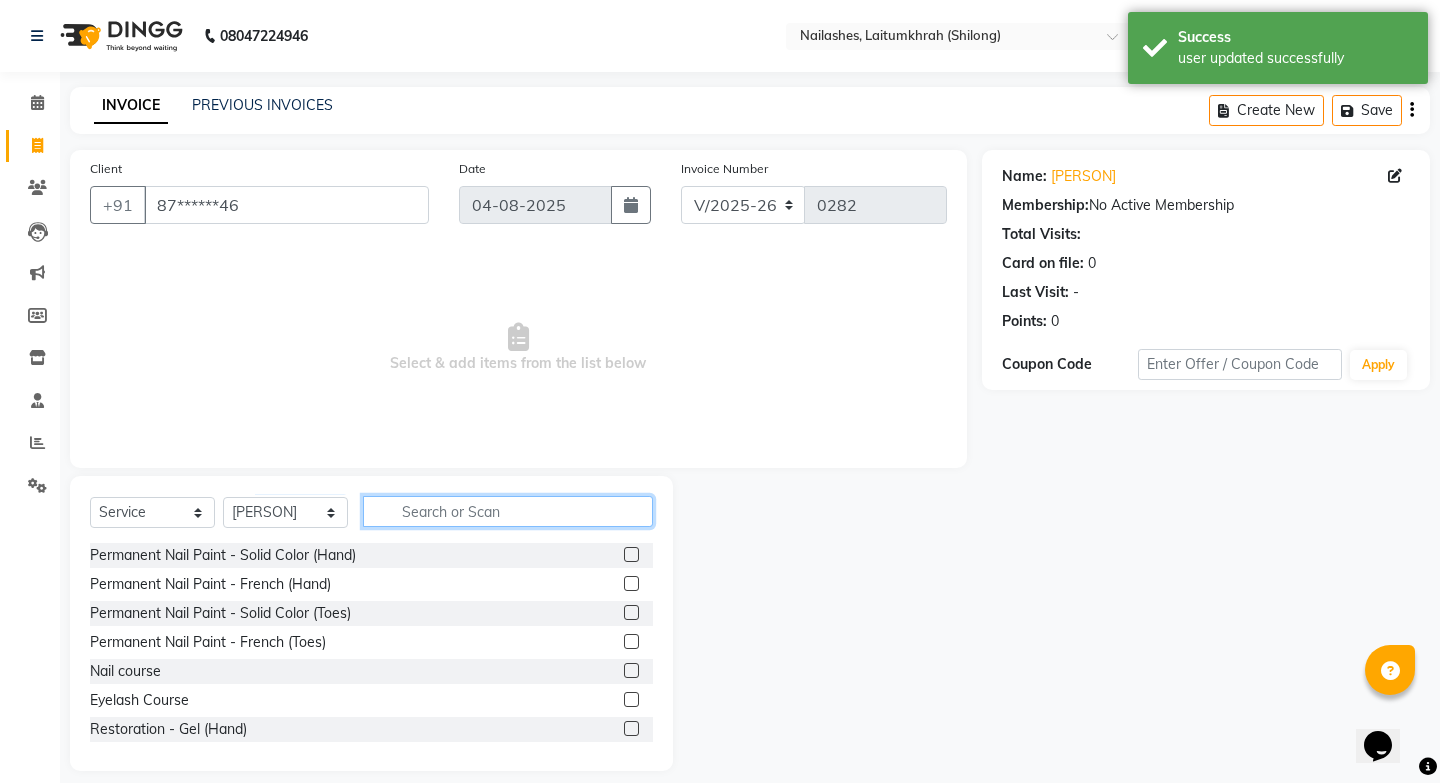 click 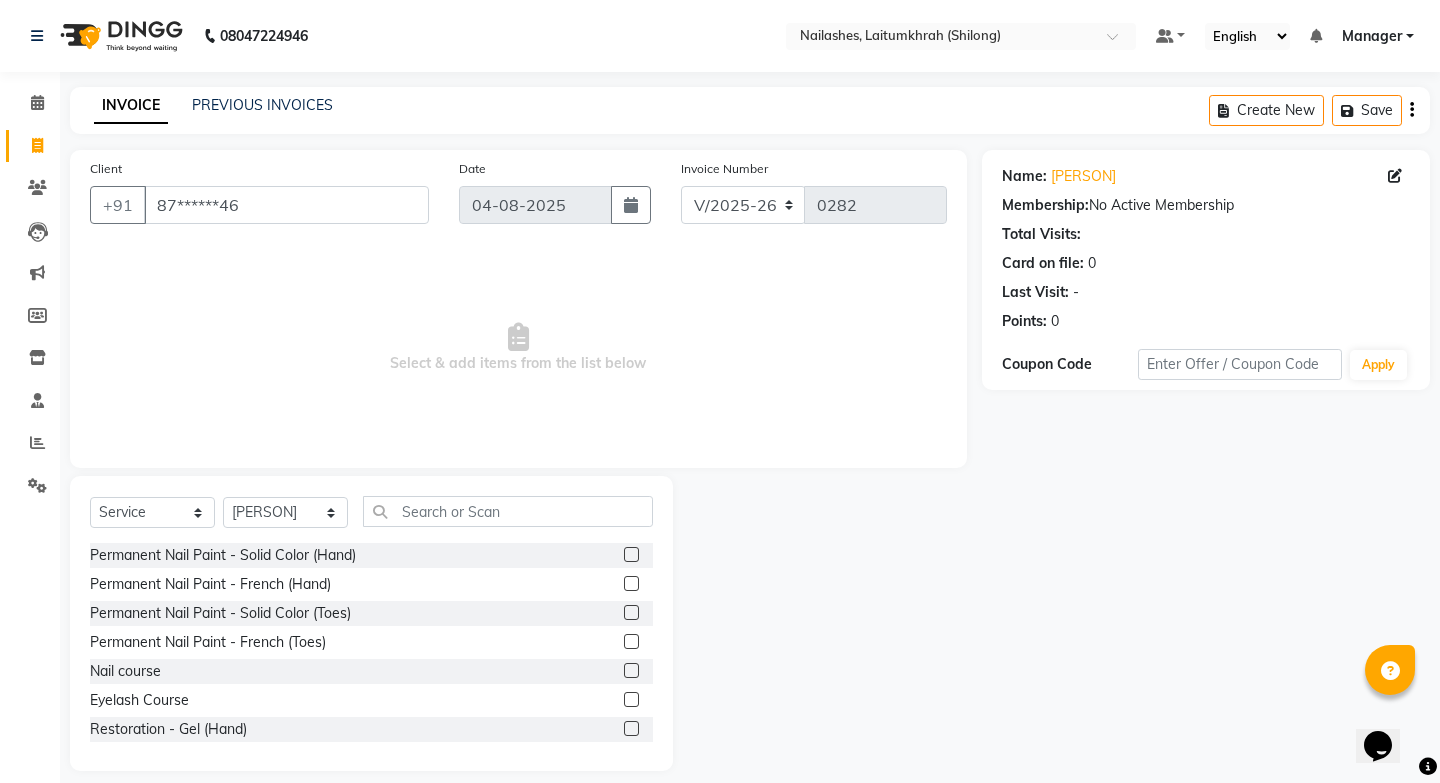 click on "Select & add items from the list below" at bounding box center [518, 348] 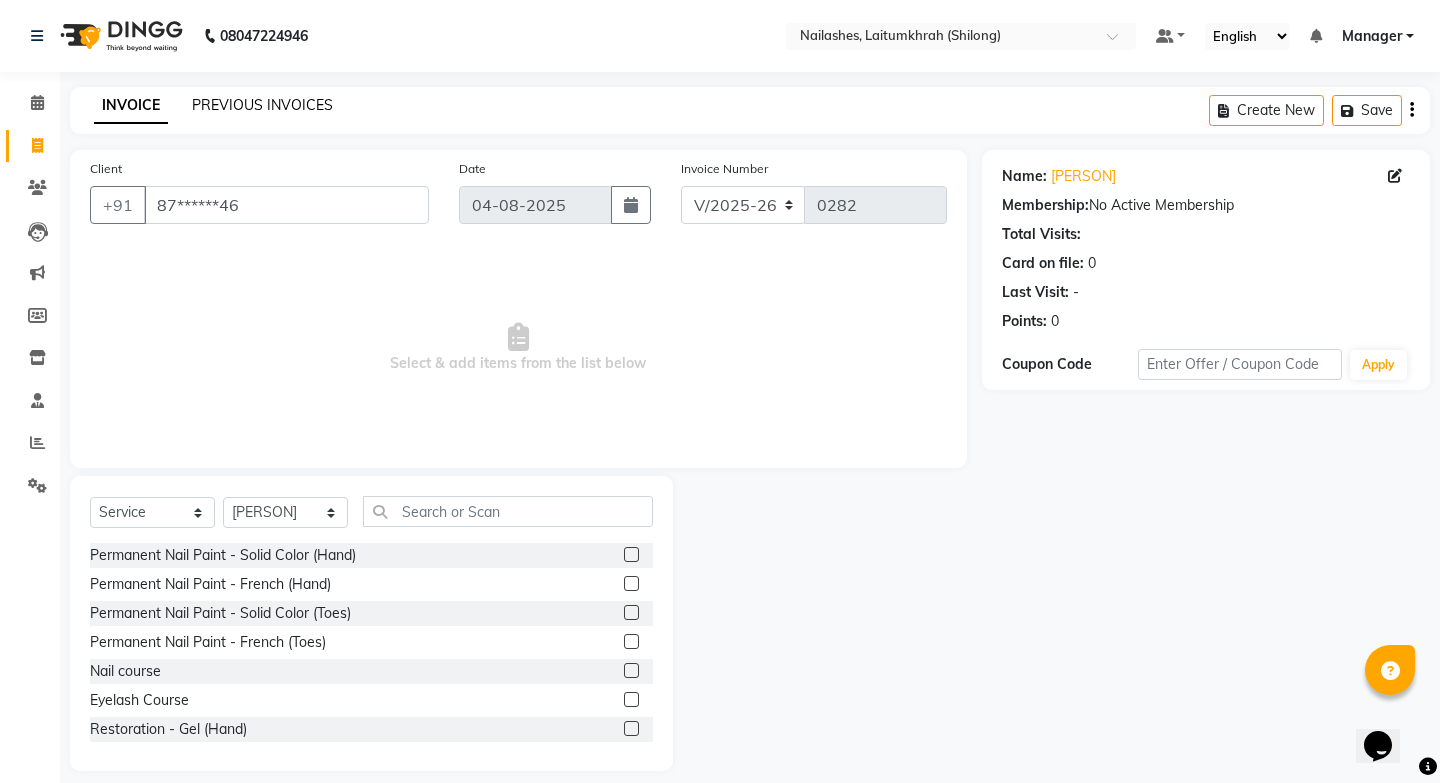 click on "PREVIOUS INVOICES" 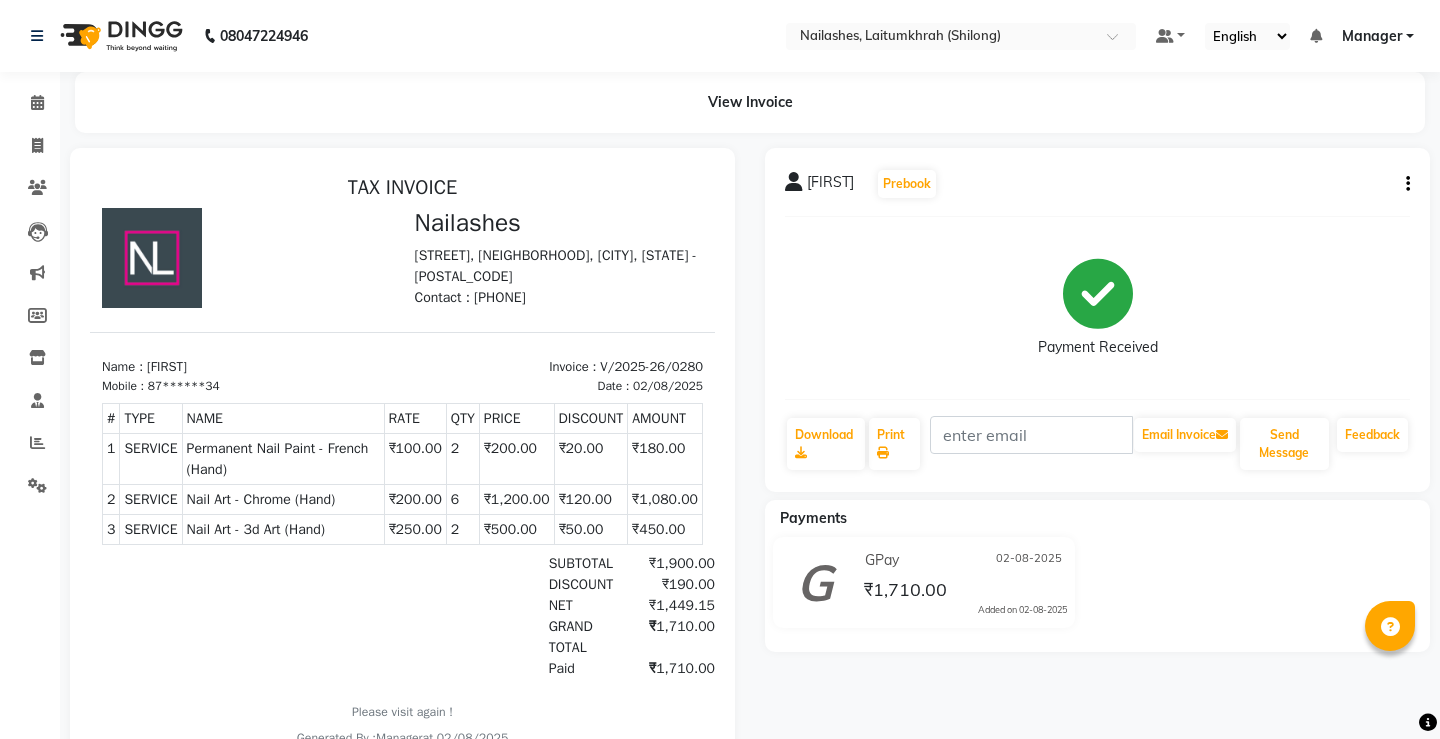 scroll, scrollTop: 0, scrollLeft: 0, axis: both 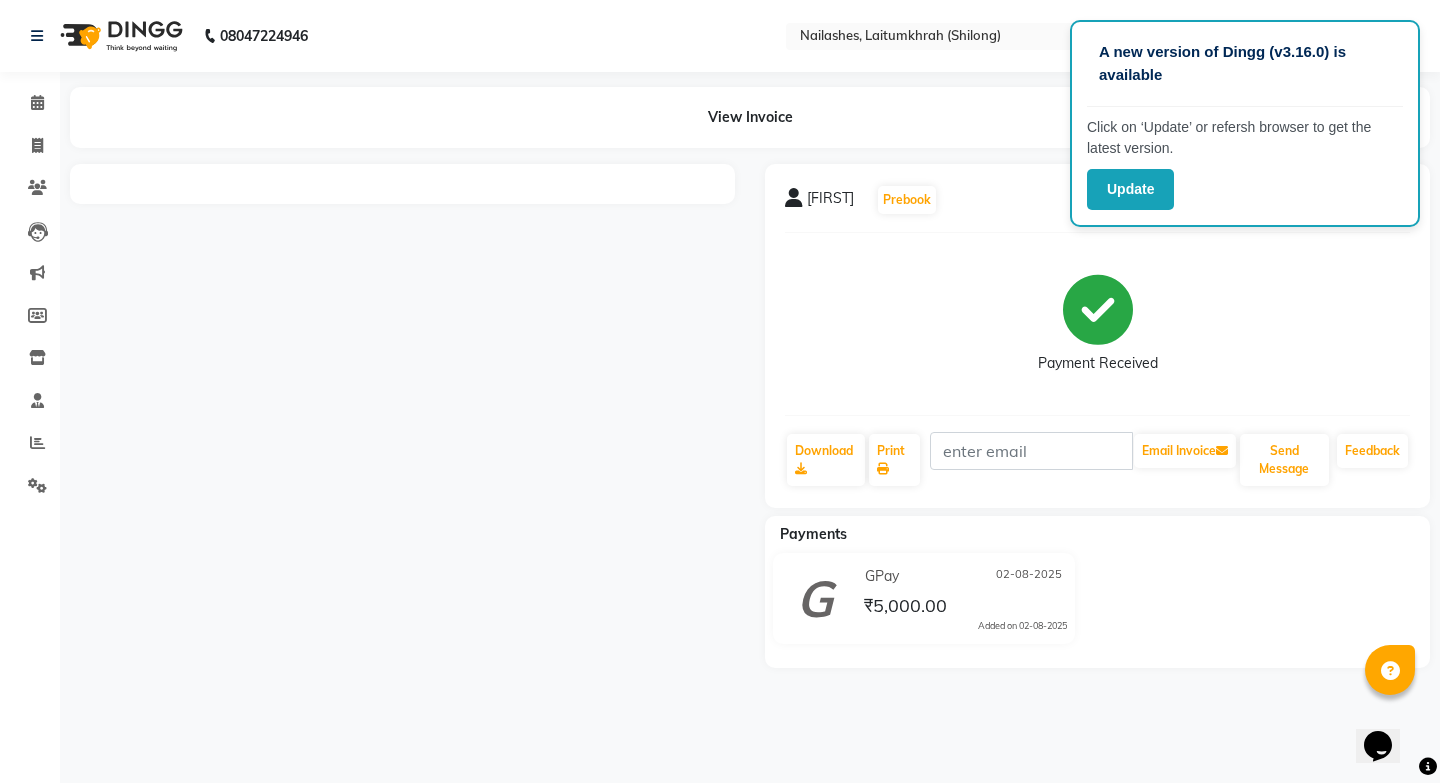 click on "Manvene   Prebook   Payment Received  Download  Print   Email Invoice   Send Message Feedback" 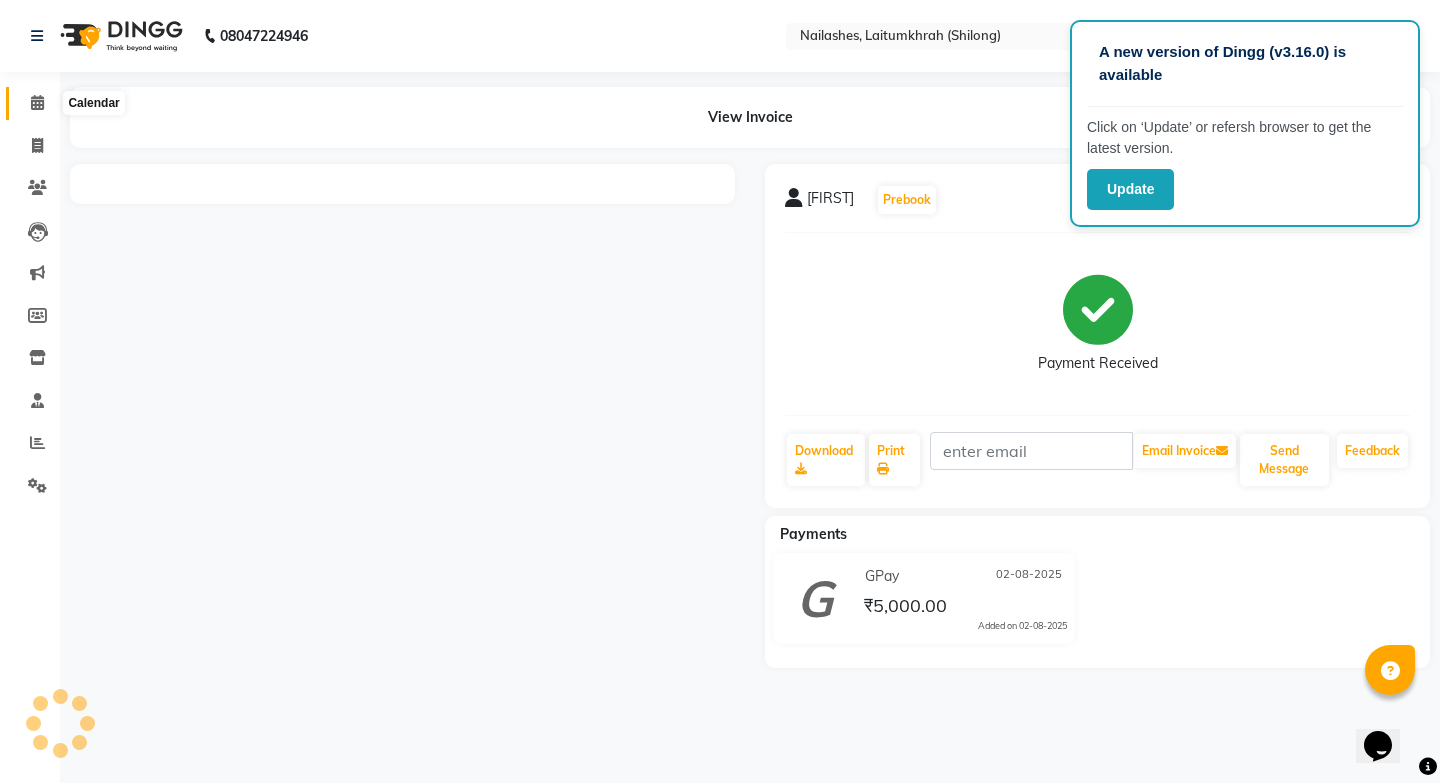 click 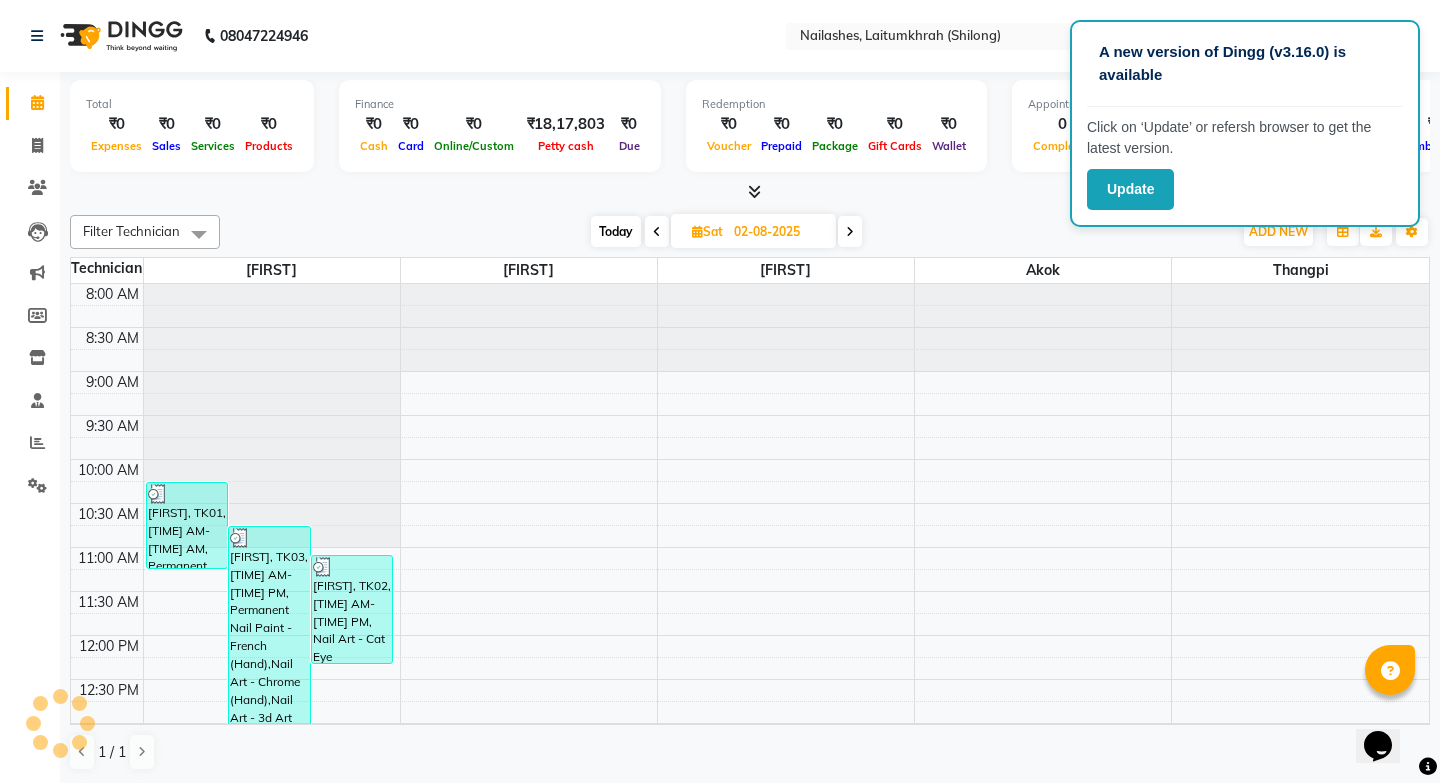 scroll, scrollTop: 0, scrollLeft: 0, axis: both 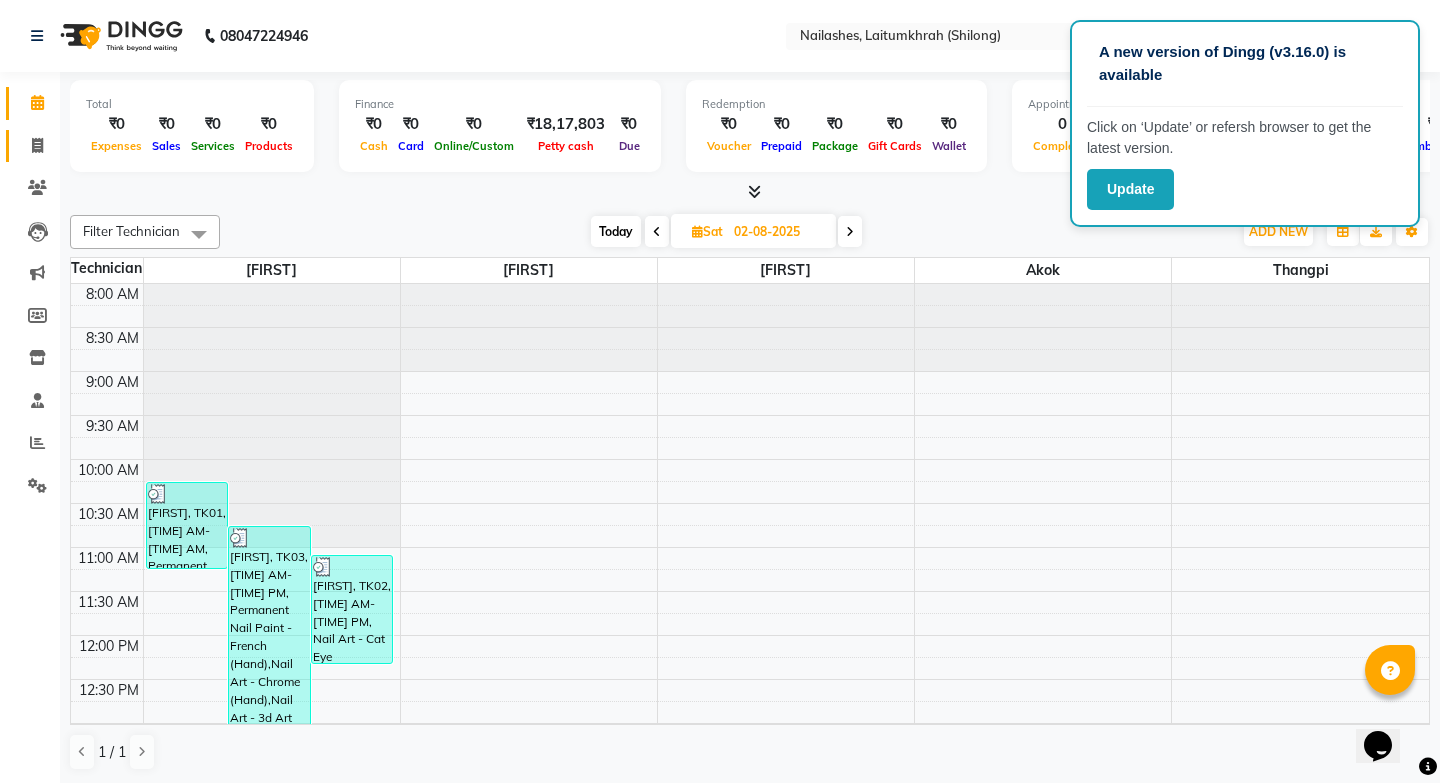 click 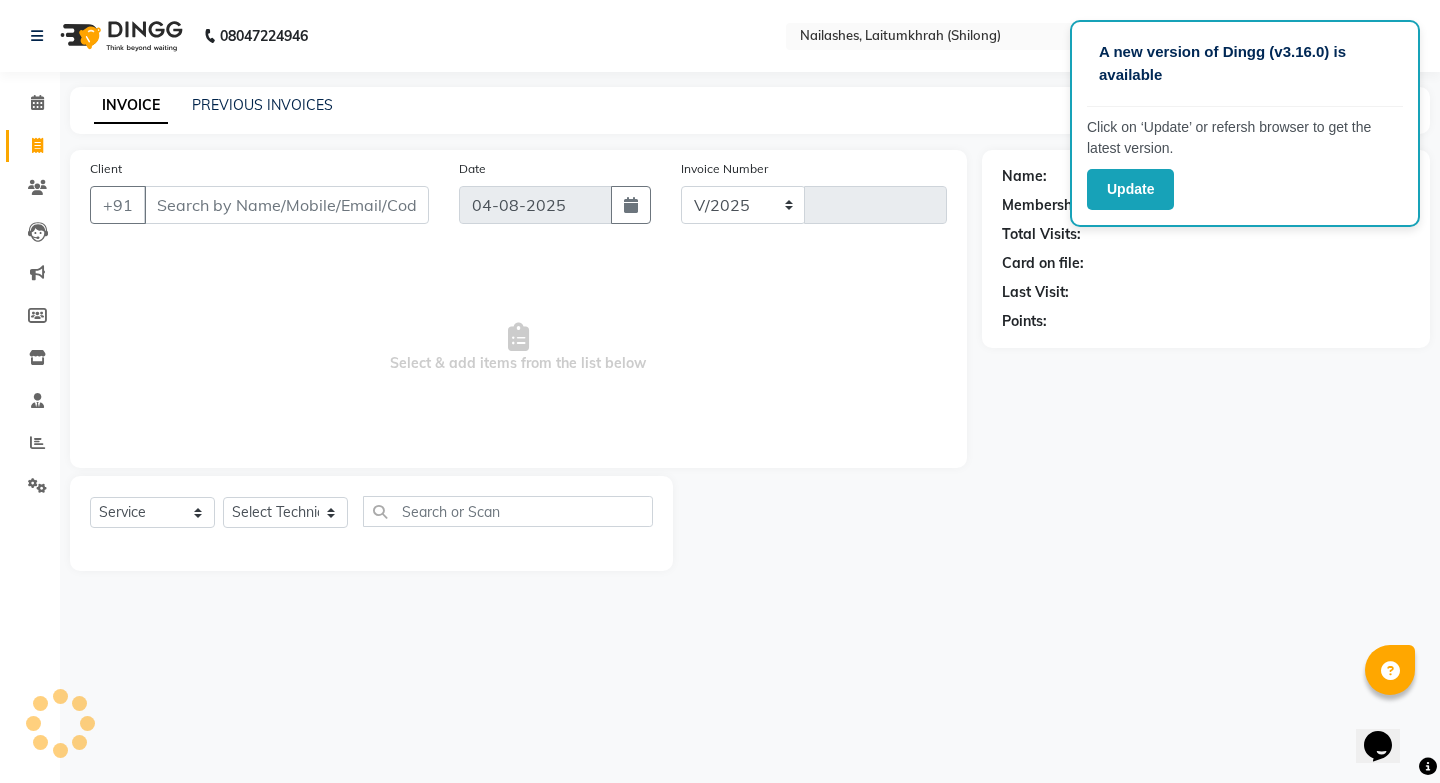 select on "3812" 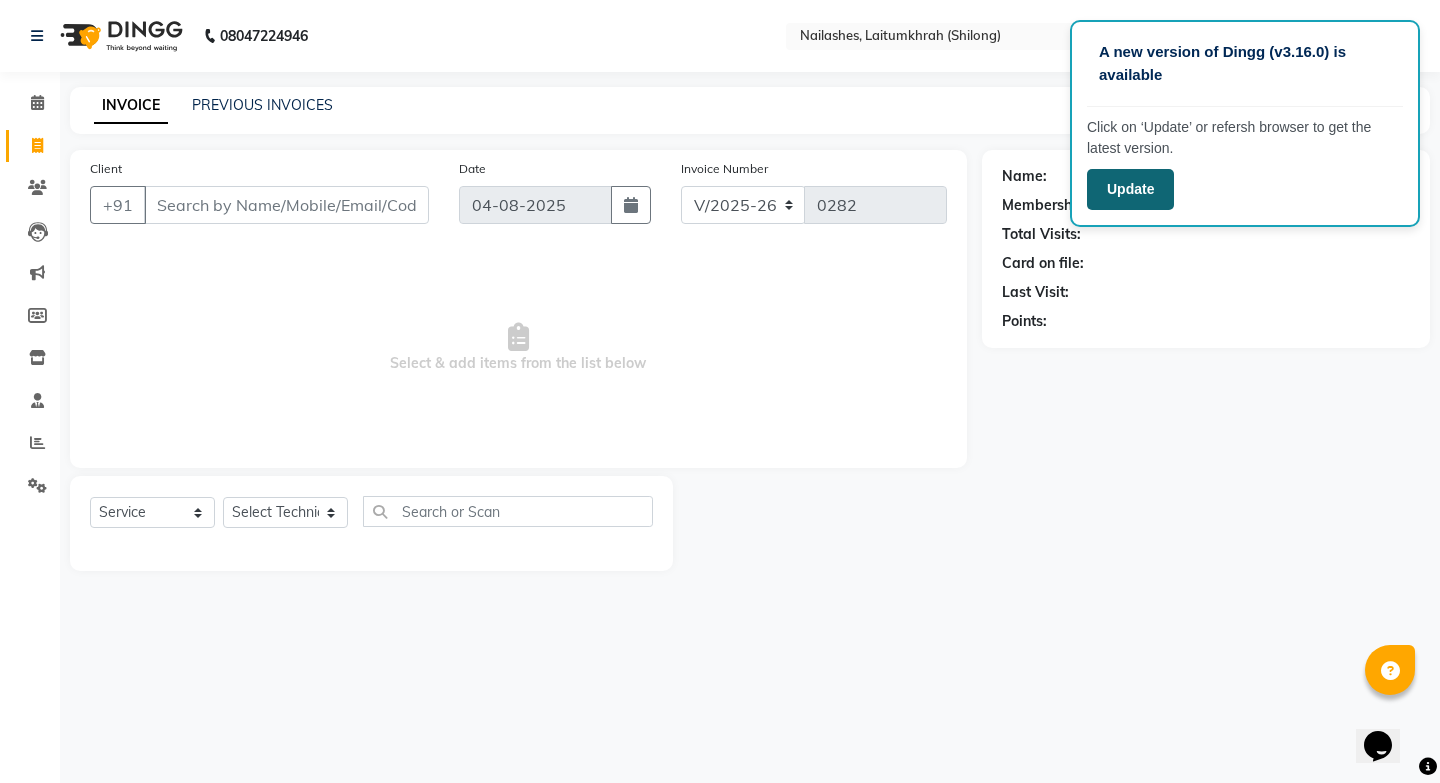 click on "Update" 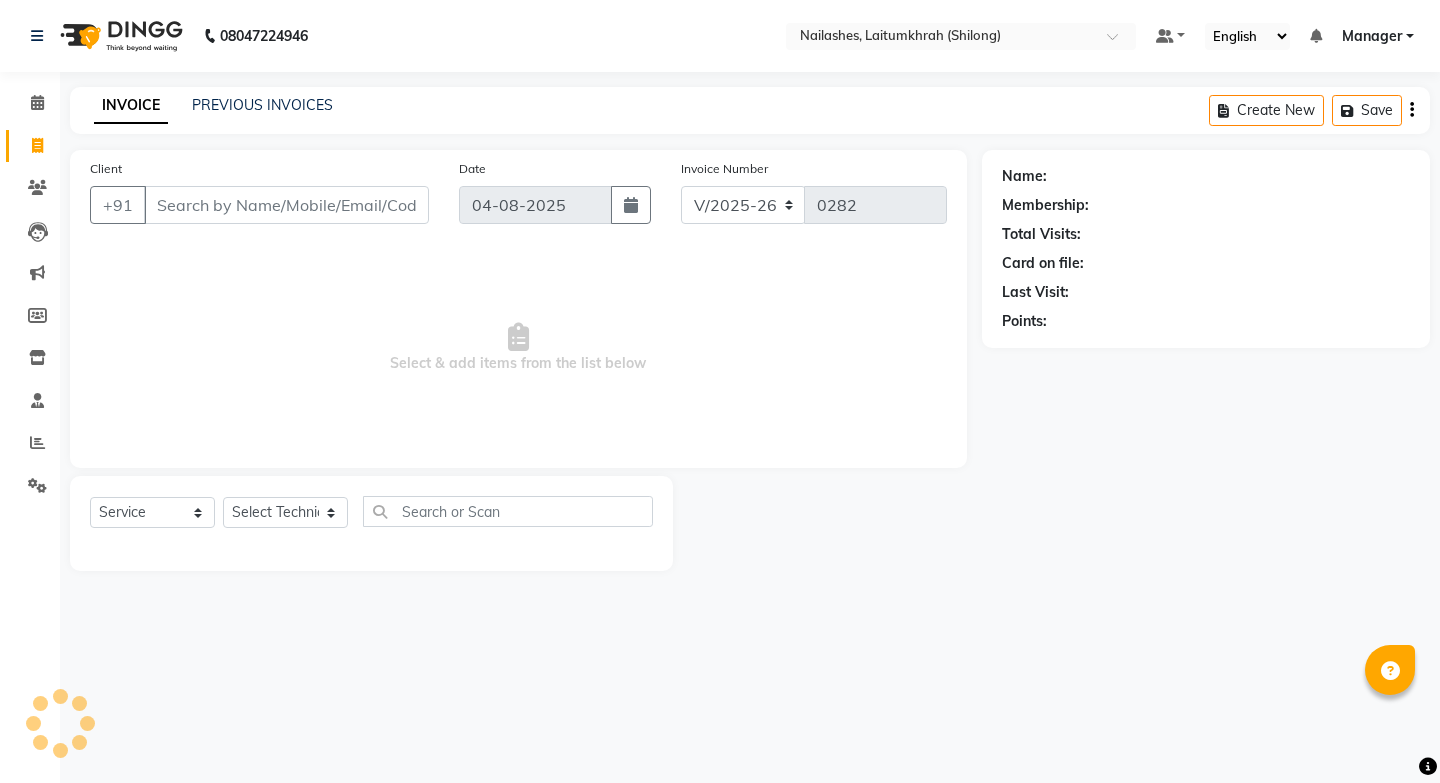 select on "3812" 